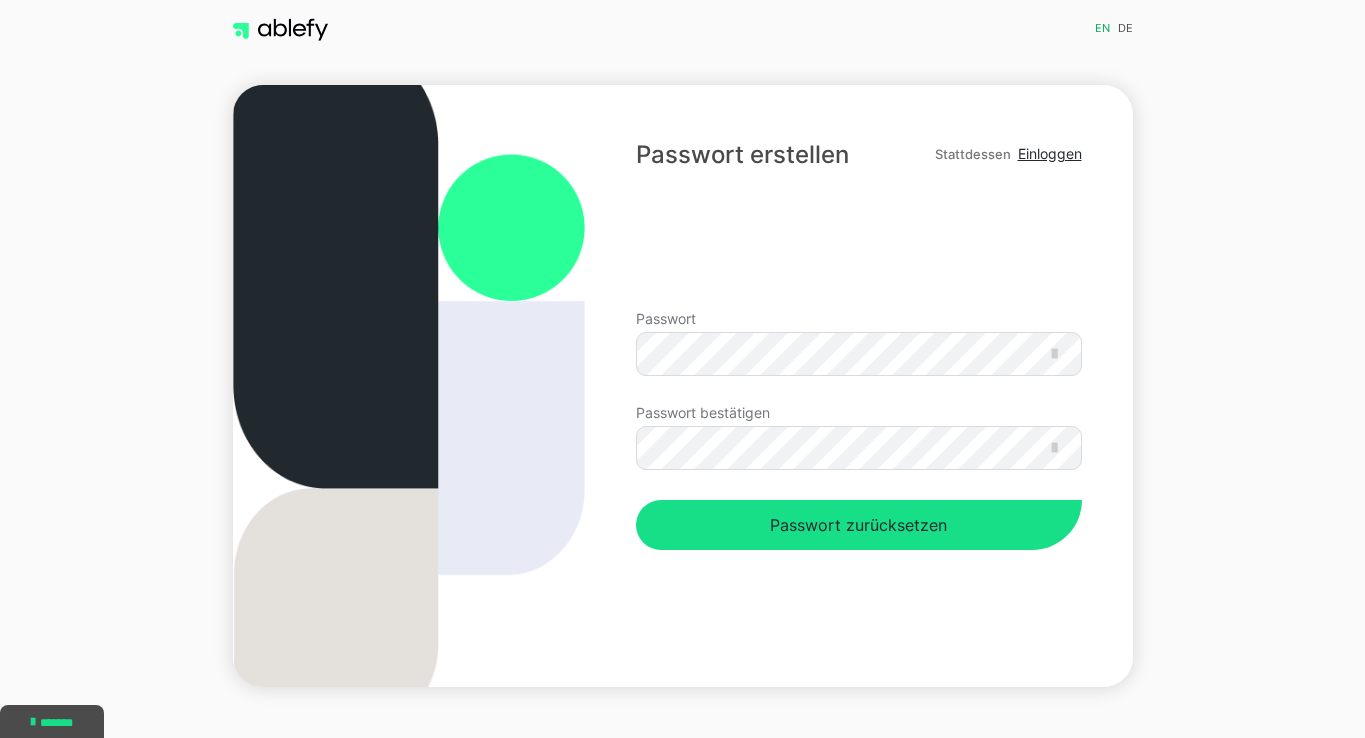 scroll, scrollTop: 0, scrollLeft: 0, axis: both 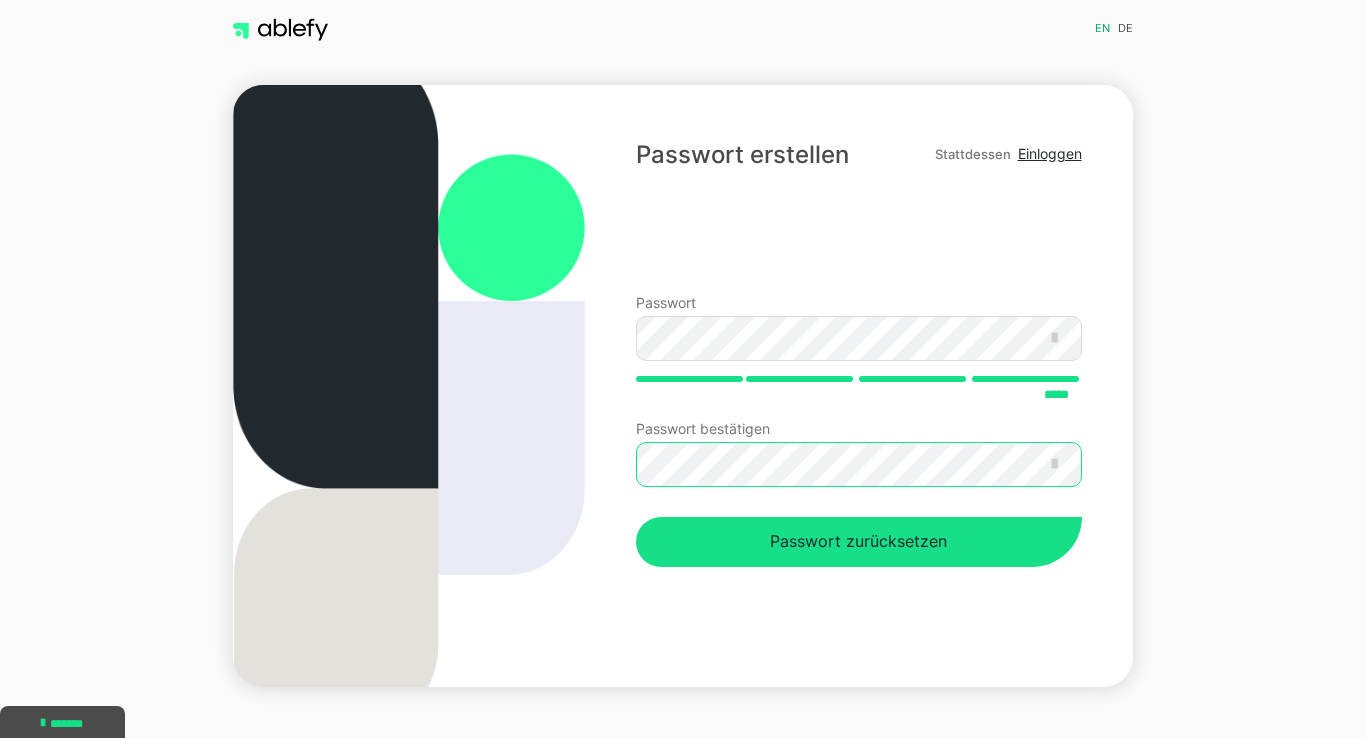 click on "Passwort zurücksetzen" at bounding box center [858, 542] 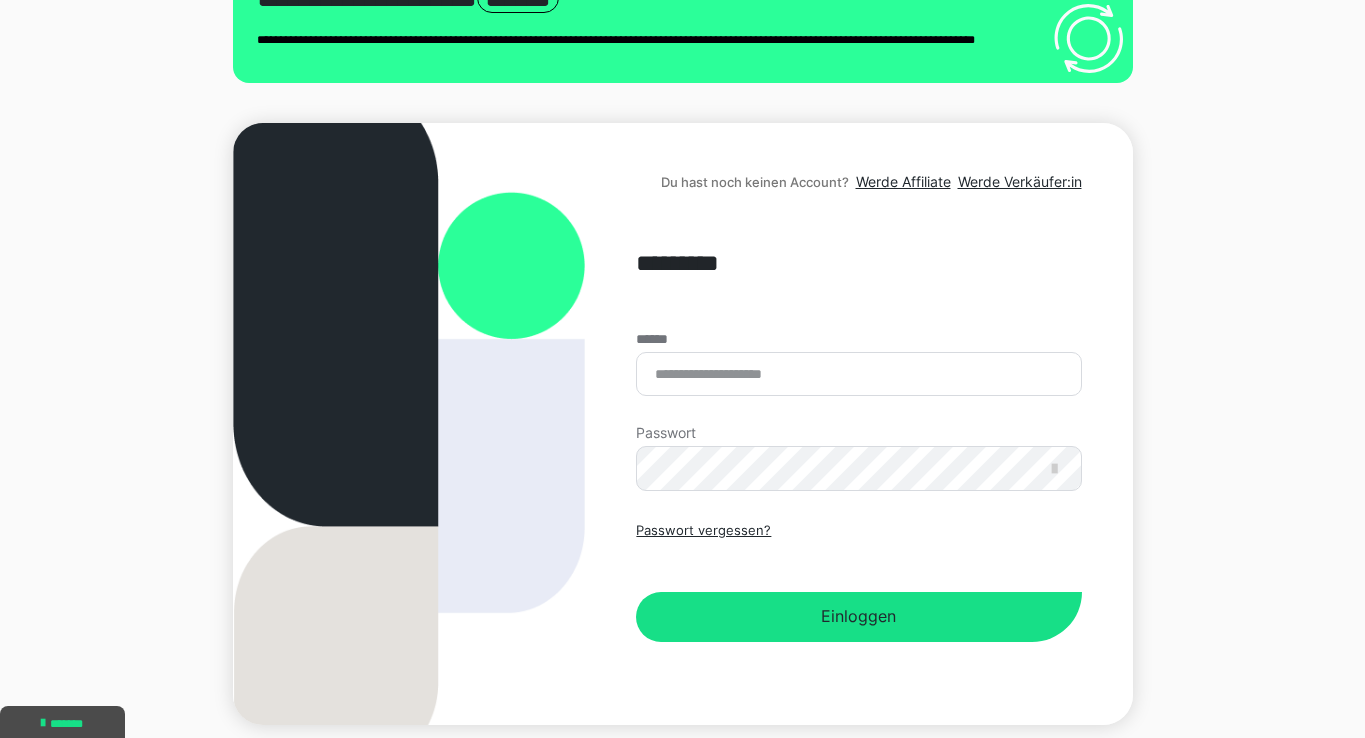 scroll, scrollTop: 179, scrollLeft: 0, axis: vertical 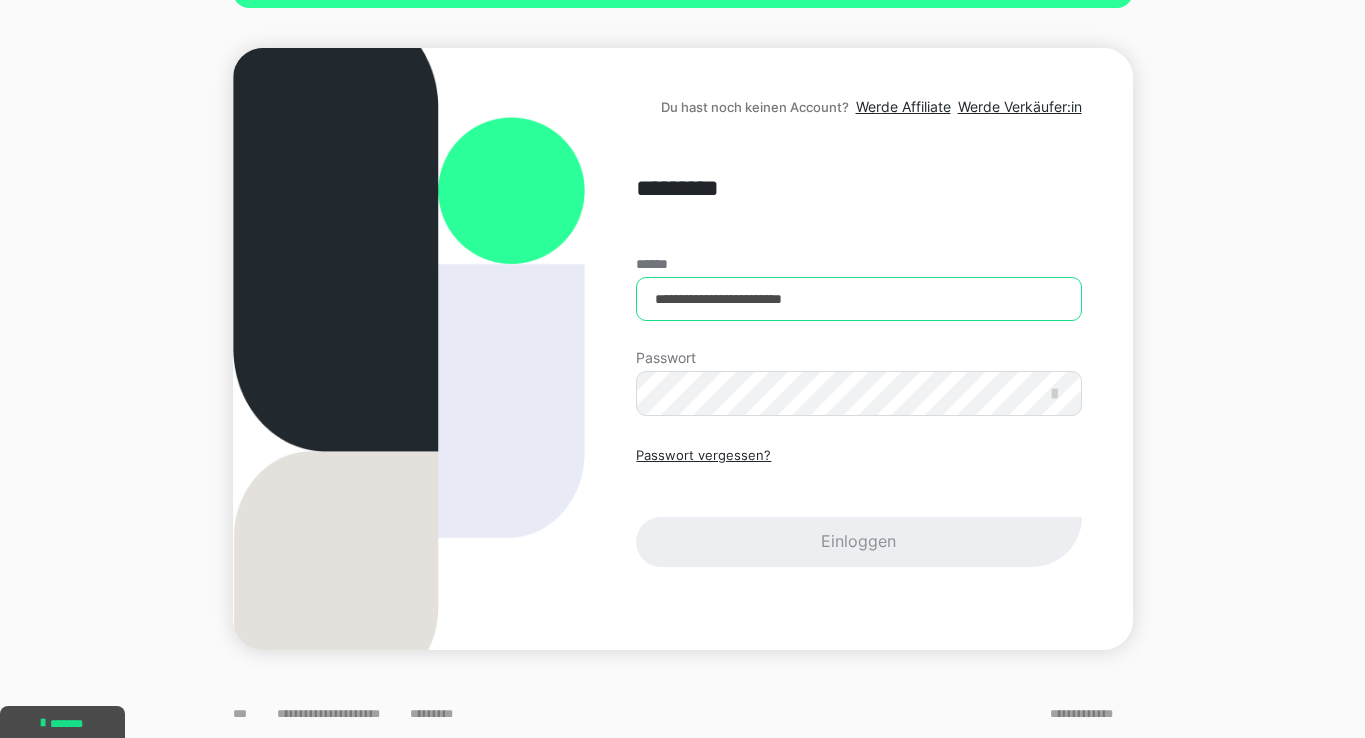 type on "**********" 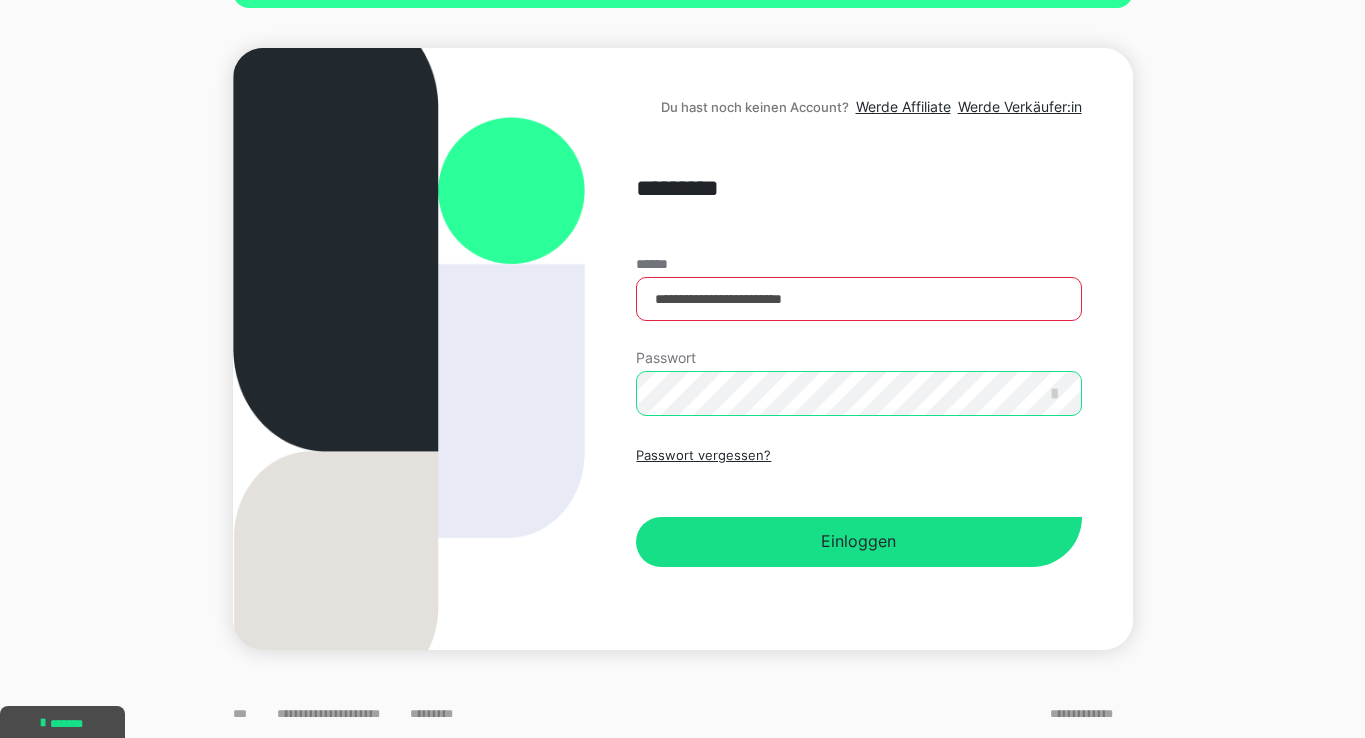 click on "Einloggen" at bounding box center [858, 542] 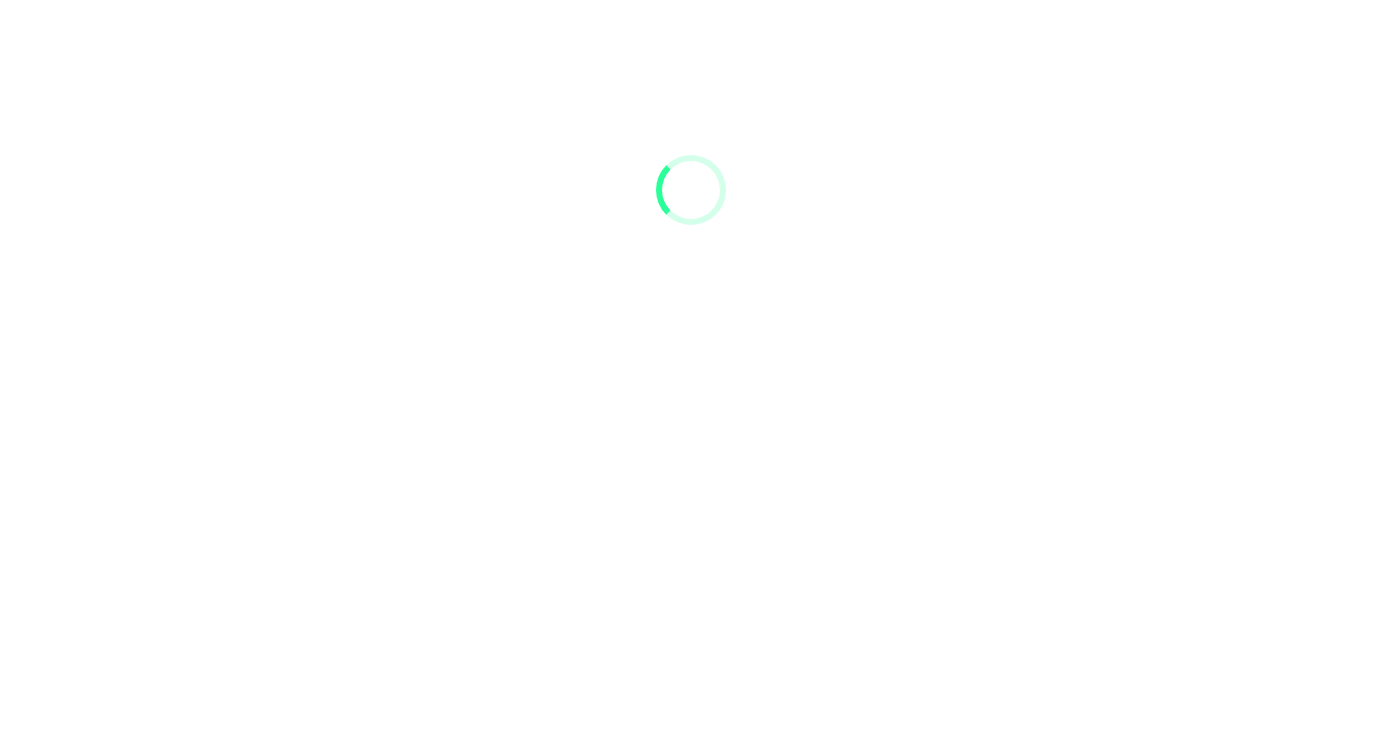 scroll, scrollTop: 0, scrollLeft: 0, axis: both 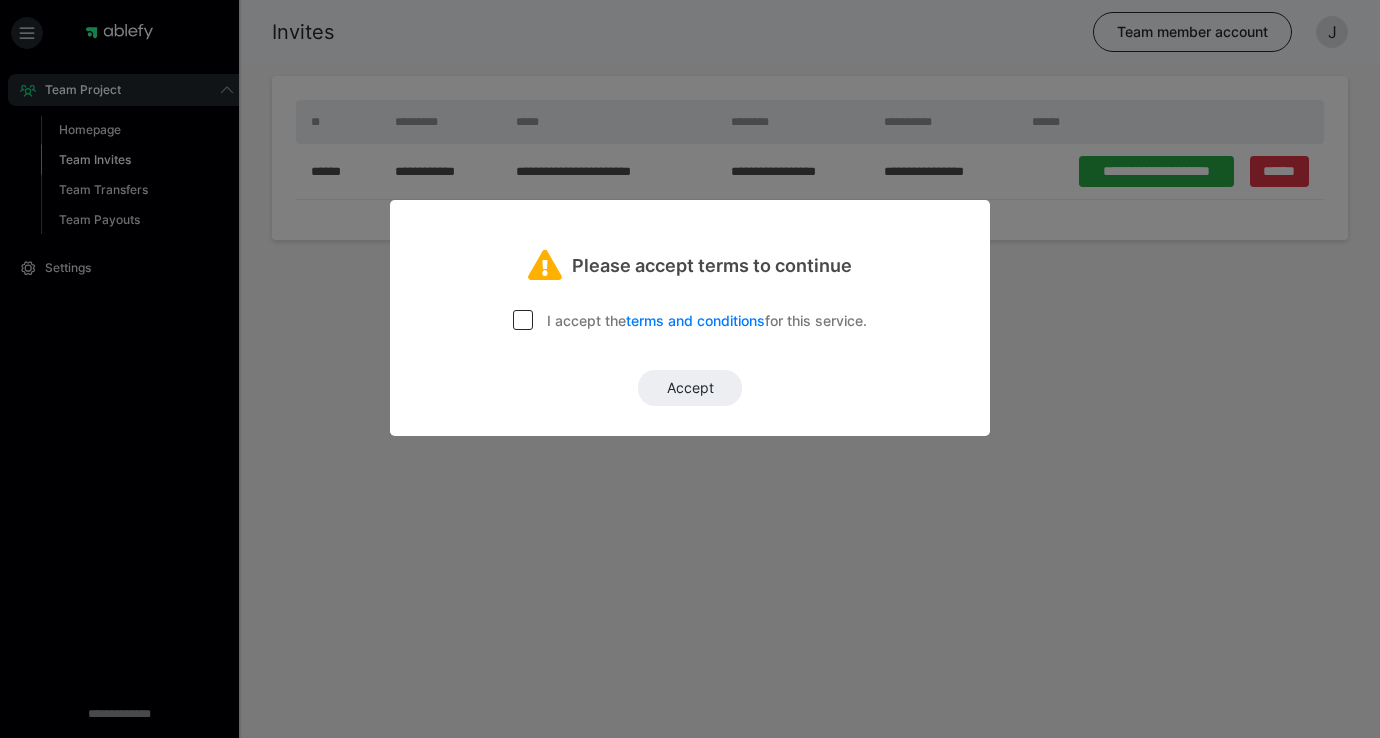 click at bounding box center [523, 320] 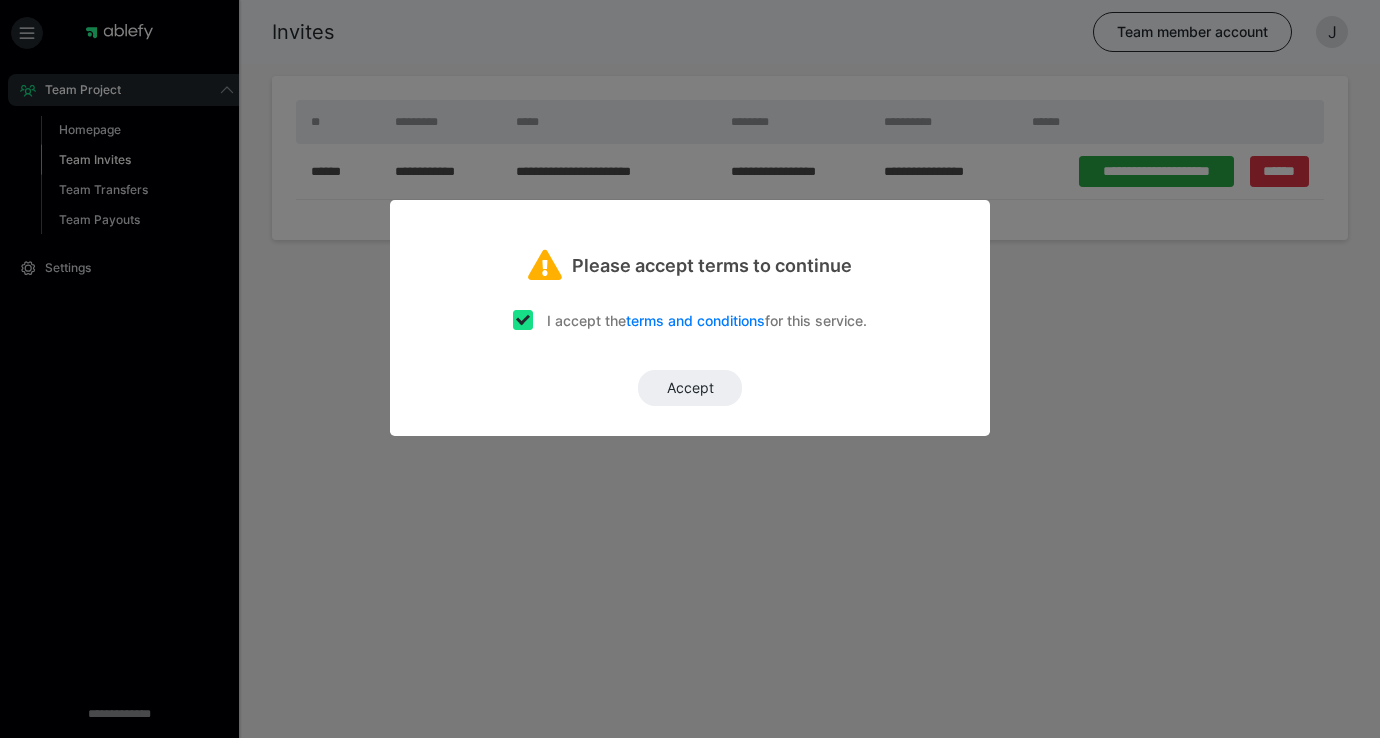 checkbox on "true" 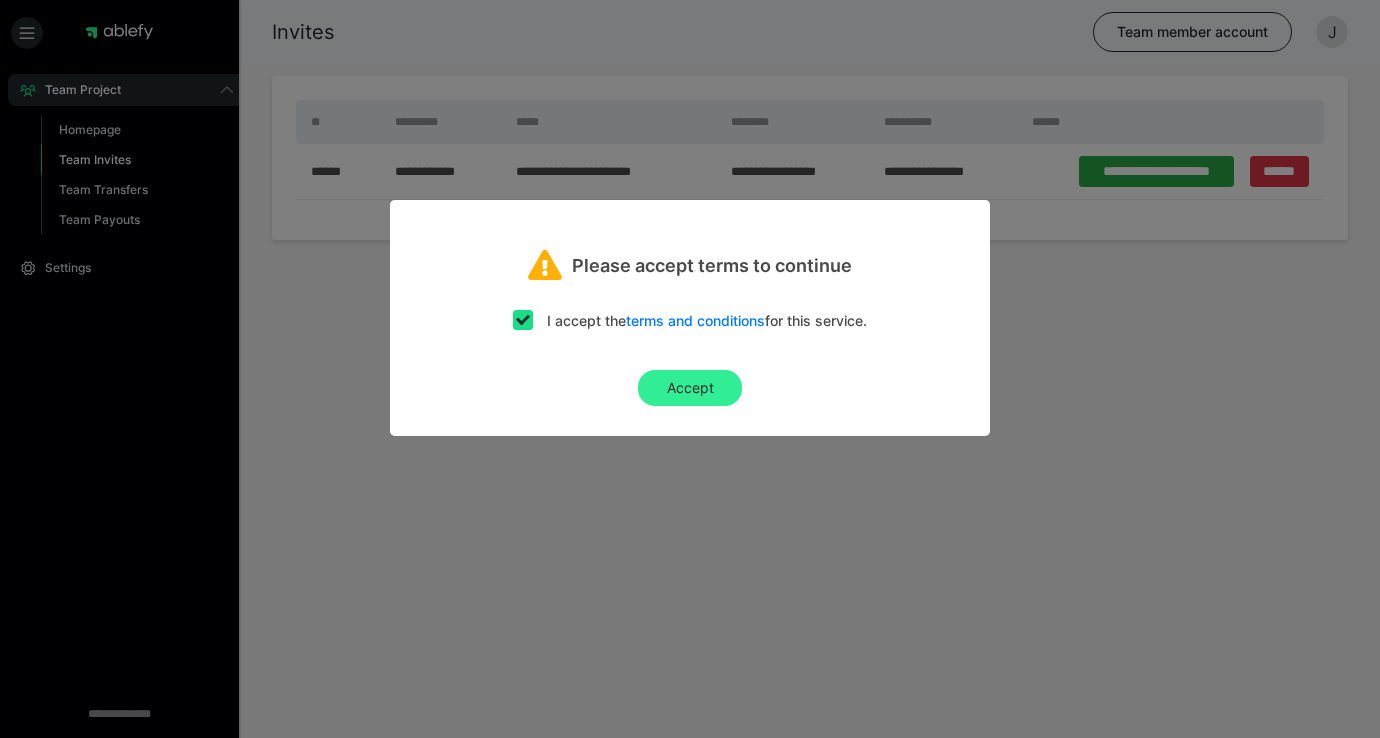 click on "Accept" at bounding box center (690, 388) 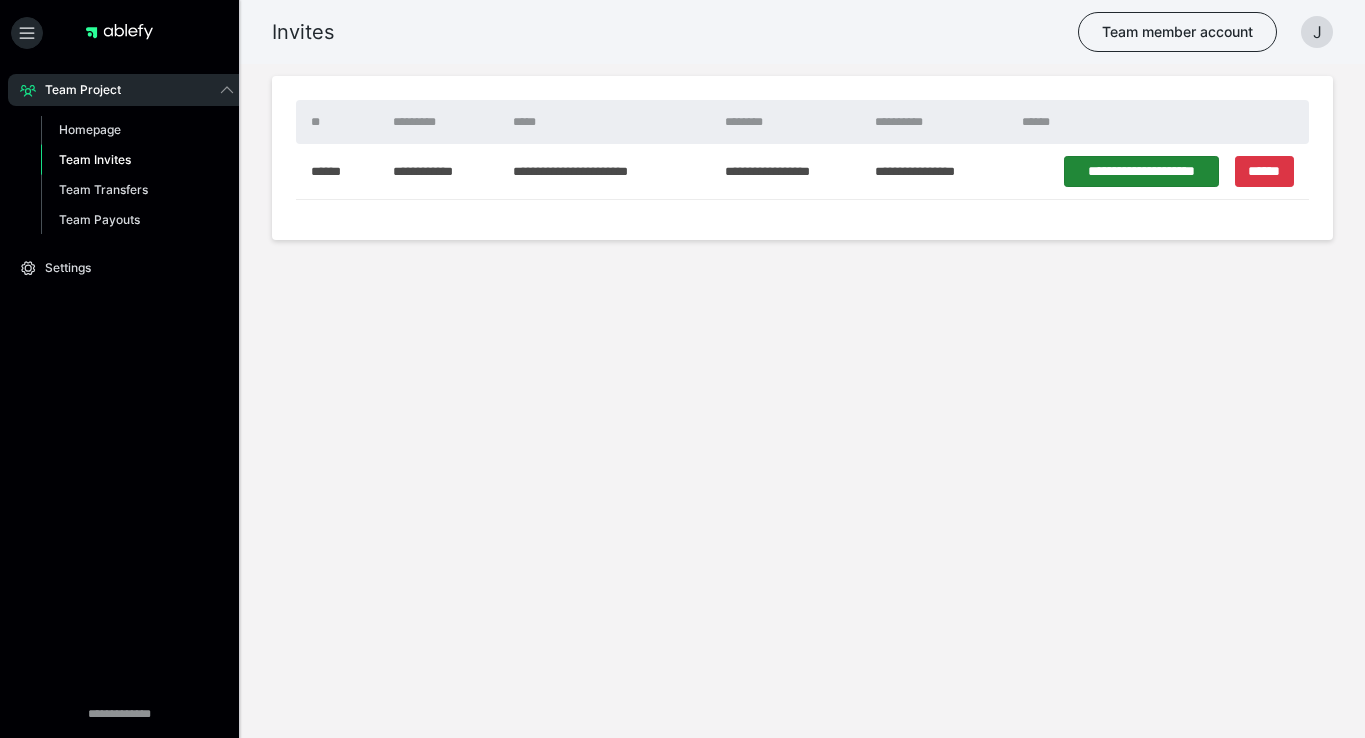 click on "**********" at bounding box center [1141, 171] 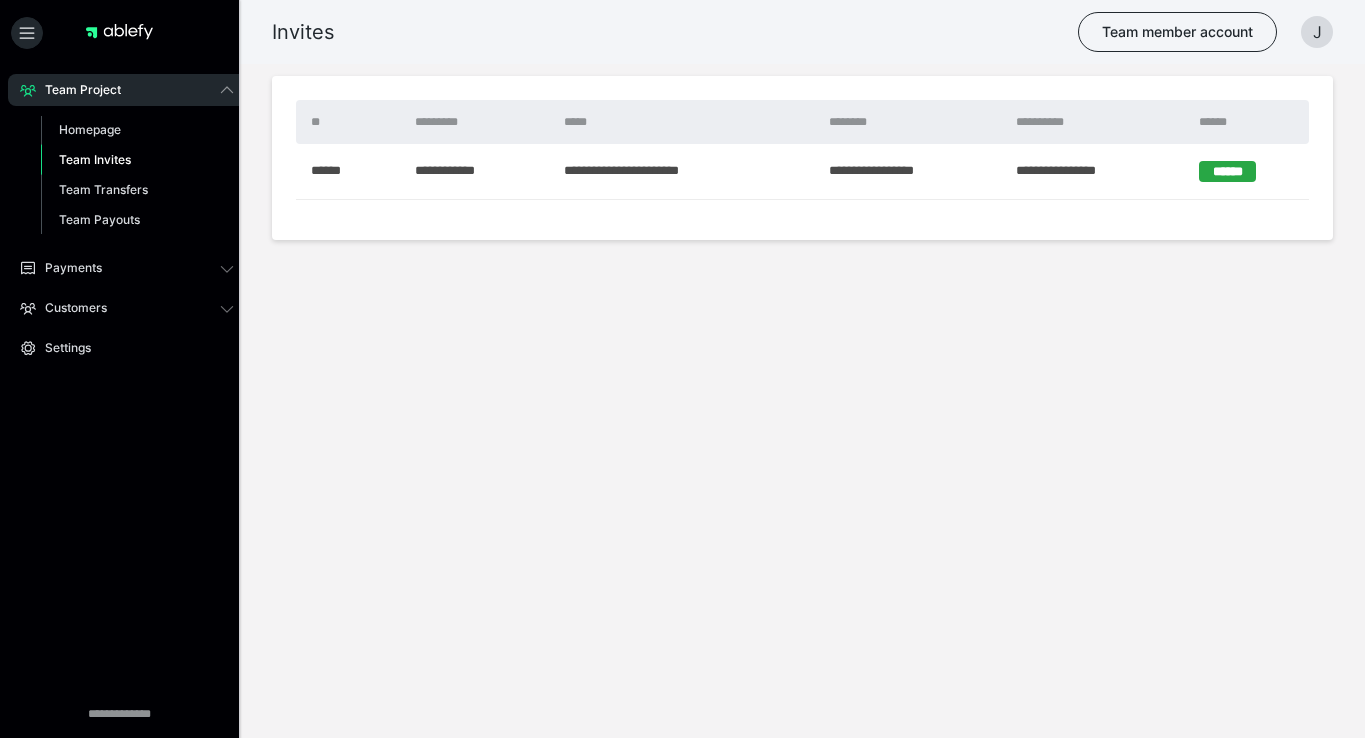 scroll, scrollTop: 0, scrollLeft: 0, axis: both 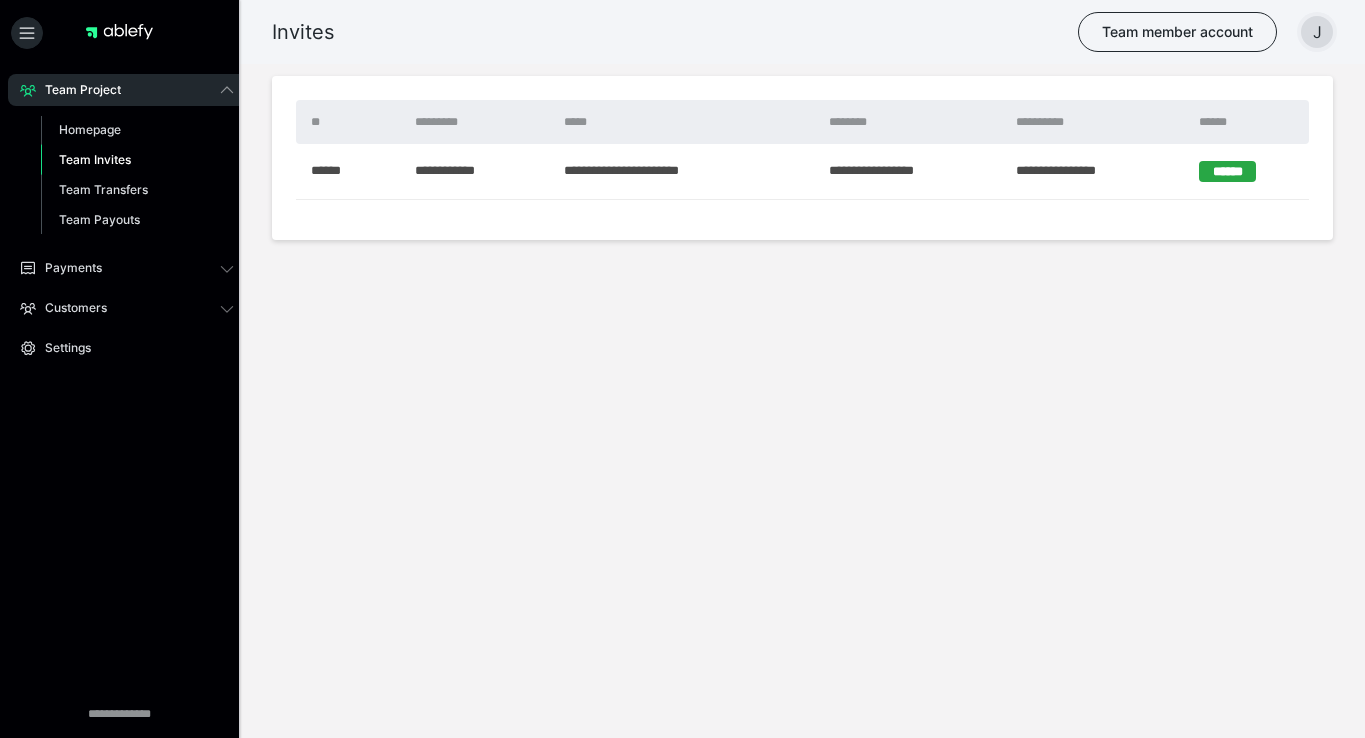 click on "J" at bounding box center [1317, 32] 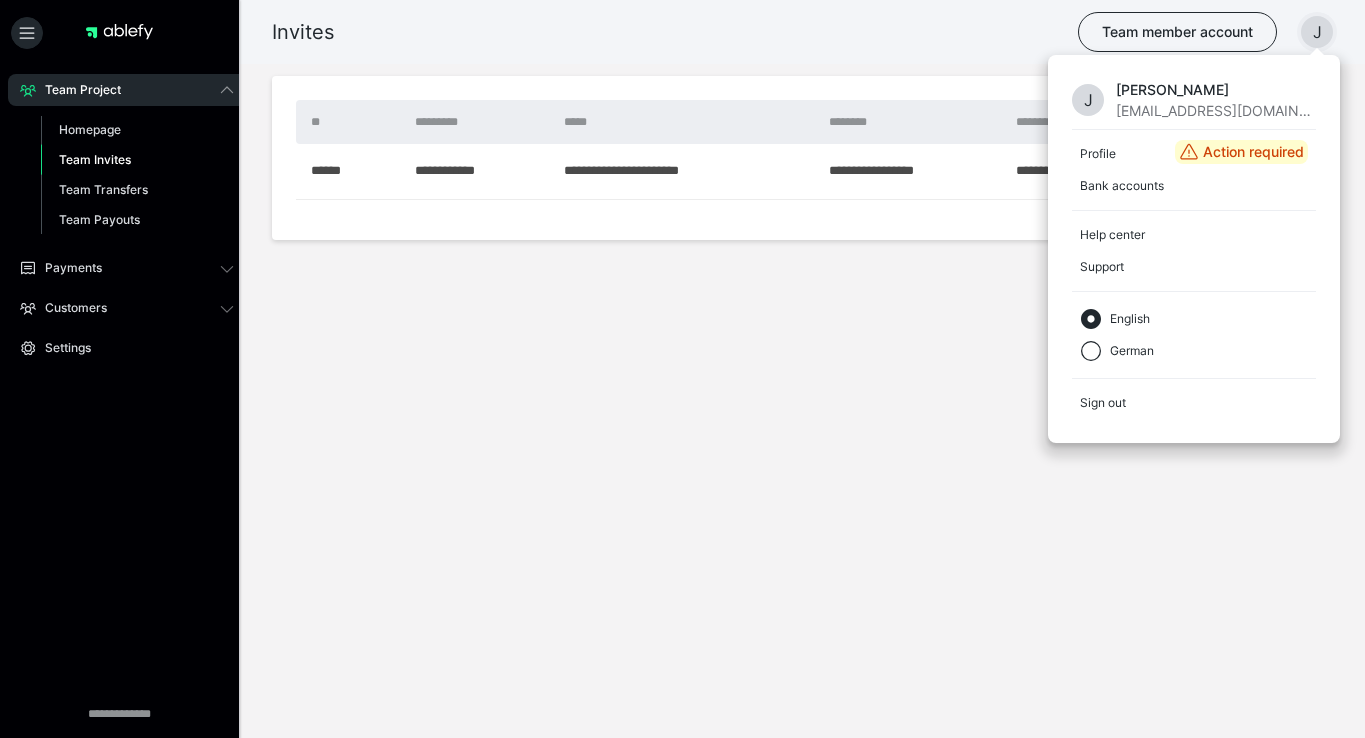 click 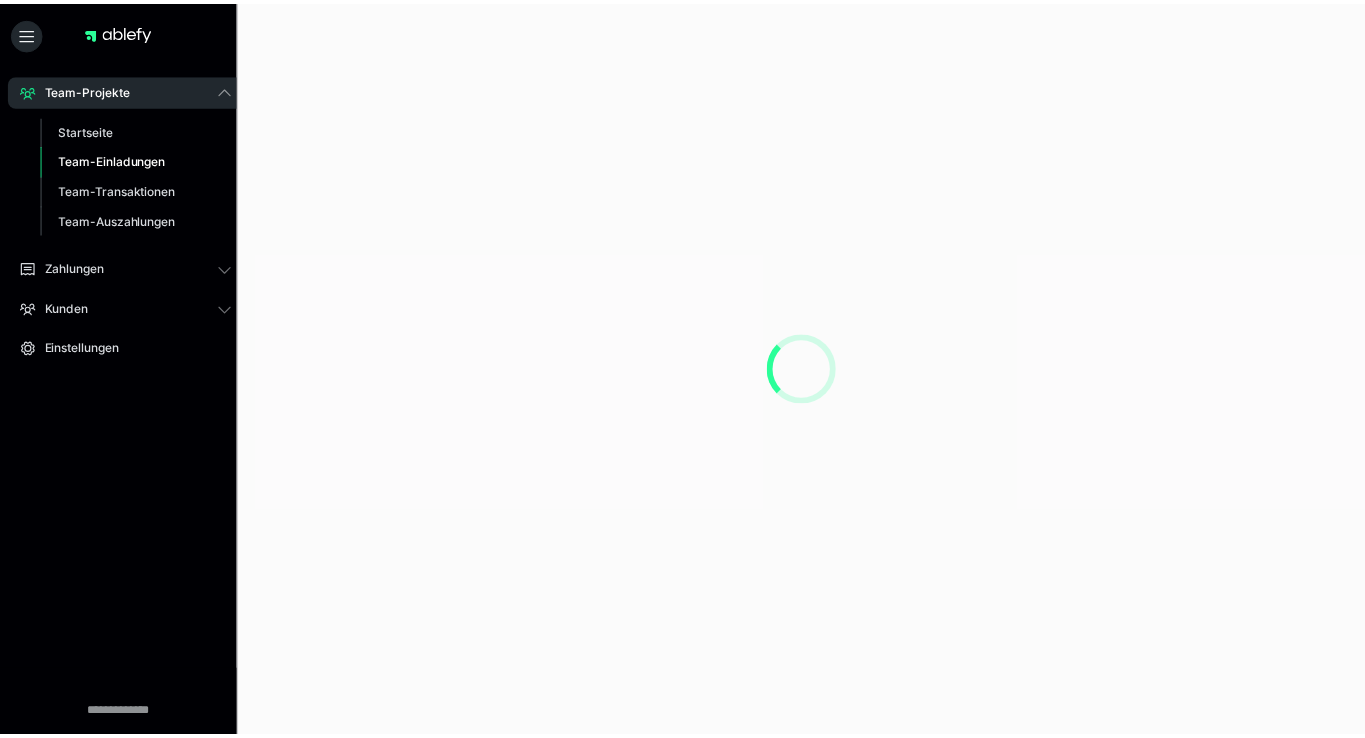 scroll, scrollTop: 0, scrollLeft: 0, axis: both 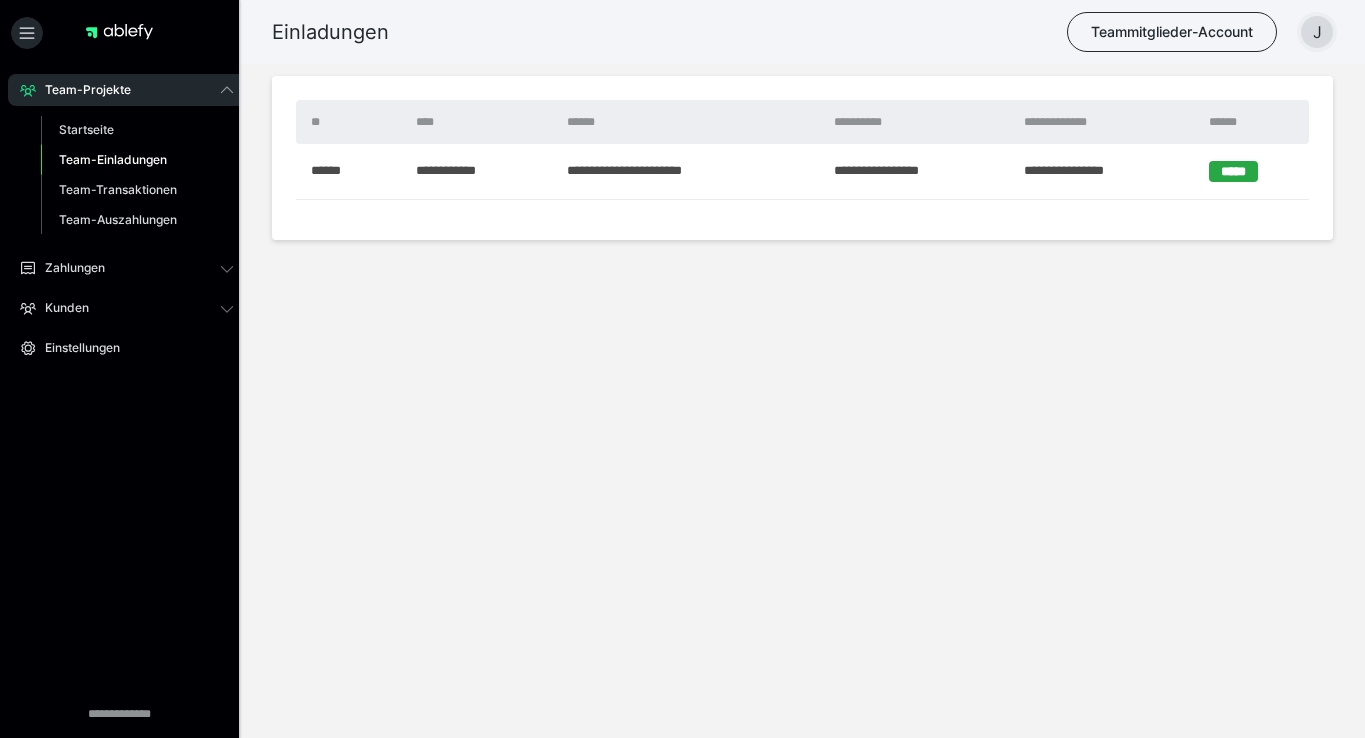 click on "J" at bounding box center [1317, 32] 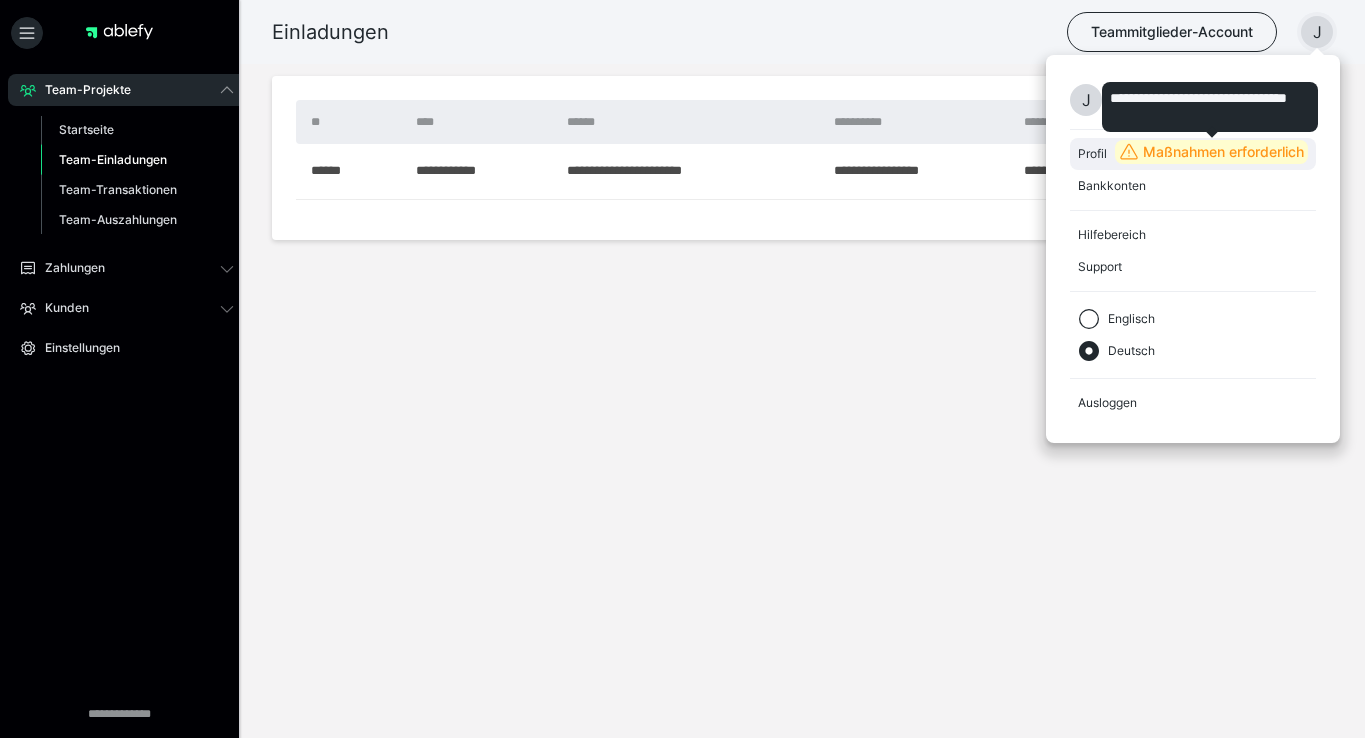 click on "Maßnahmen erforderlich" at bounding box center [1223, 152] 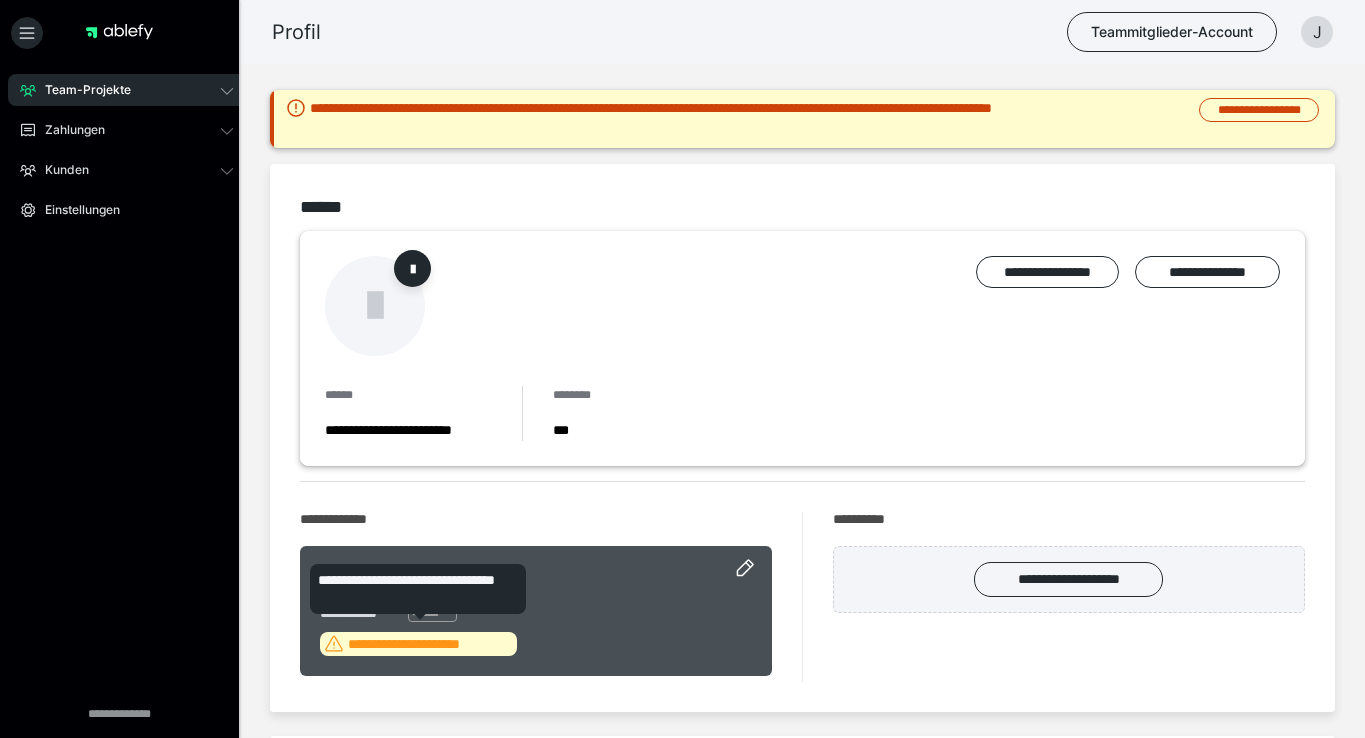 click on "**********" at bounding box center [430, 644] 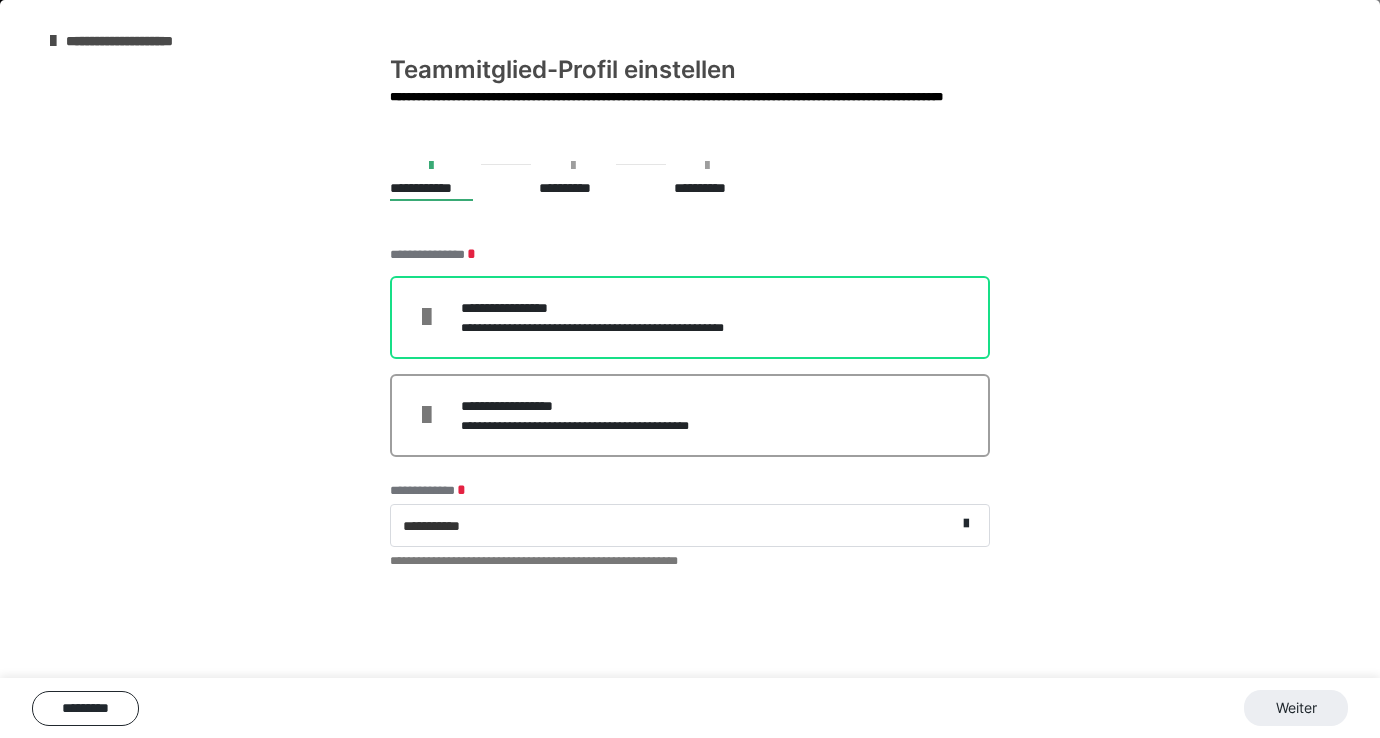 click on "**********" at bounding box center (618, 308) 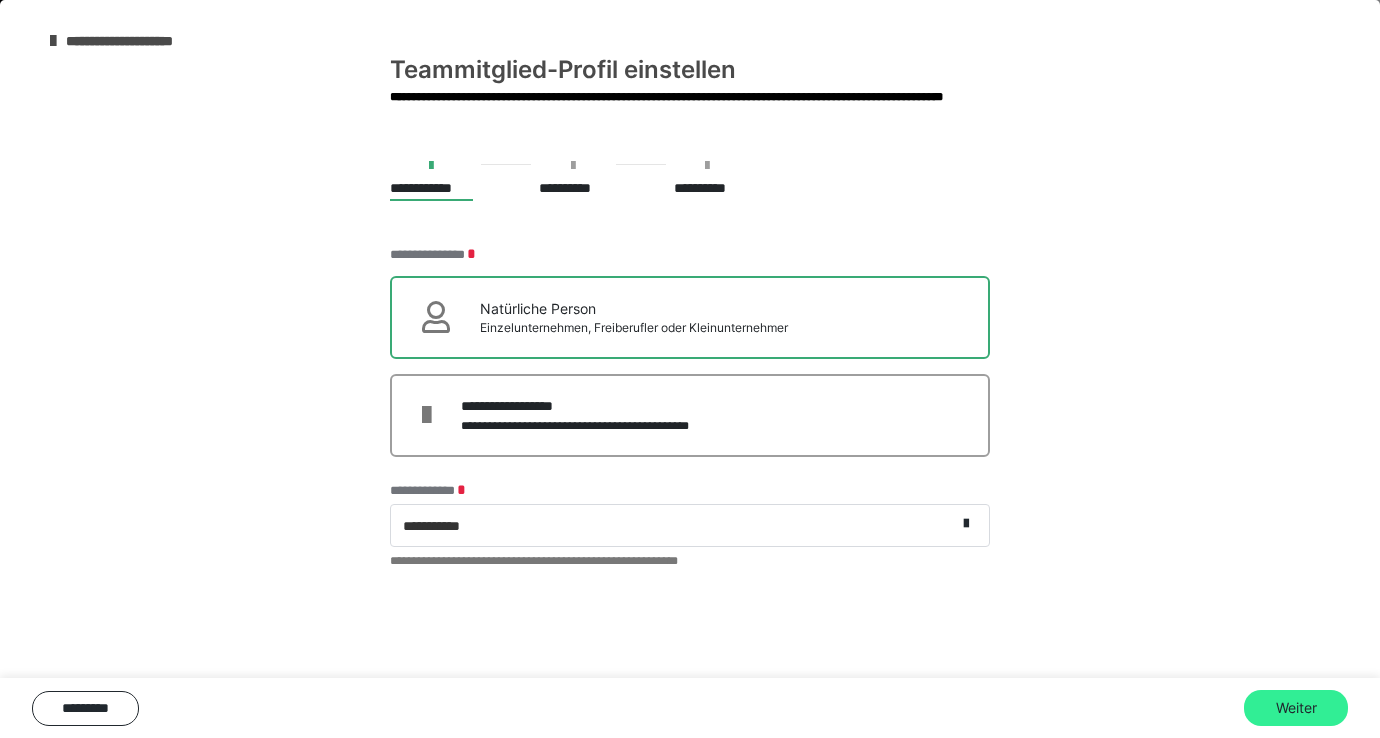 click on "Weiter" at bounding box center [1296, 708] 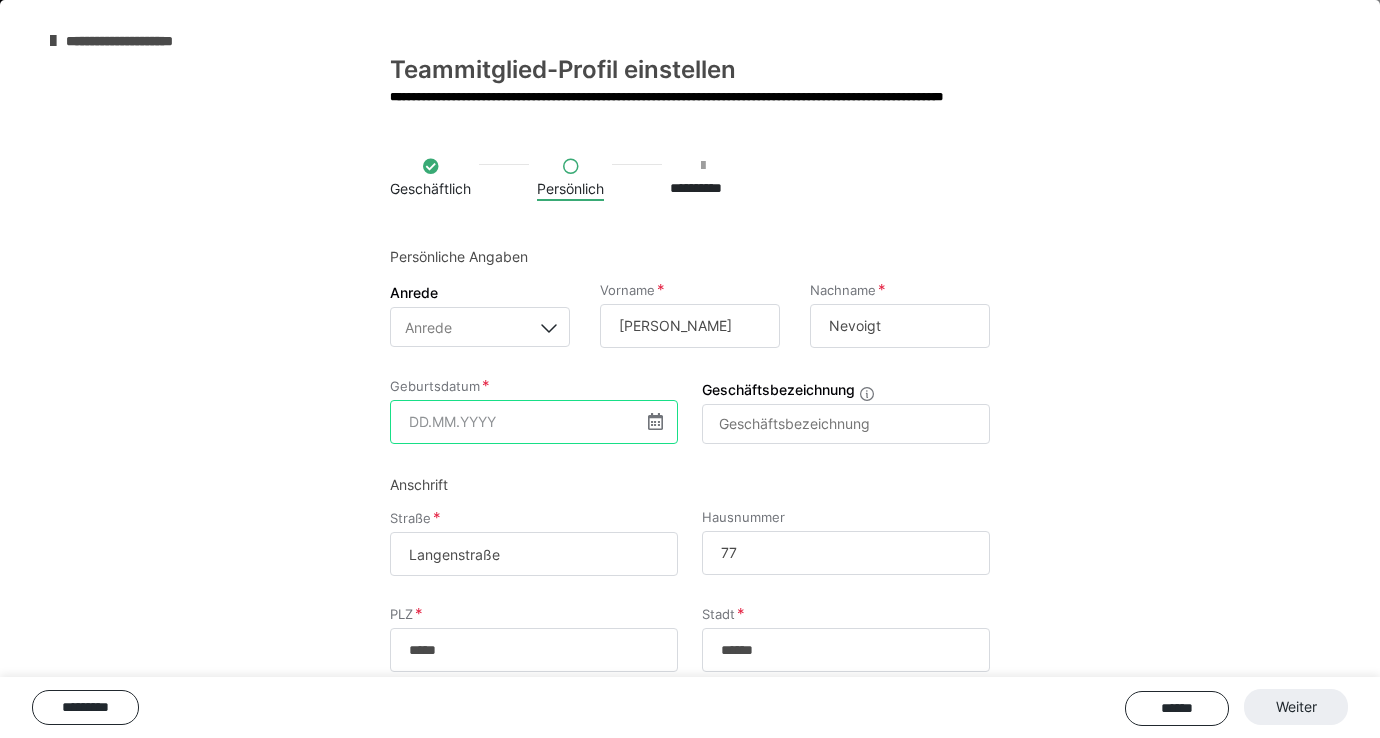 click at bounding box center [534, 422] 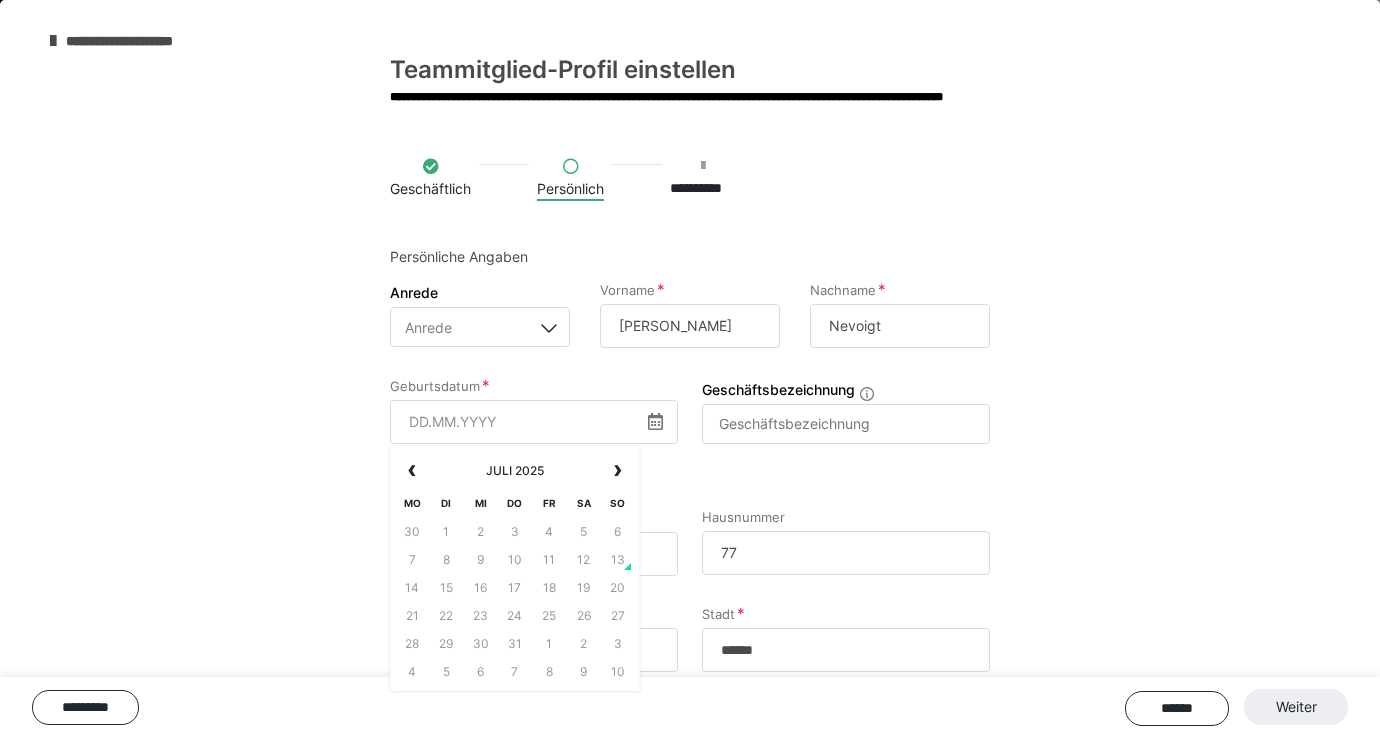 click on "14" at bounding box center [412, 588] 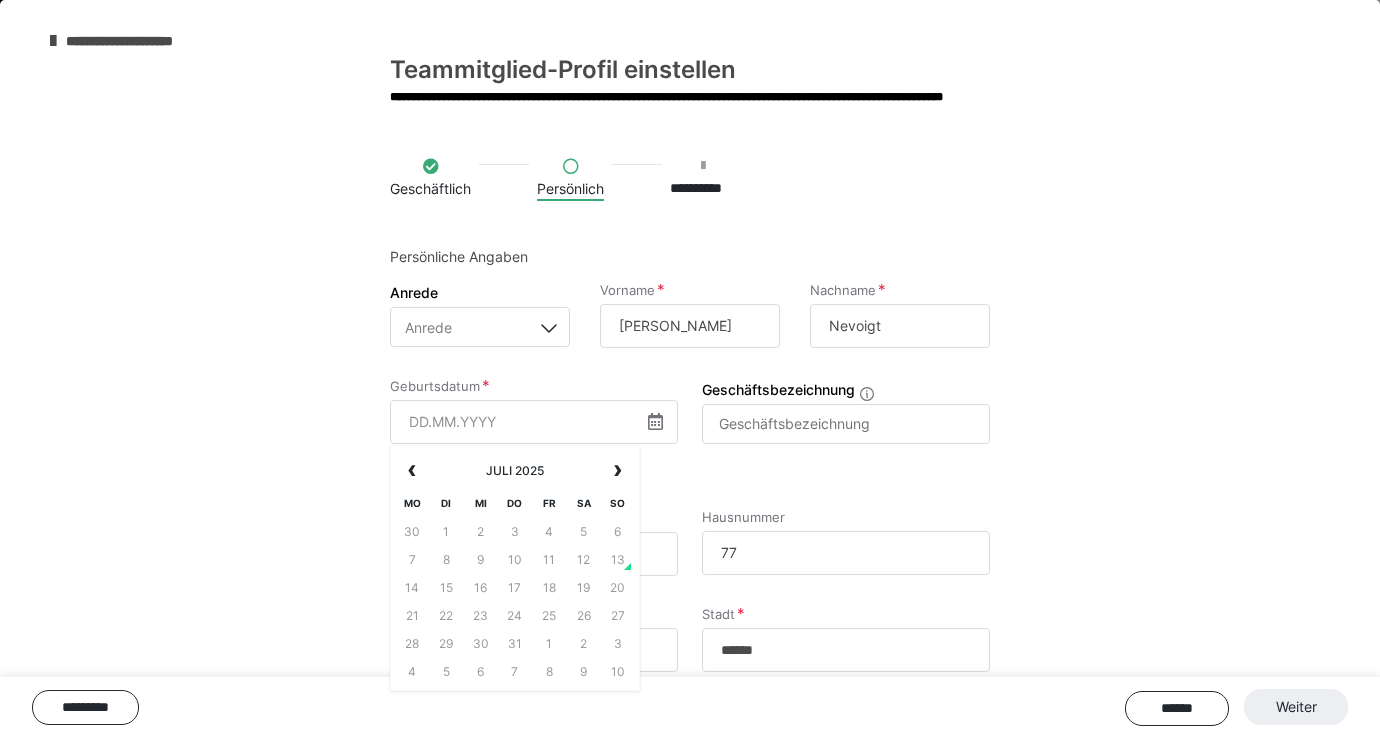 click on "14" at bounding box center (412, 588) 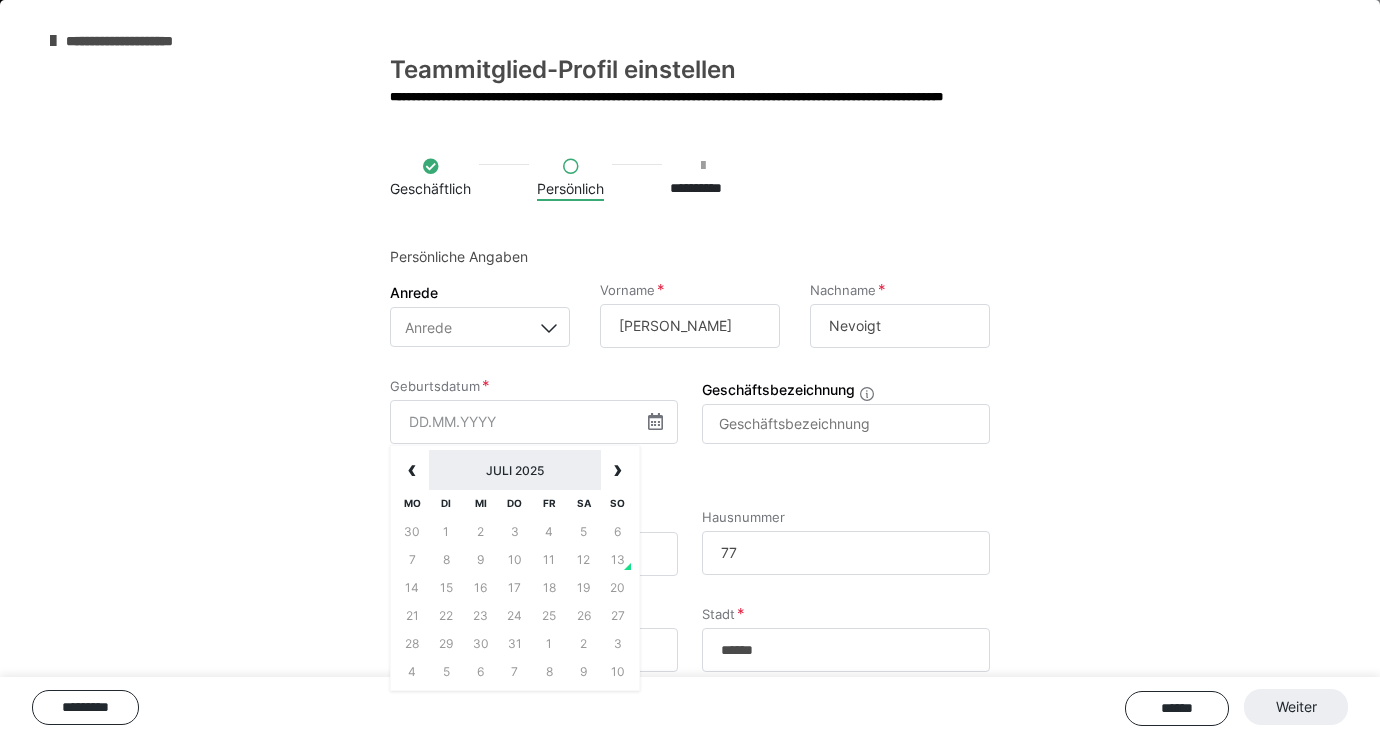 click on "Juli 2025" at bounding box center [514, 470] 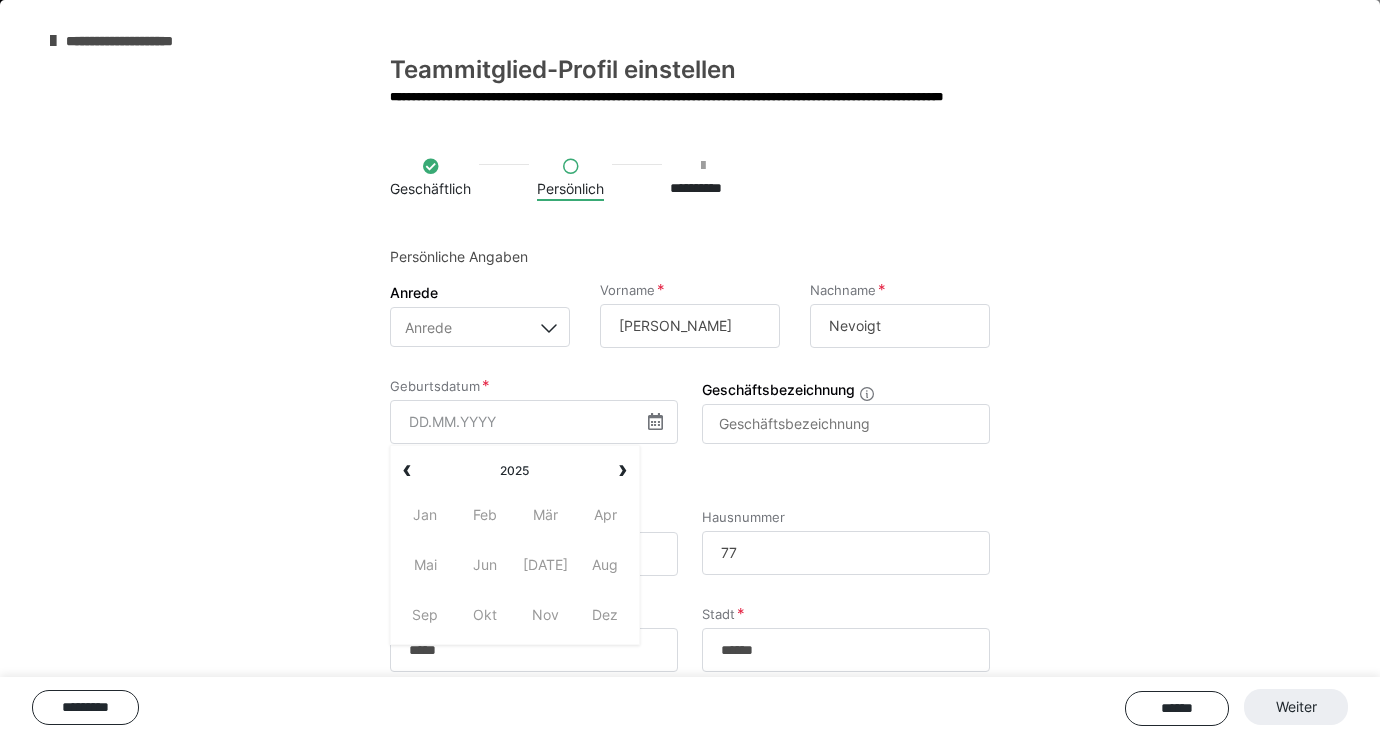 click on "Jan" at bounding box center [425, 515] 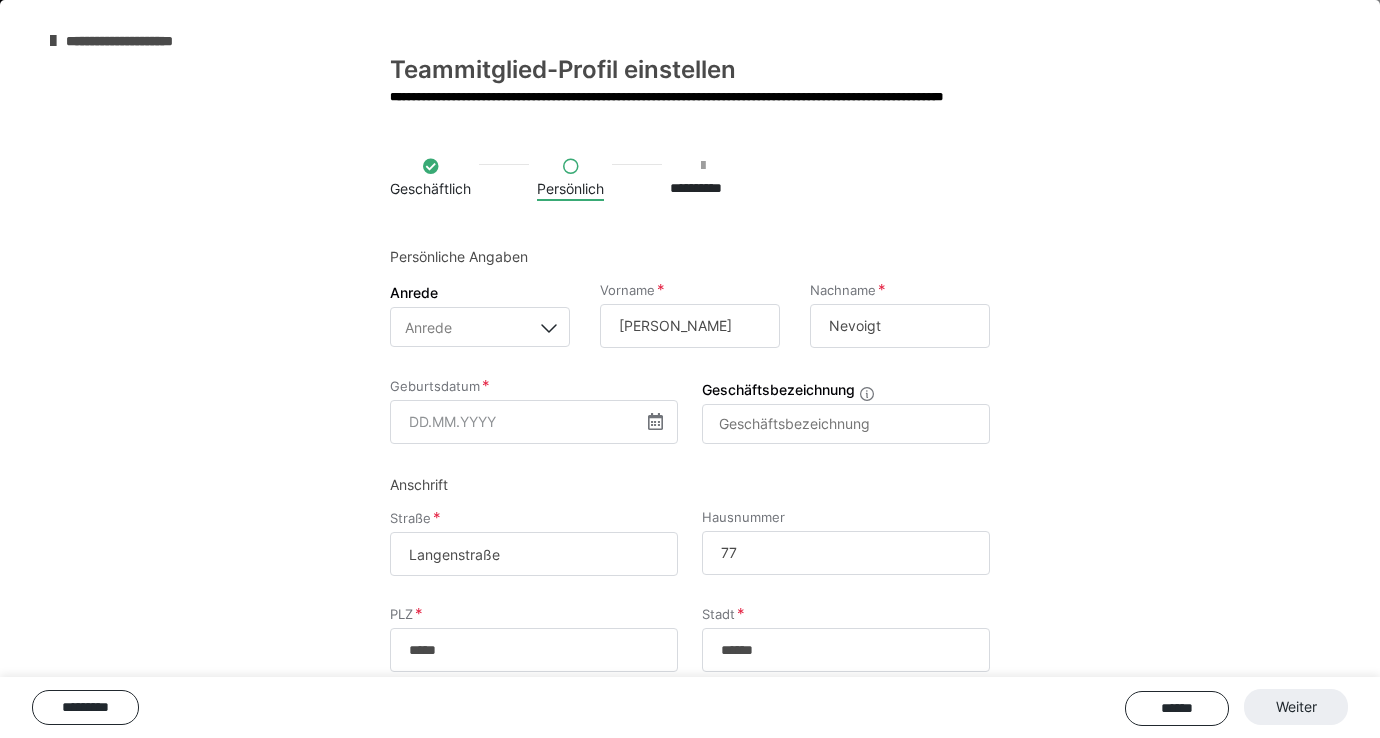 click at bounding box center [655, 421] 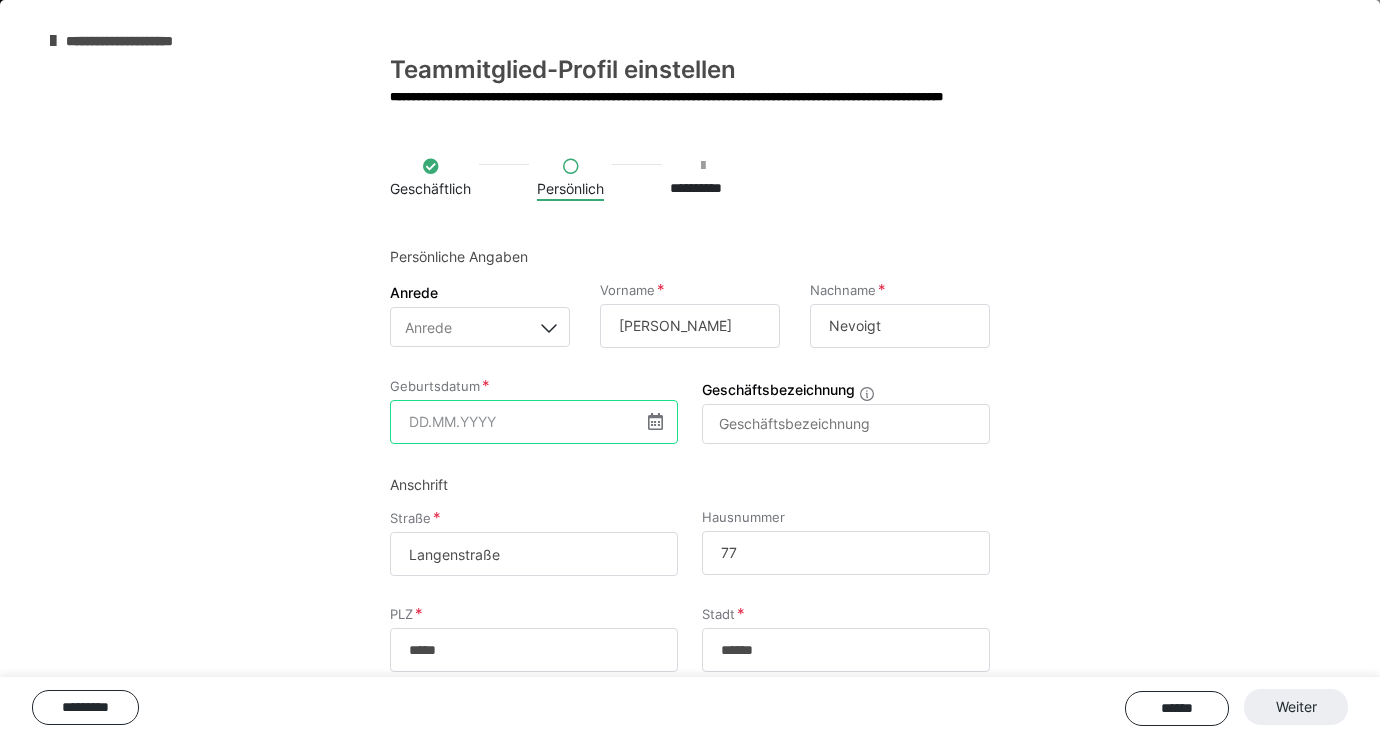 click at bounding box center (534, 422) 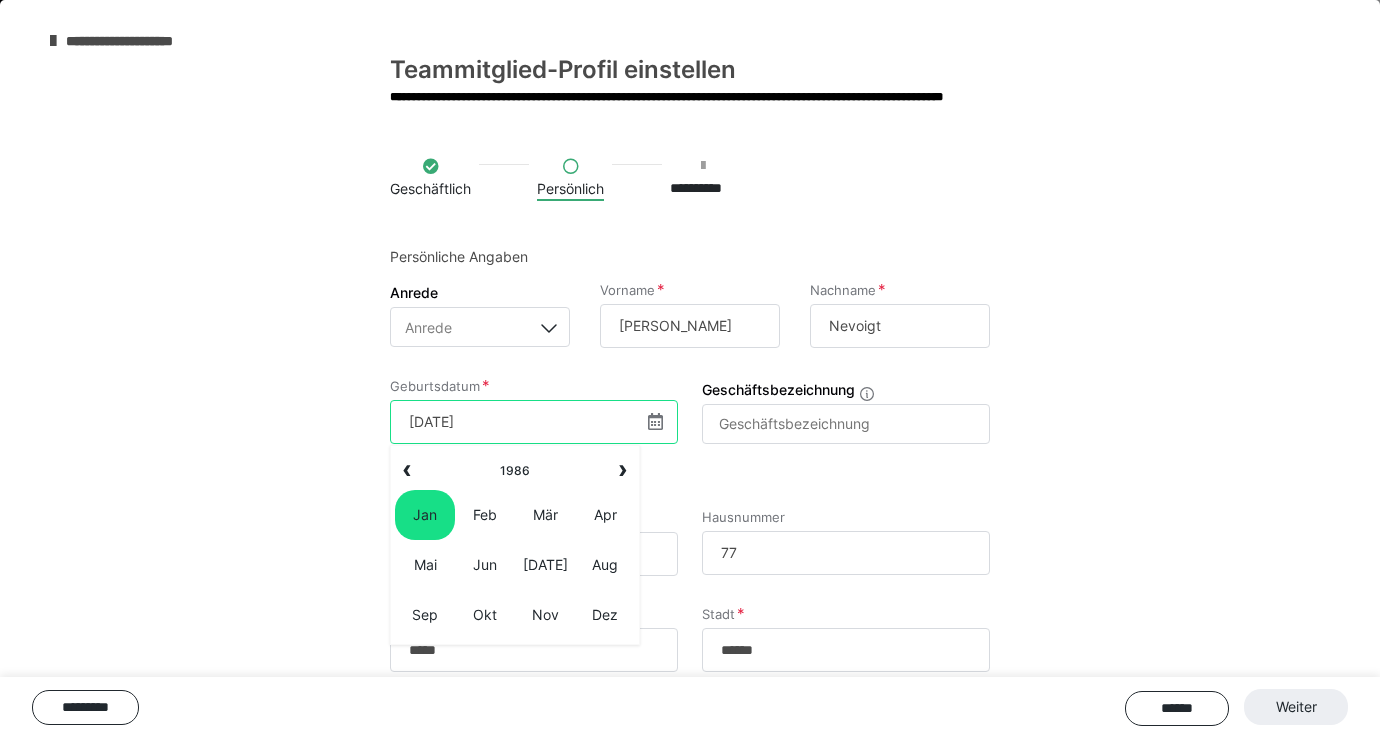 type on "14.01.1986" 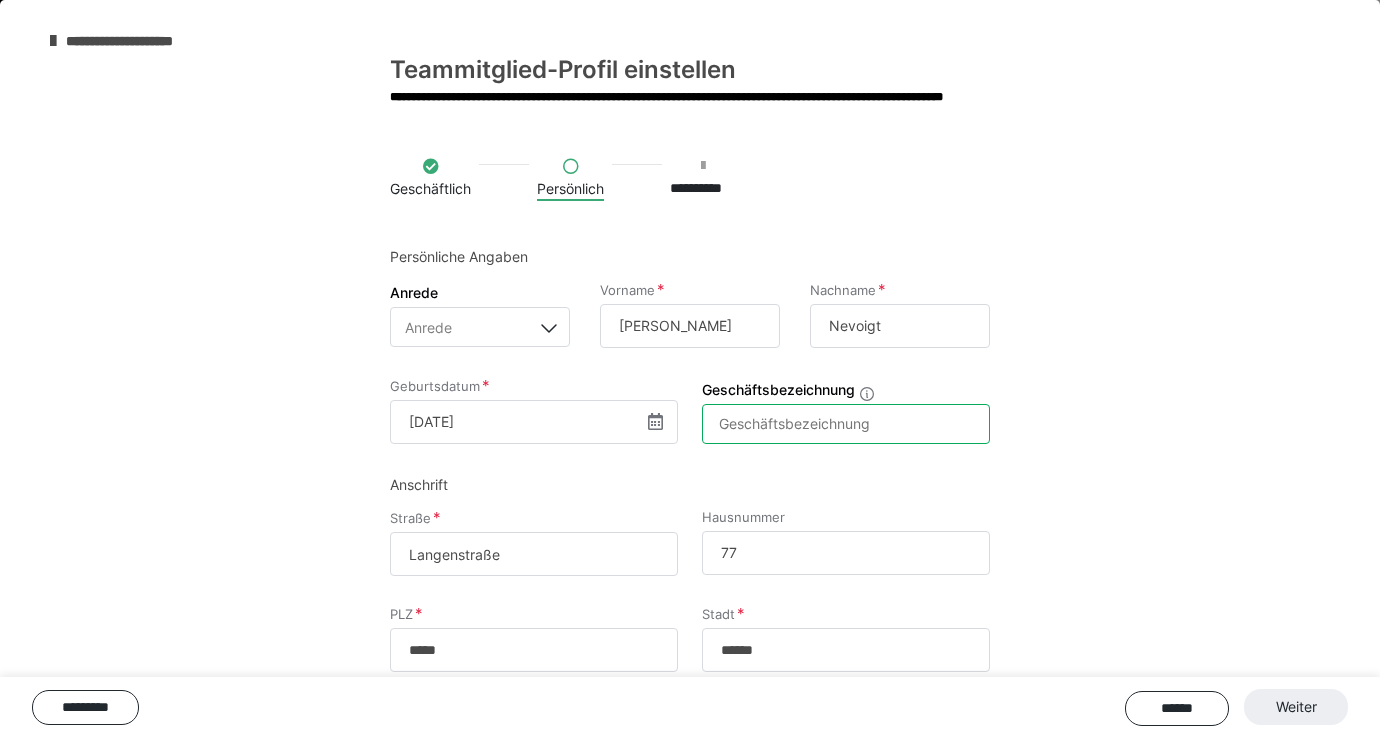 click on "Geschäftsbezeichnung" at bounding box center [846, 424] 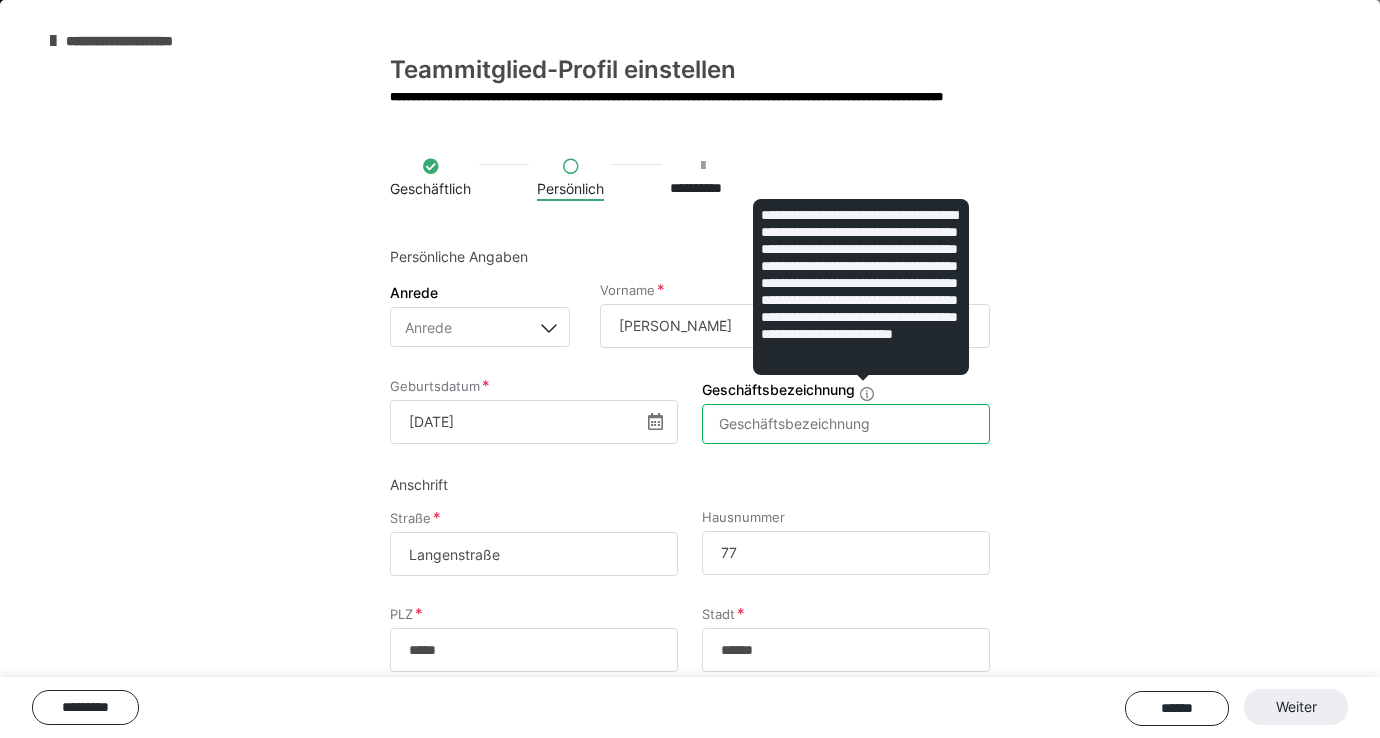 scroll, scrollTop: 78, scrollLeft: 0, axis: vertical 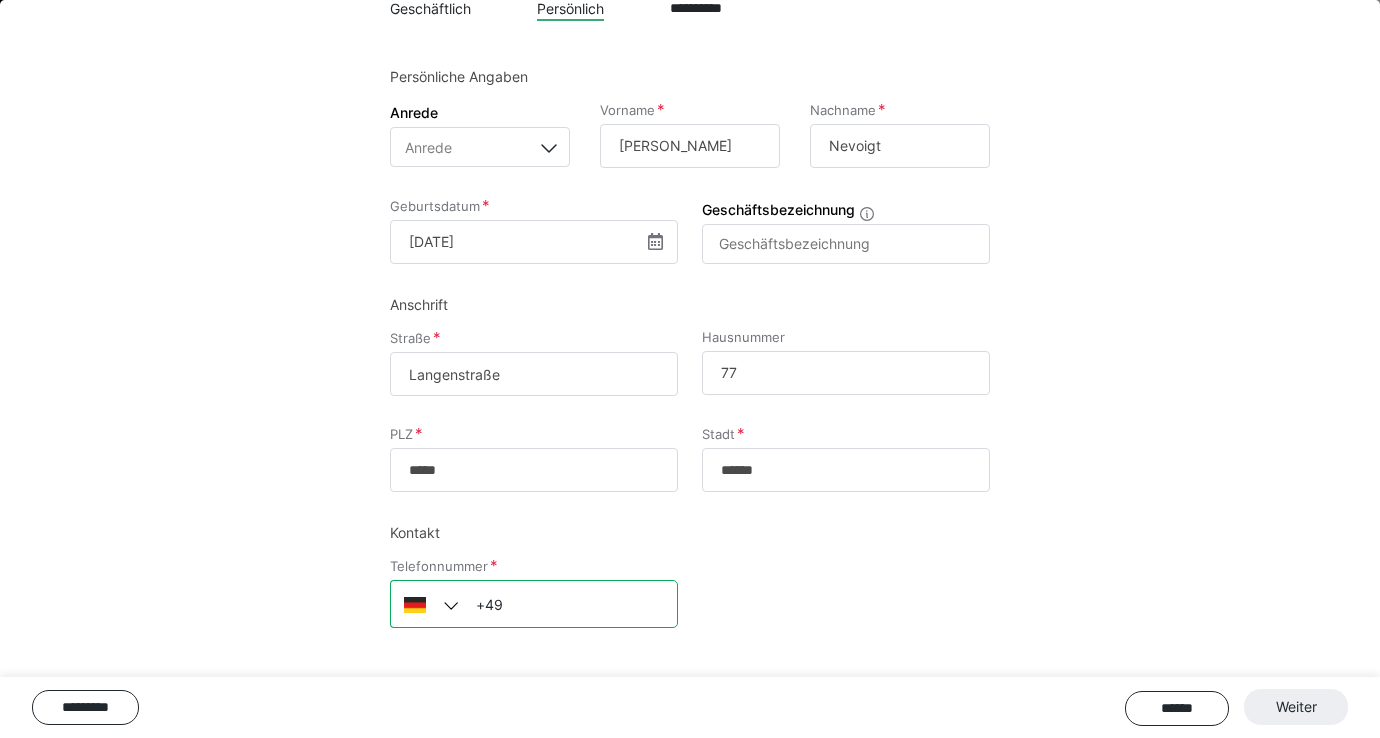 click on "+49" at bounding box center (534, 604) 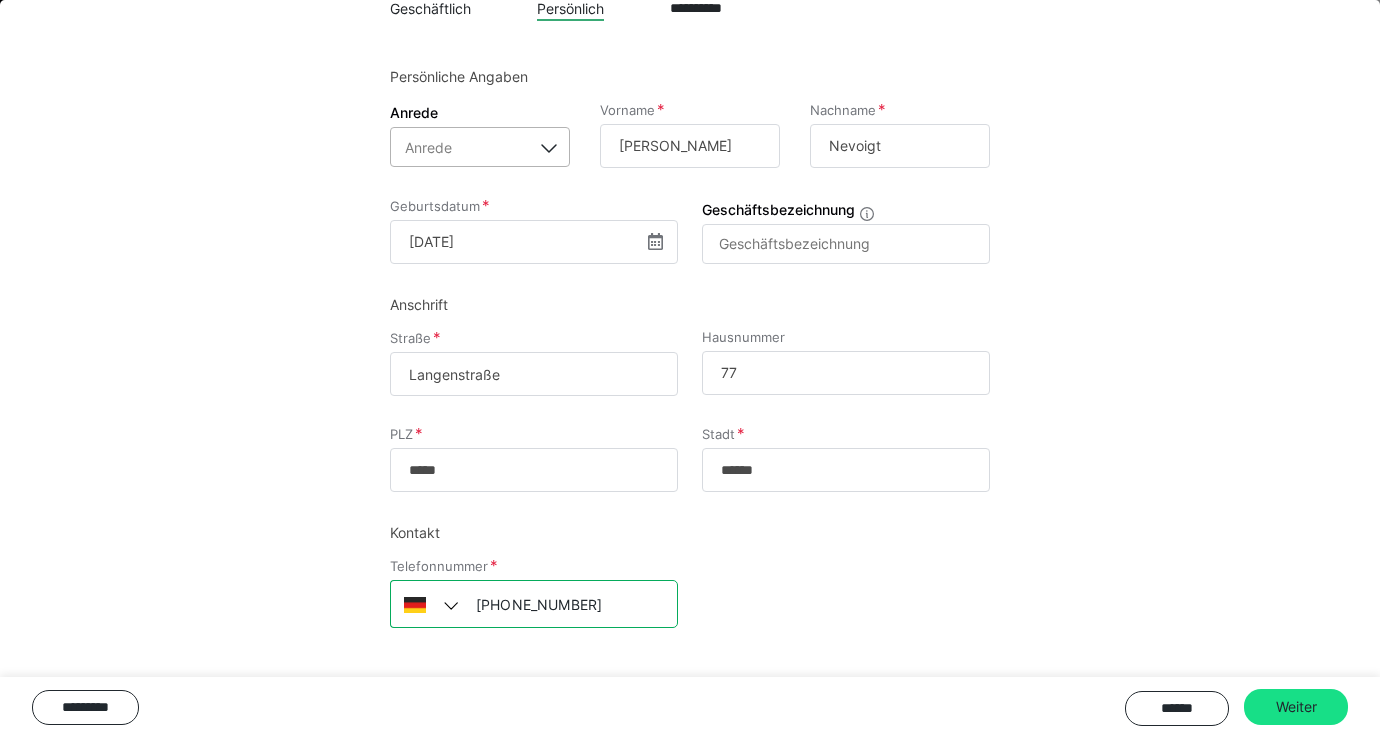type on "+49 1624 330441" 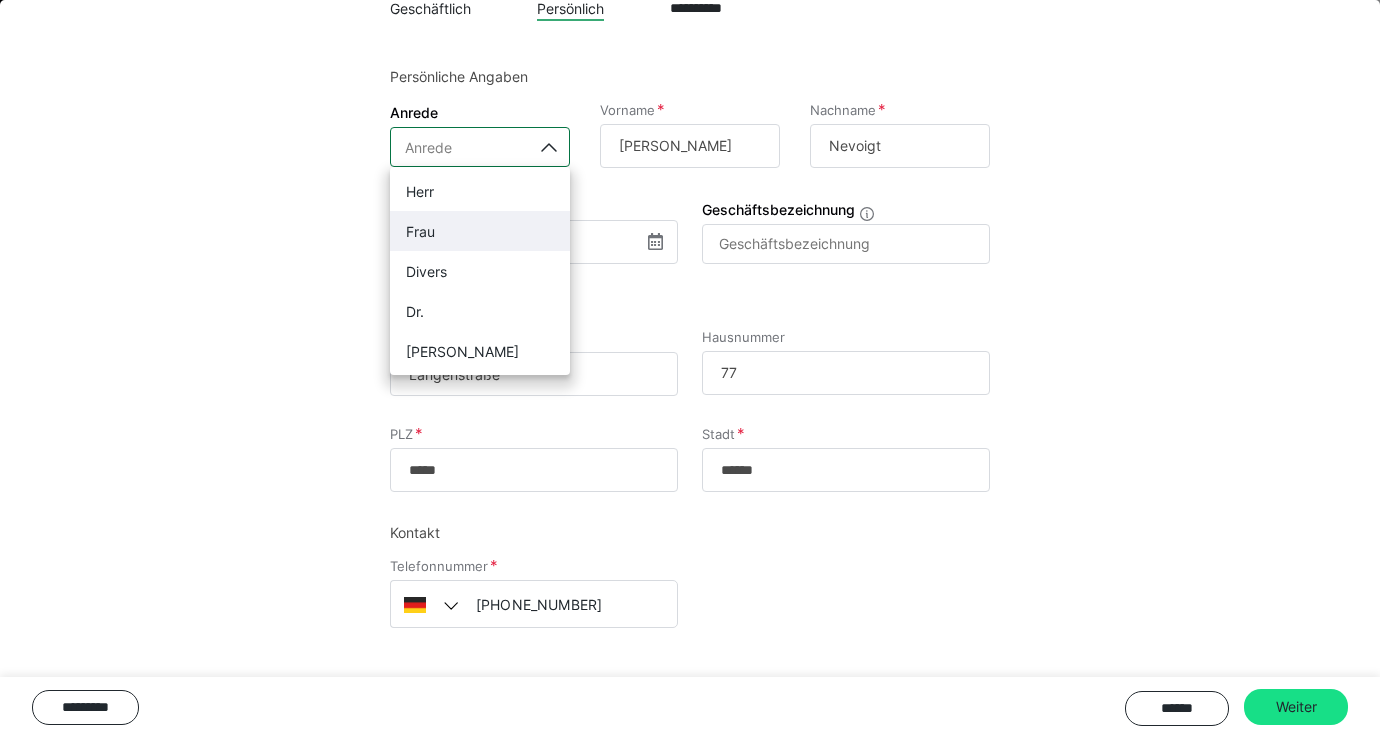 click on "Frau" at bounding box center (480, 231) 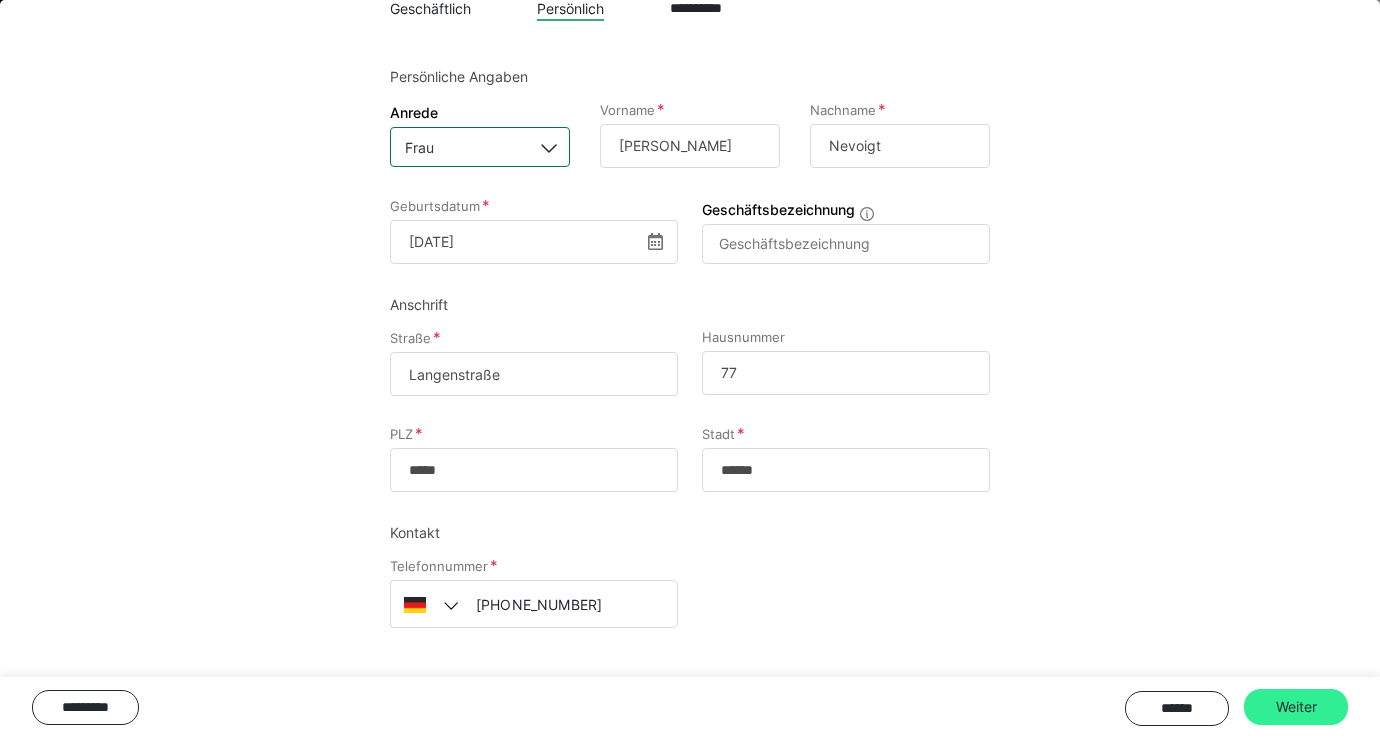 click on "Weiter" at bounding box center [1296, 707] 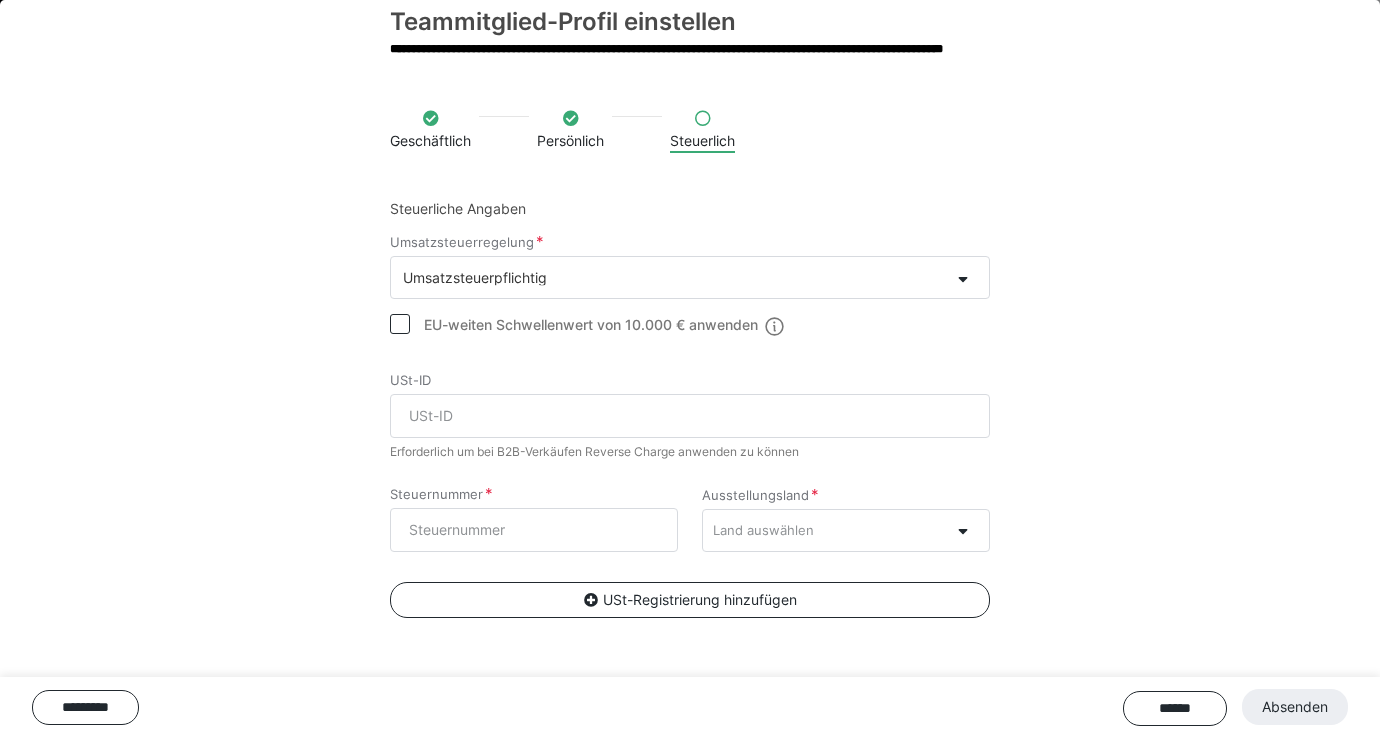 scroll, scrollTop: 51, scrollLeft: 0, axis: vertical 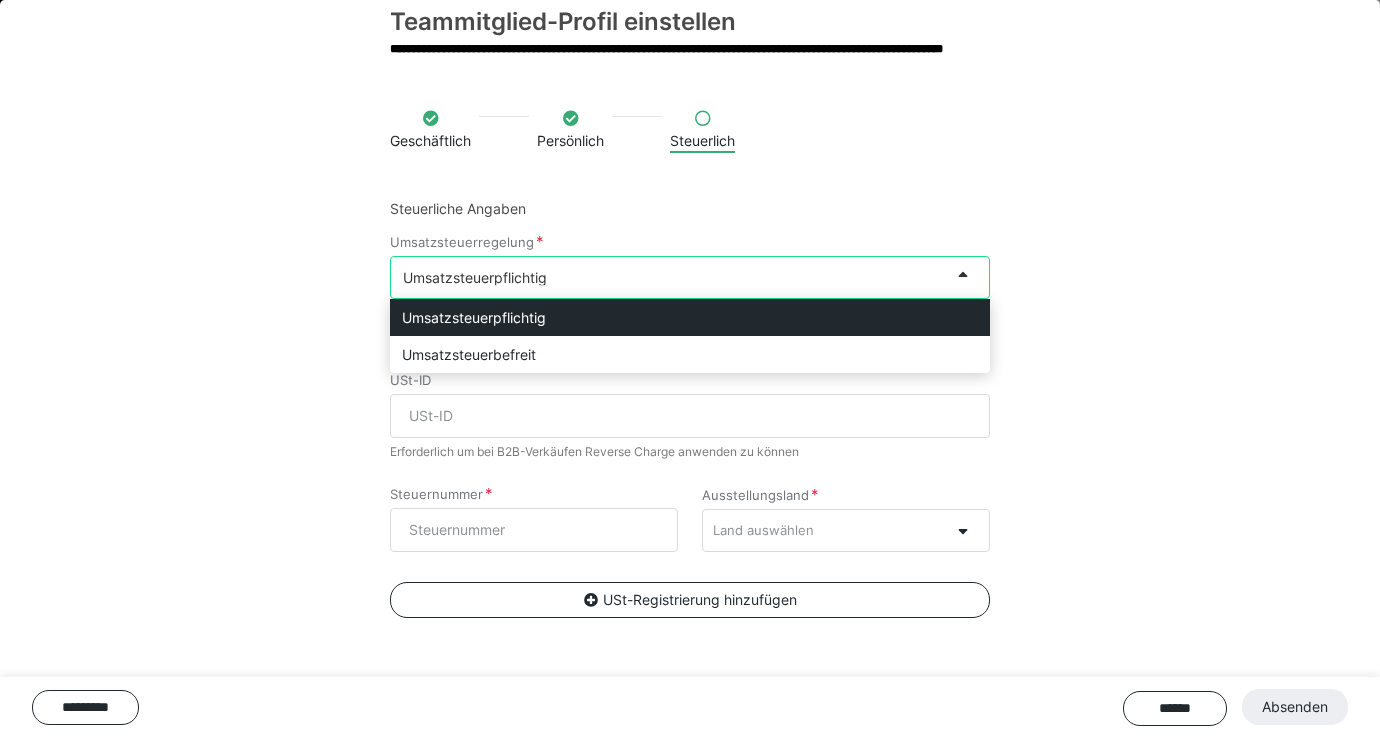 click at bounding box center [963, 274] 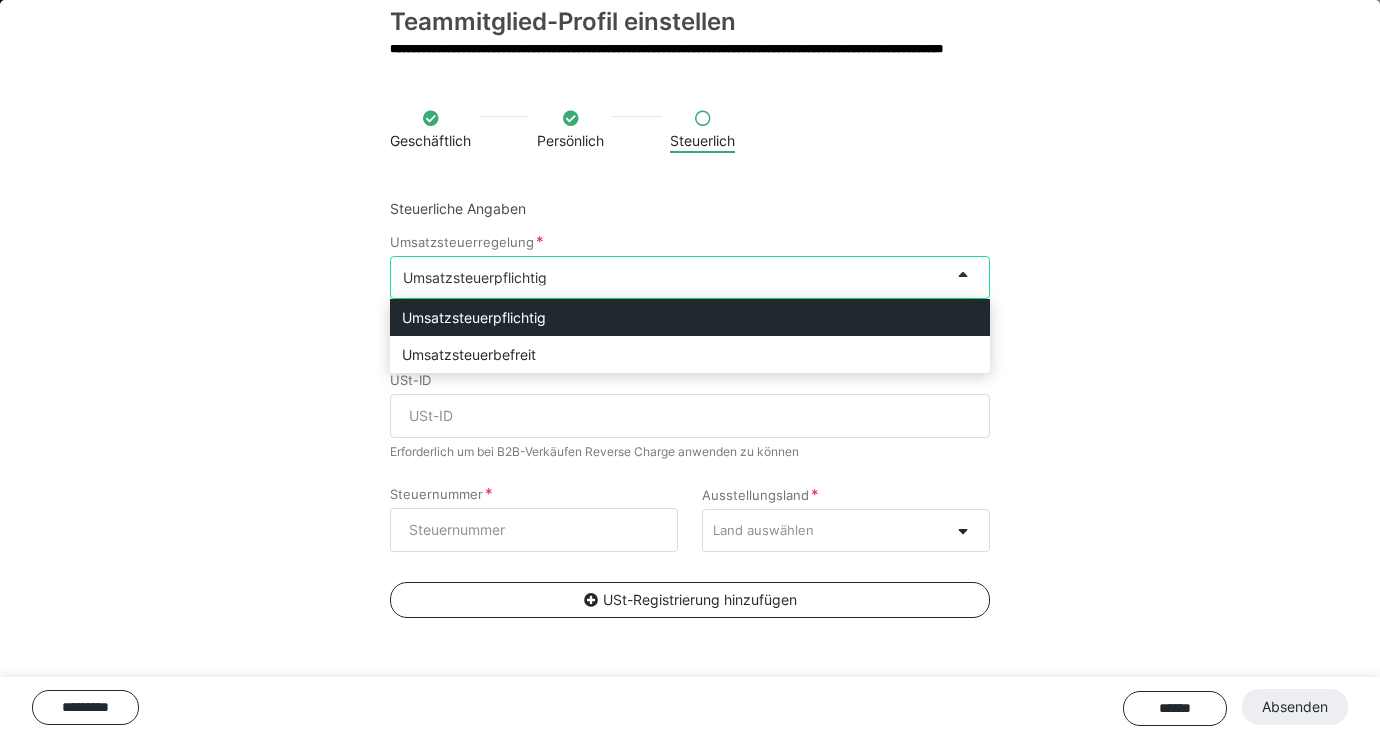 click at bounding box center (963, 274) 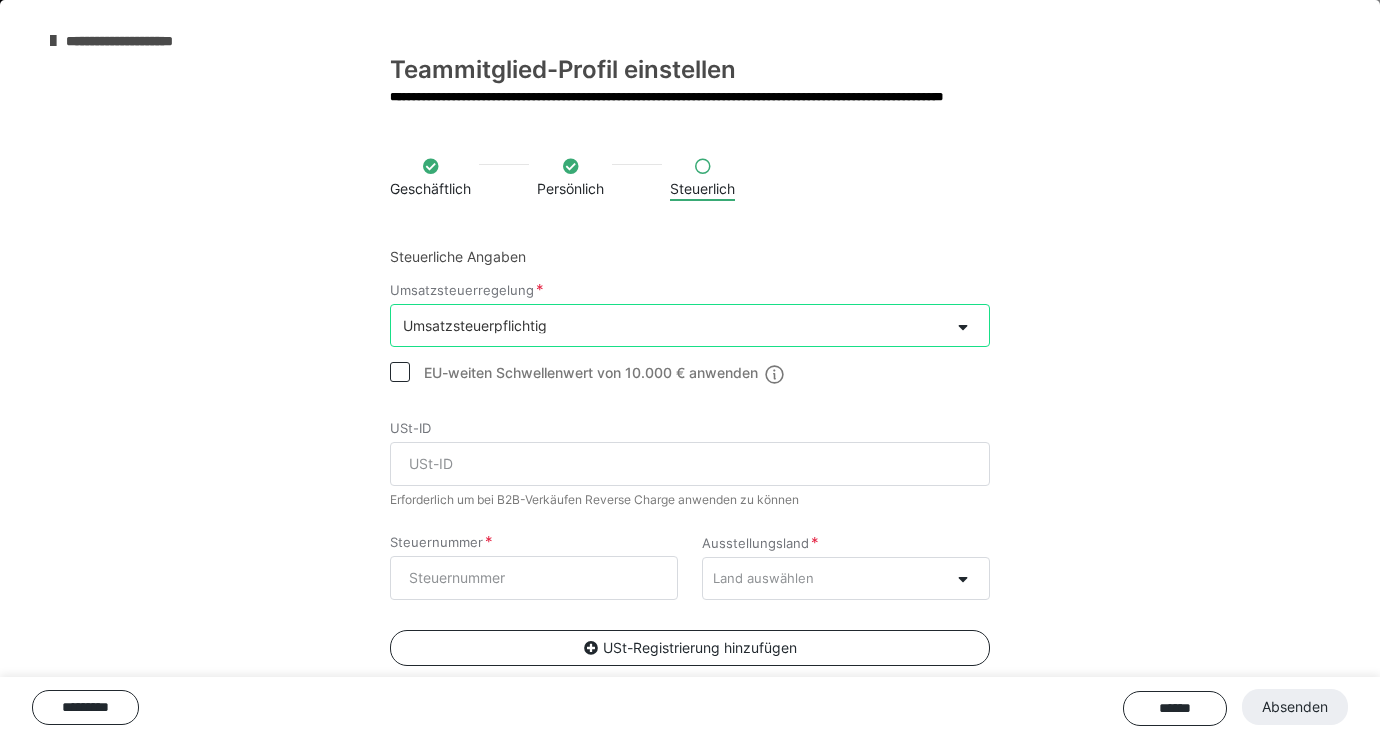 scroll, scrollTop: 4, scrollLeft: 0, axis: vertical 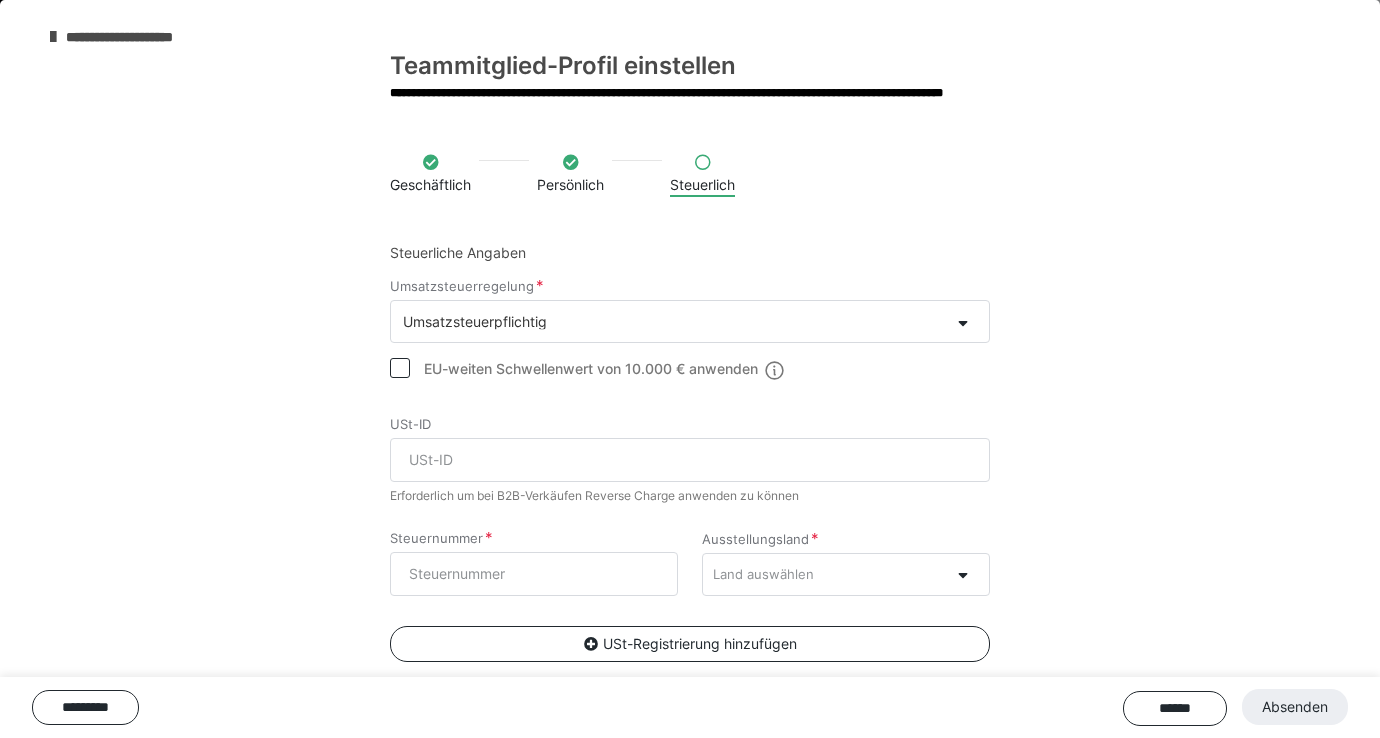 click at bounding box center (53, 37) 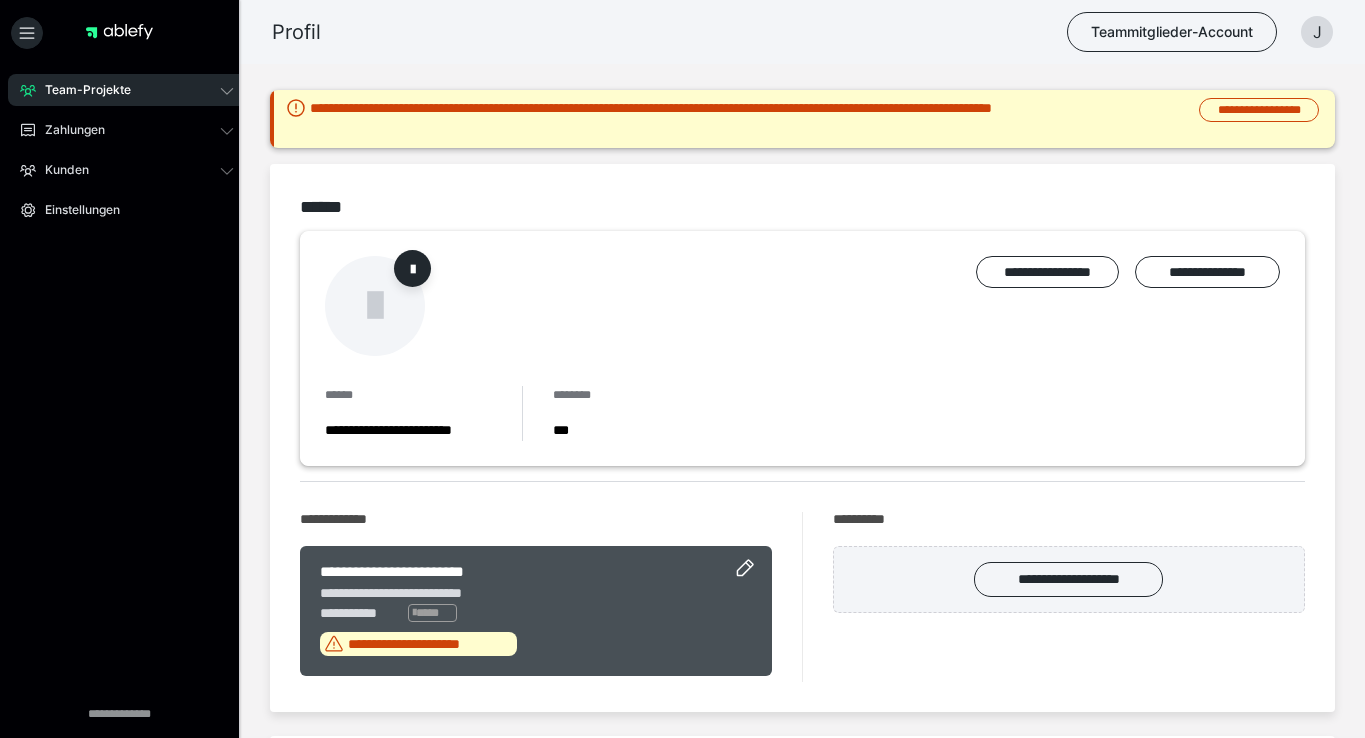 click at bounding box center [375, 306] 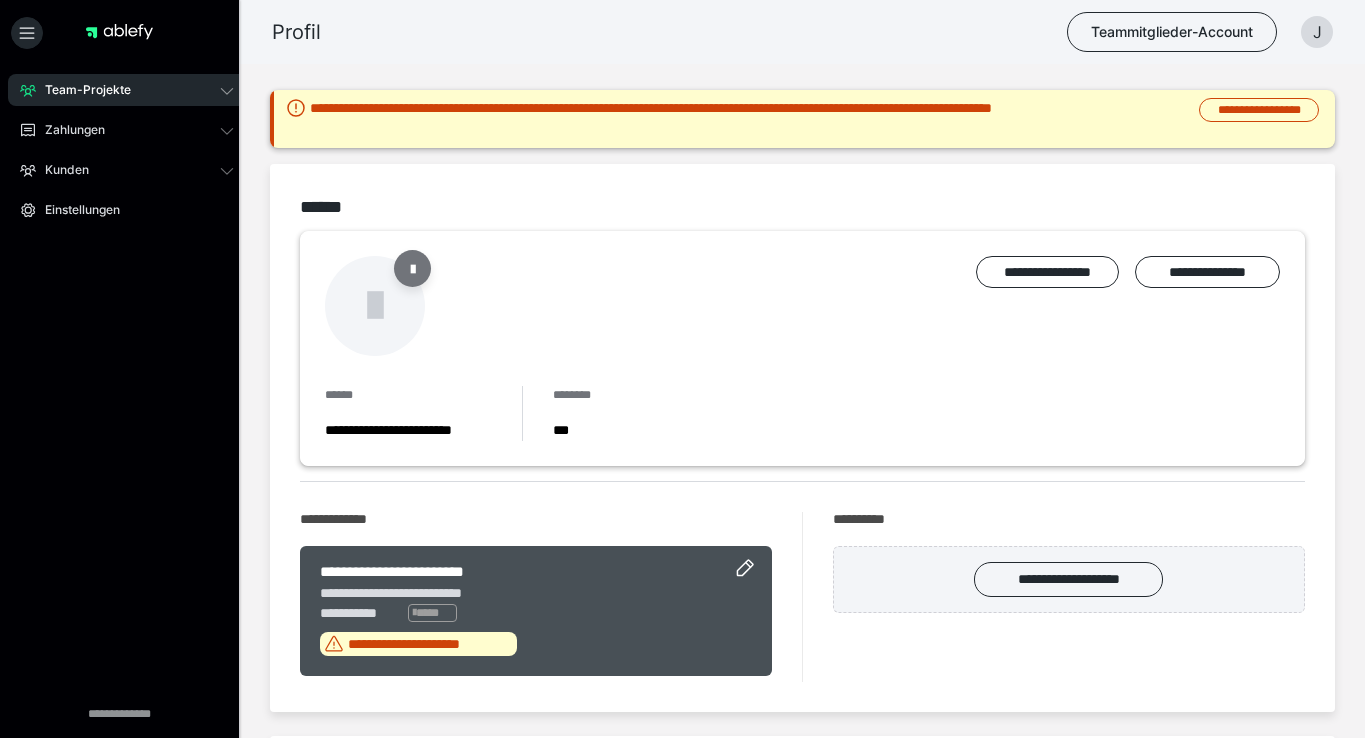 click at bounding box center (413, 268) 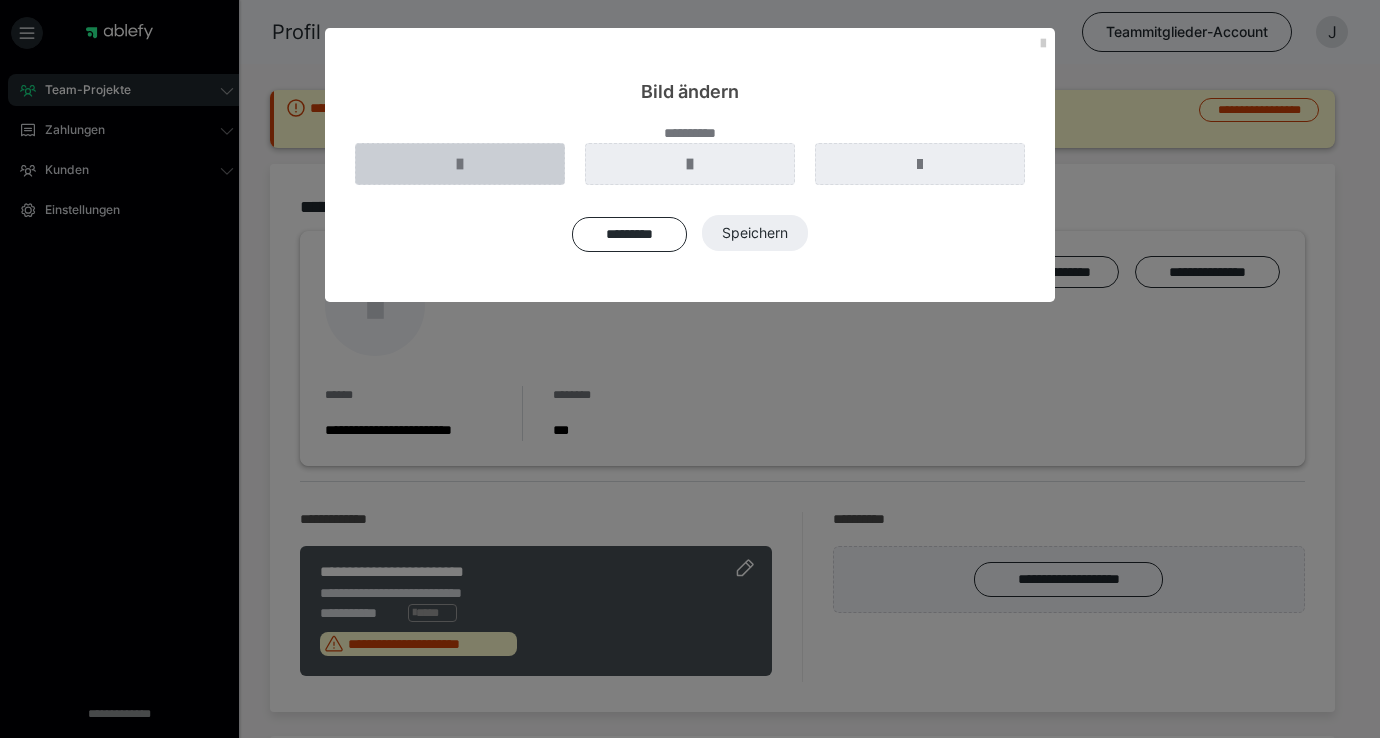 click at bounding box center [460, 164] 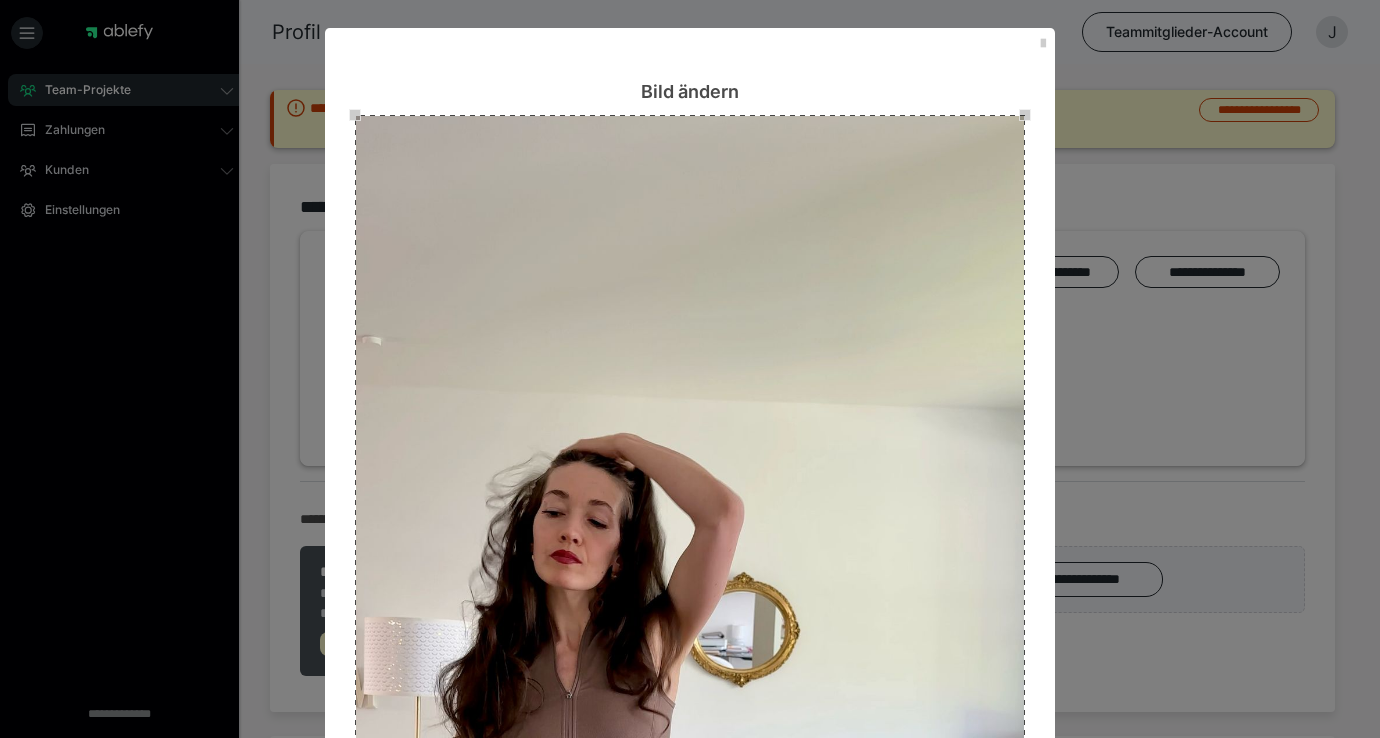 scroll, scrollTop: 23, scrollLeft: 0, axis: vertical 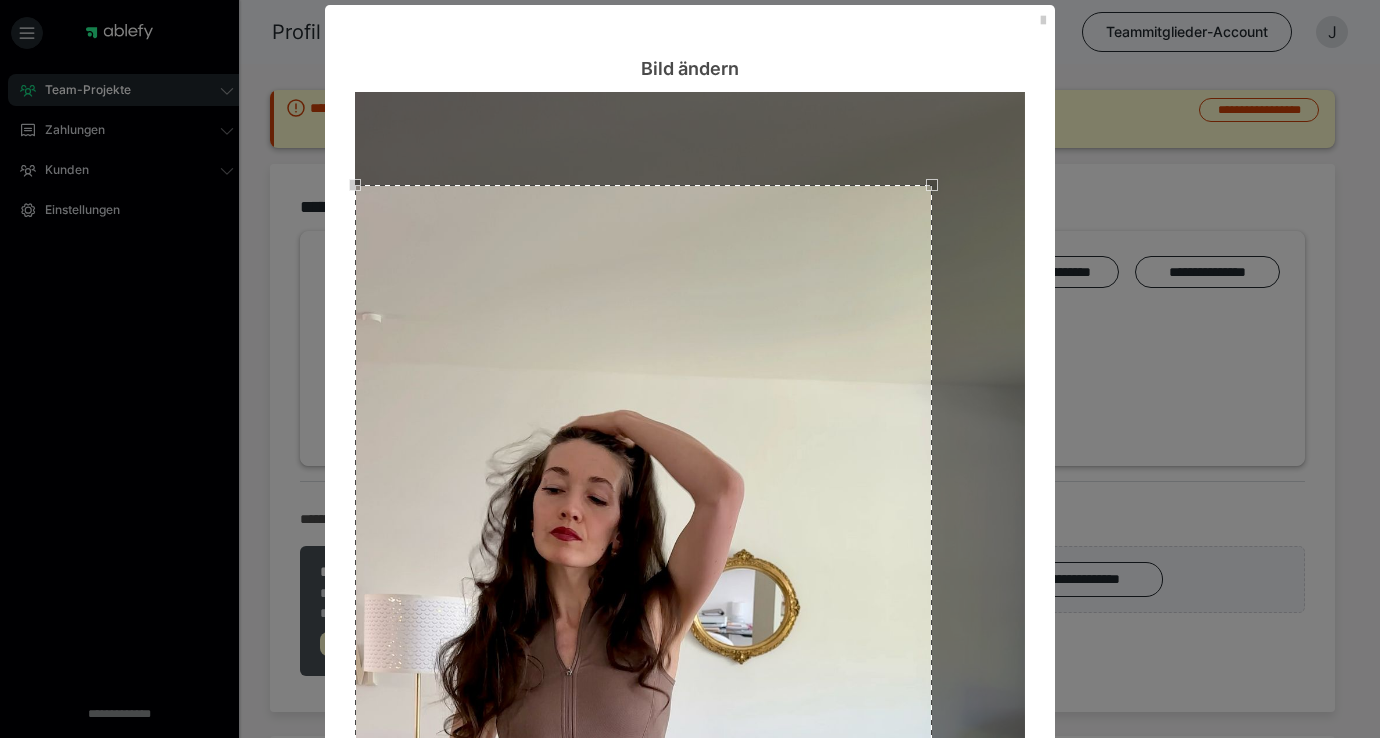 click at bounding box center [643, 473] 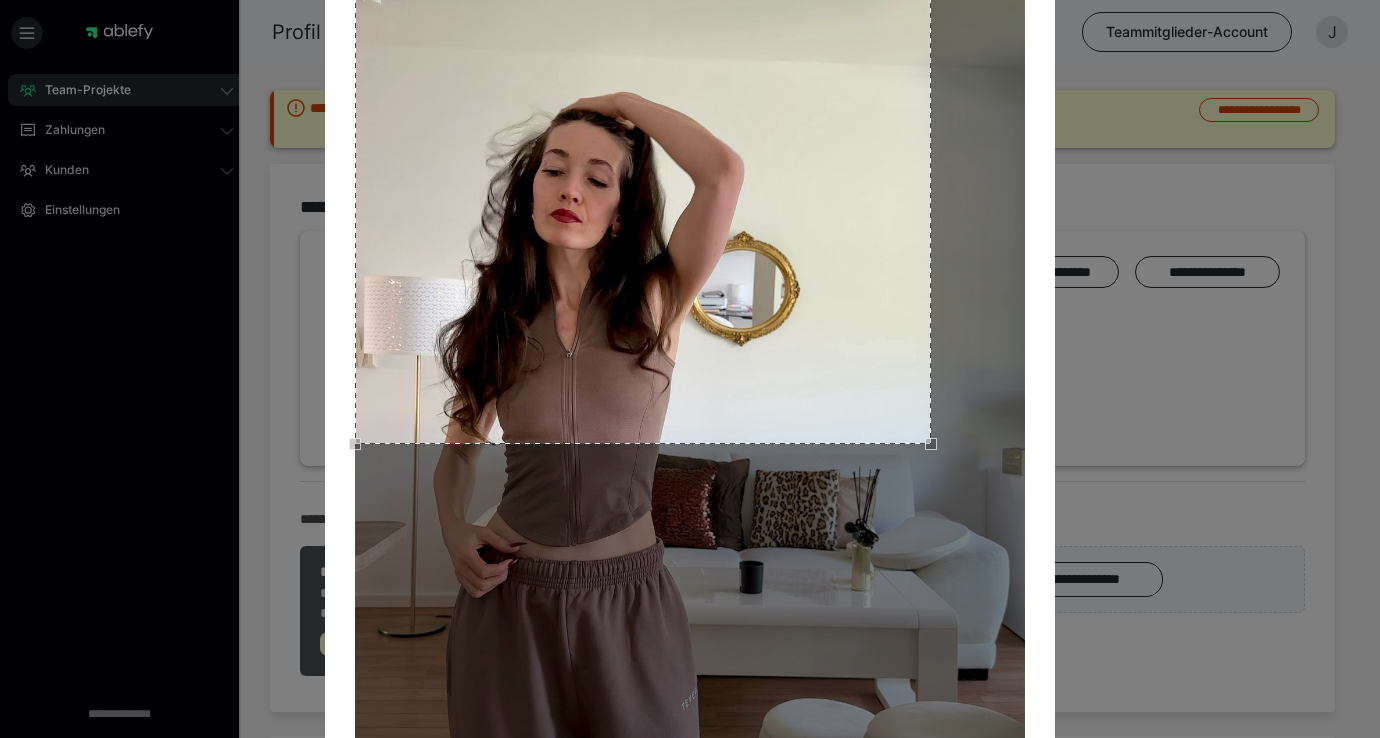 scroll, scrollTop: 337, scrollLeft: 0, axis: vertical 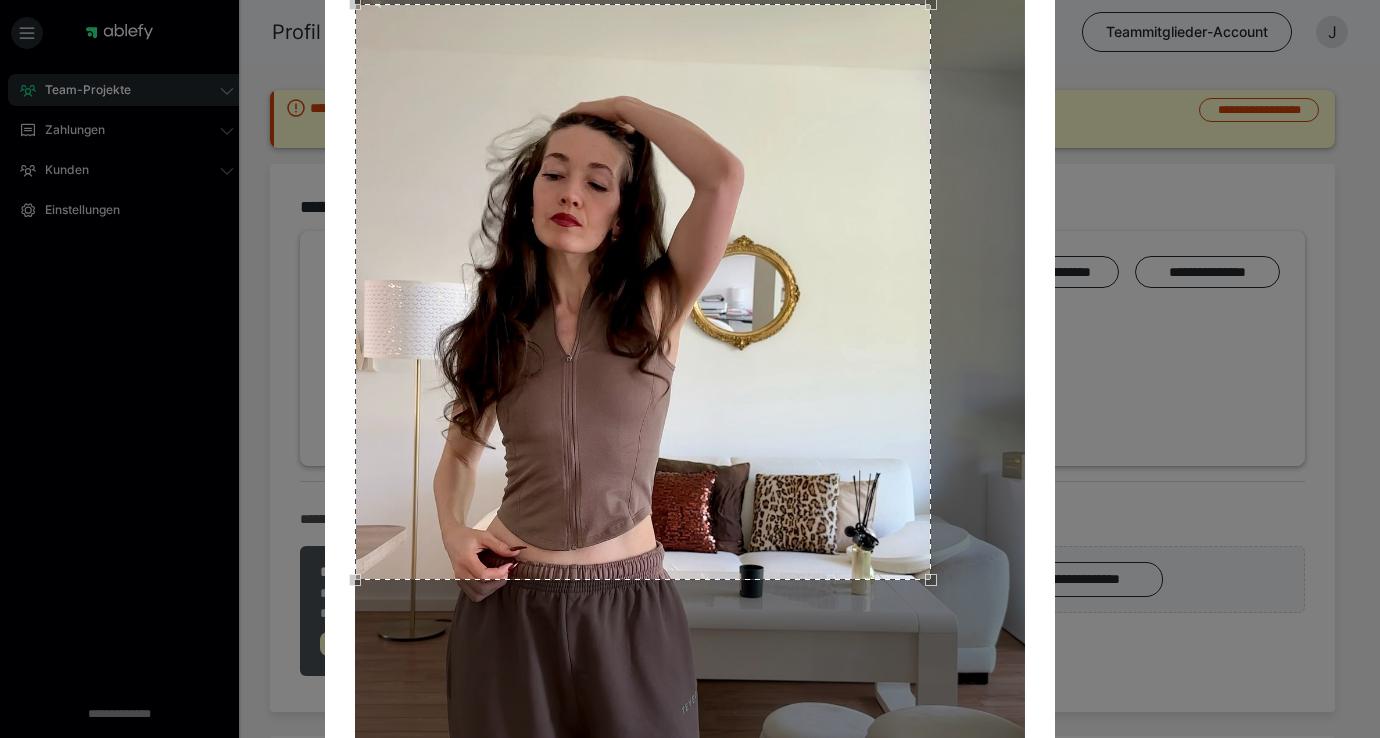 click at bounding box center (643, 292) 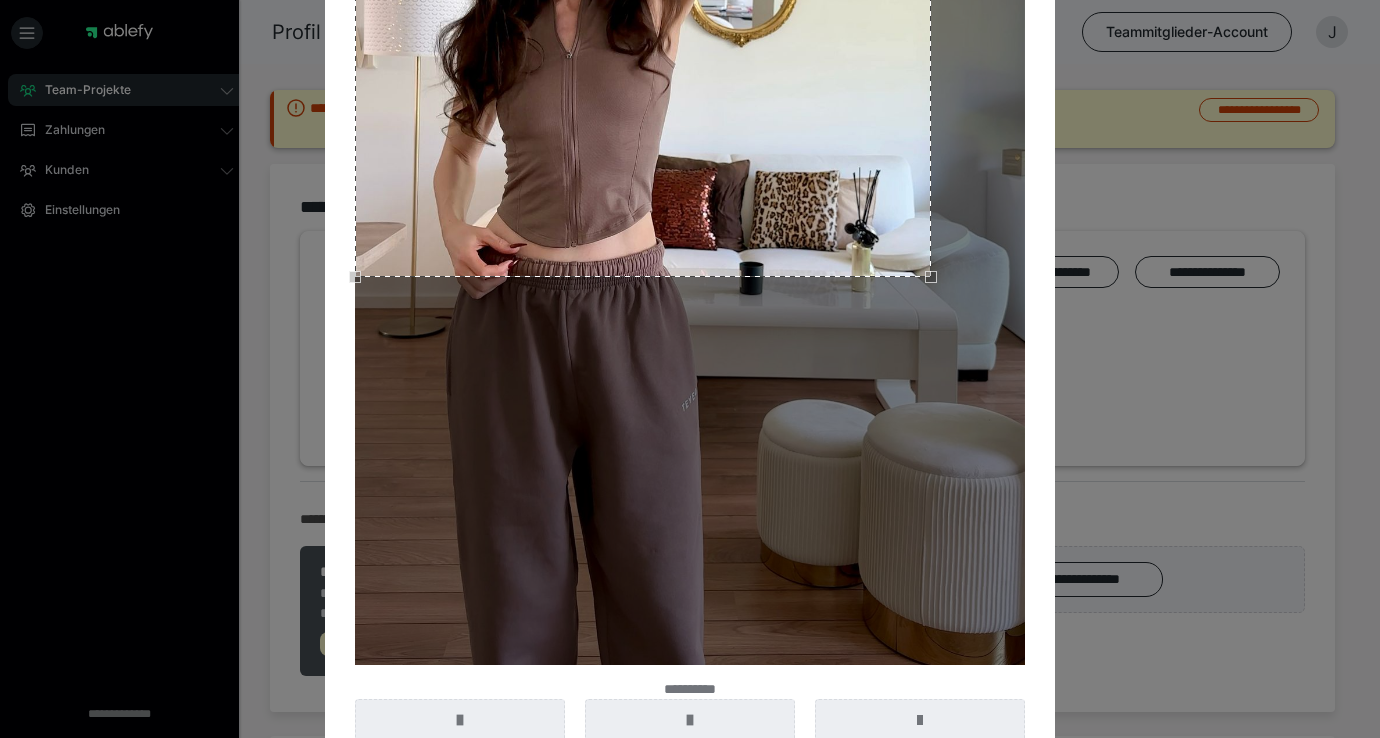 scroll, scrollTop: 787, scrollLeft: 0, axis: vertical 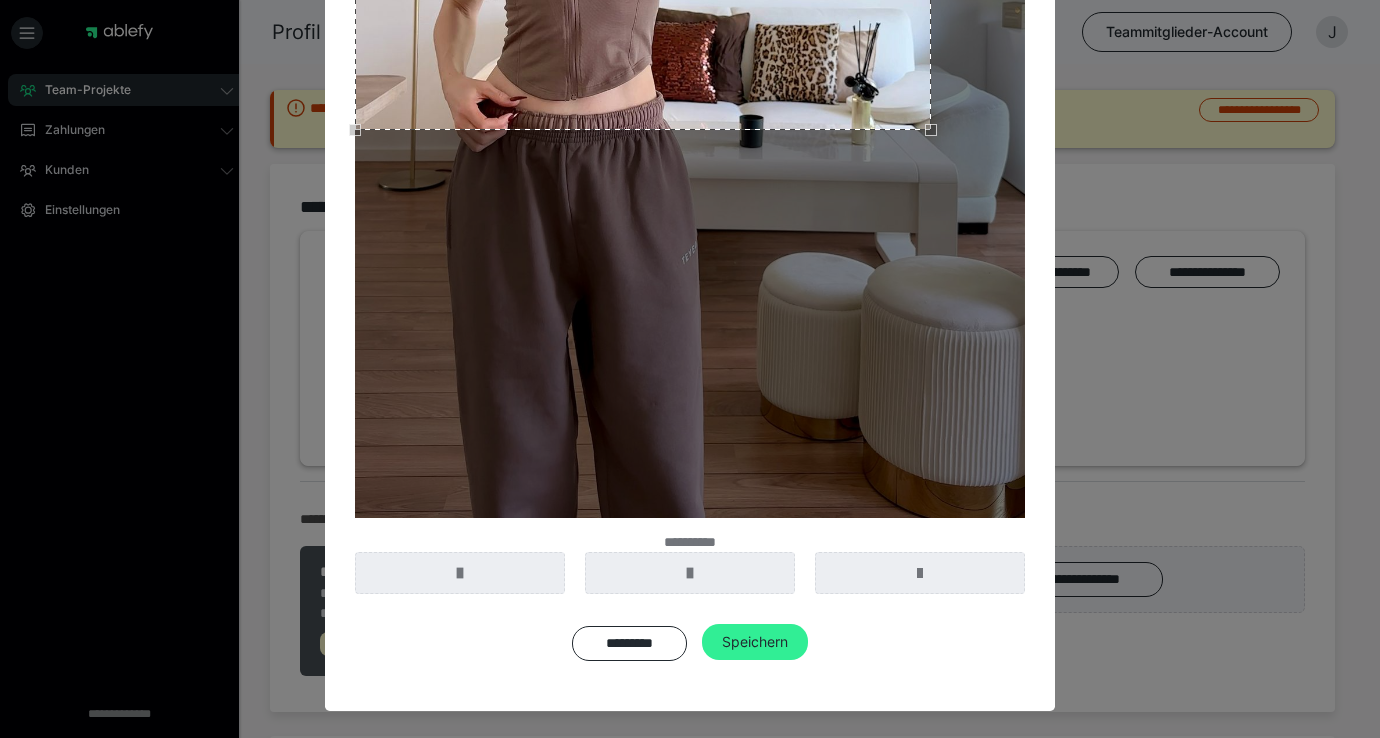 click on "Speichern" at bounding box center [755, 642] 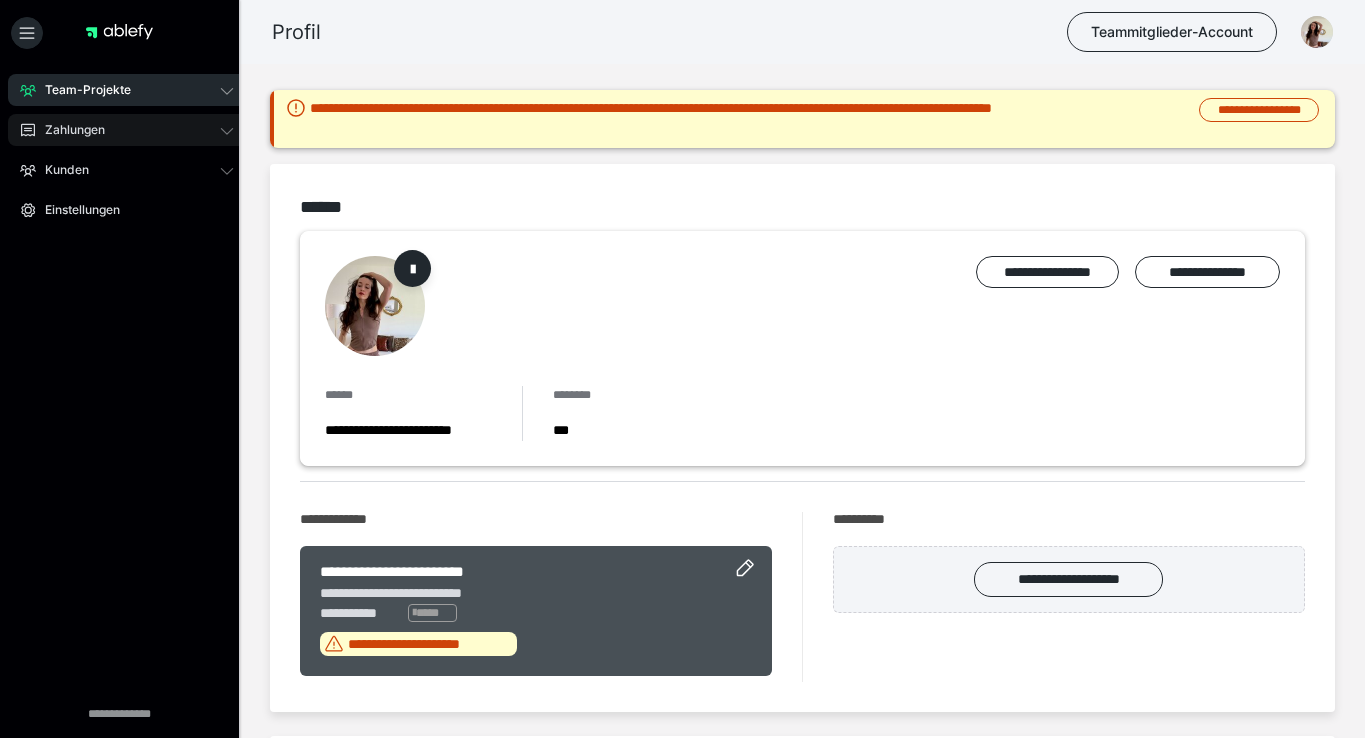 click on "Zahlungen" at bounding box center [68, 130] 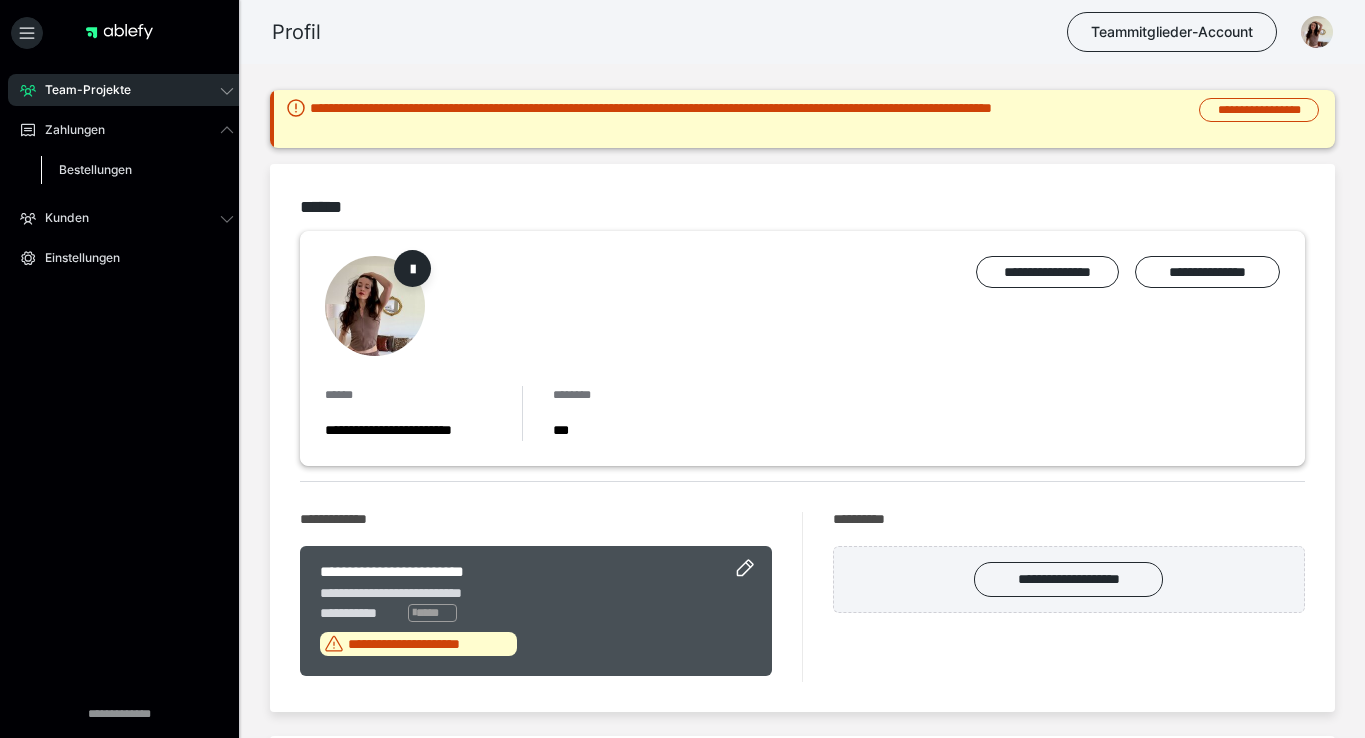 click on "Bestellungen" at bounding box center [95, 169] 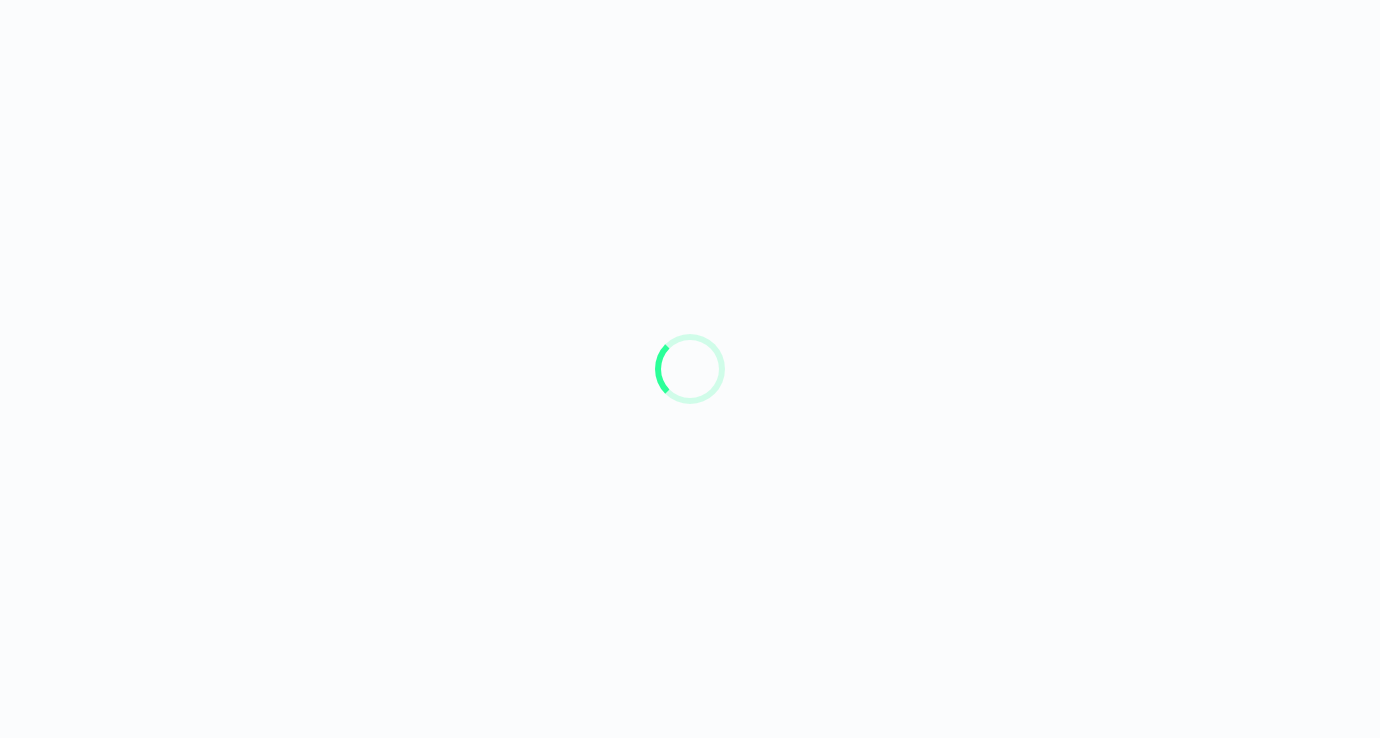scroll, scrollTop: 0, scrollLeft: 0, axis: both 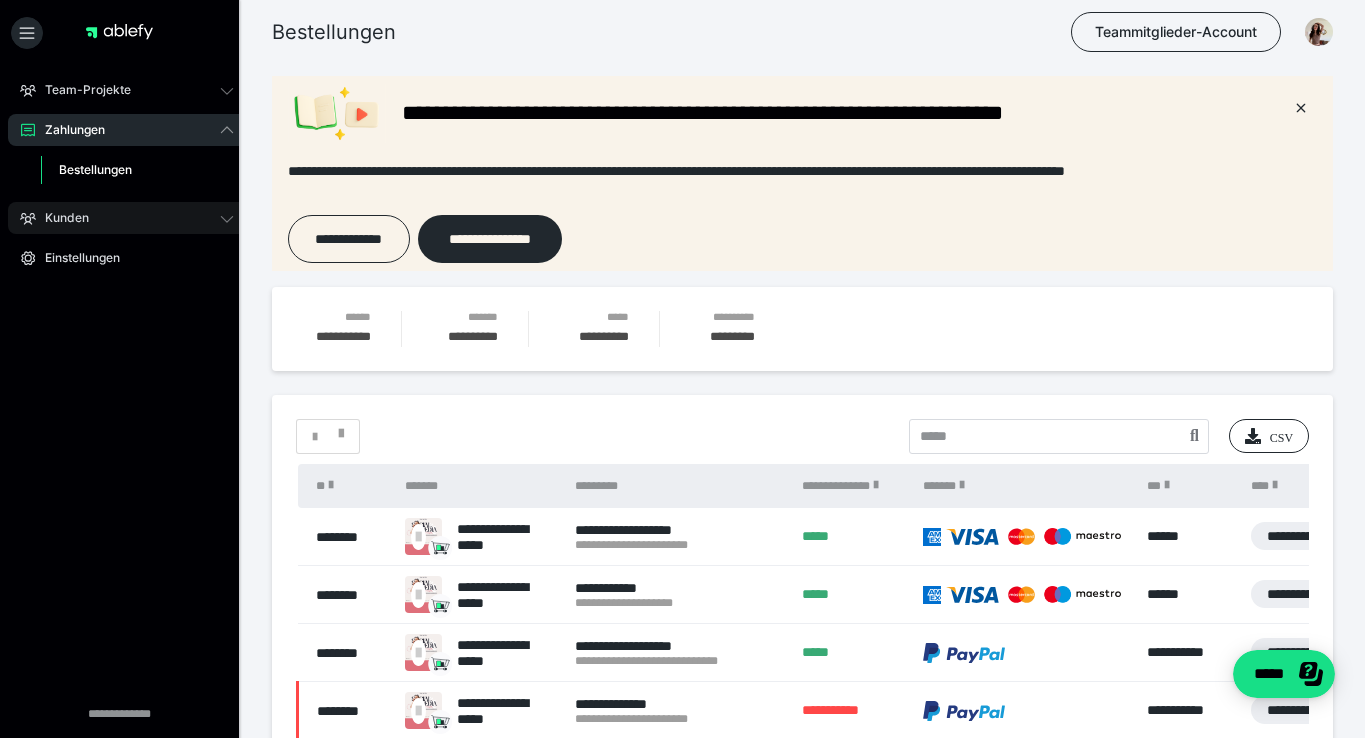 click 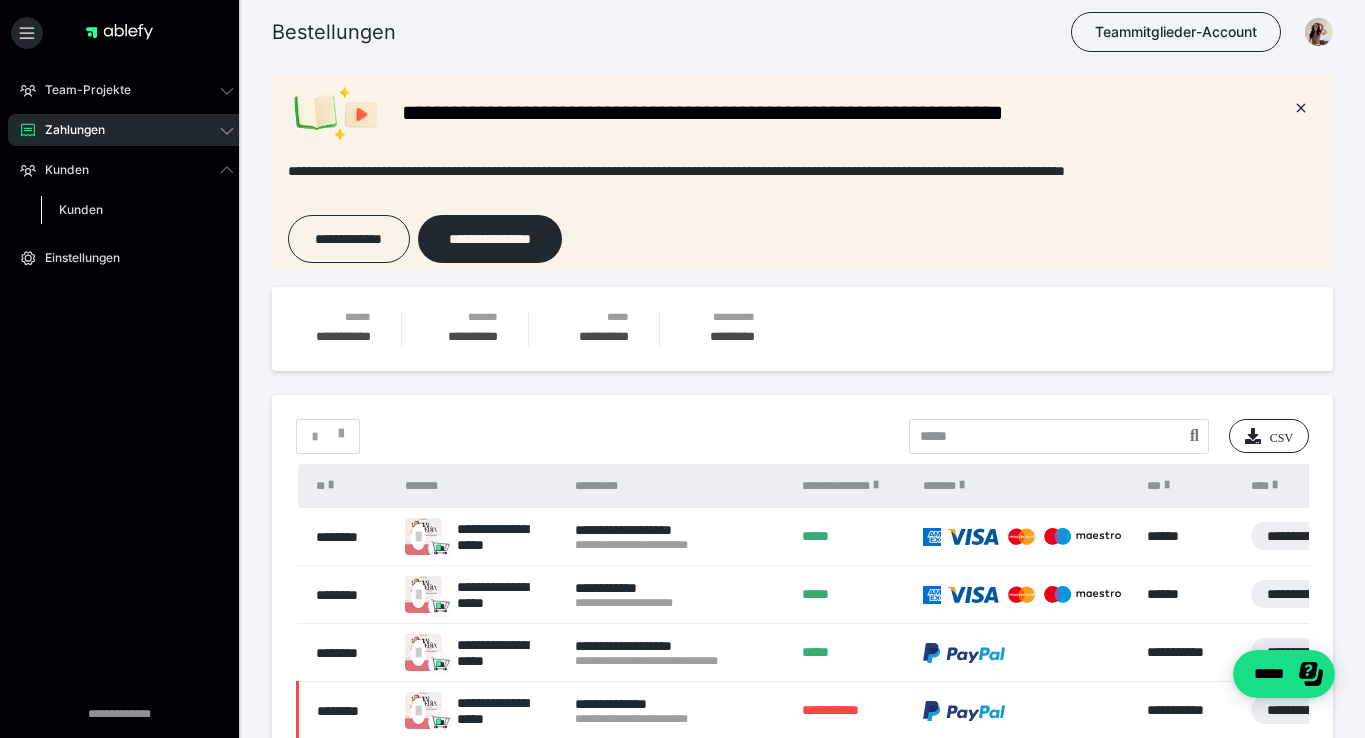 click on "Kunden" at bounding box center (81, 209) 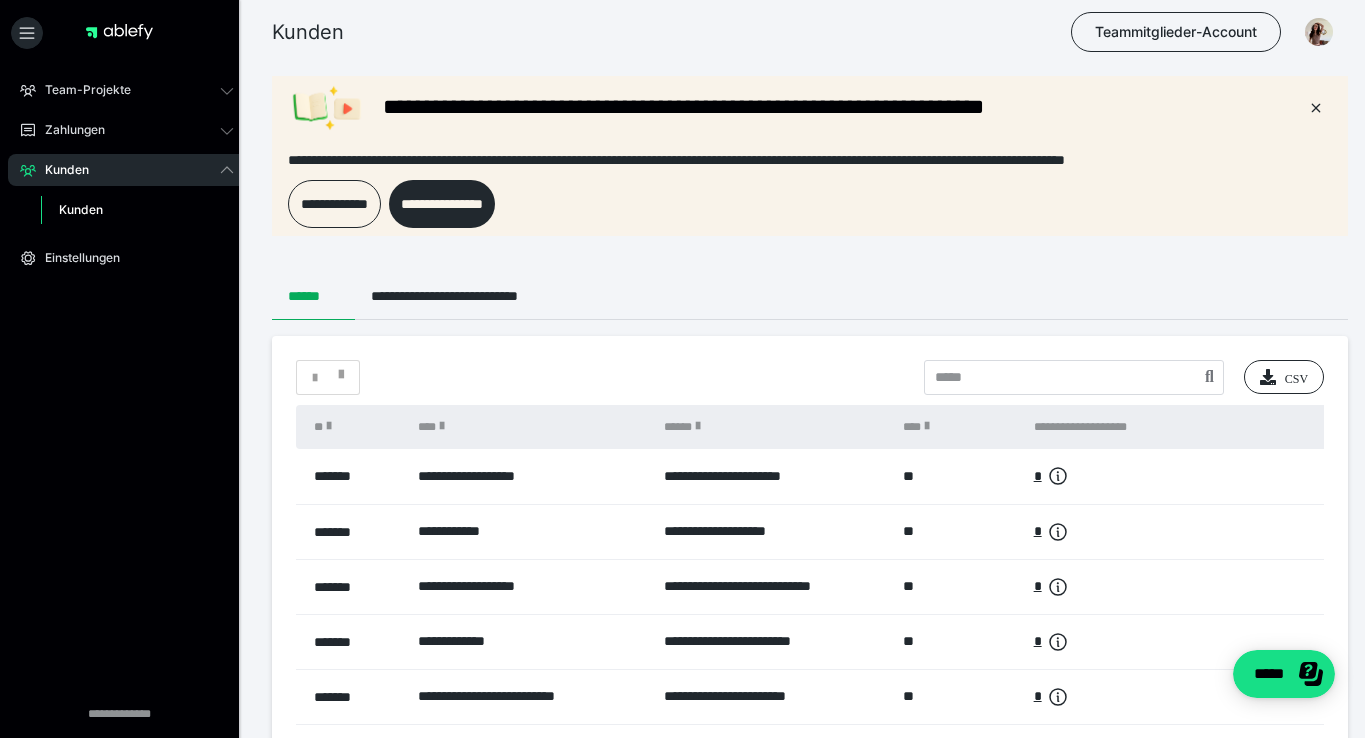 scroll, scrollTop: 0, scrollLeft: 0, axis: both 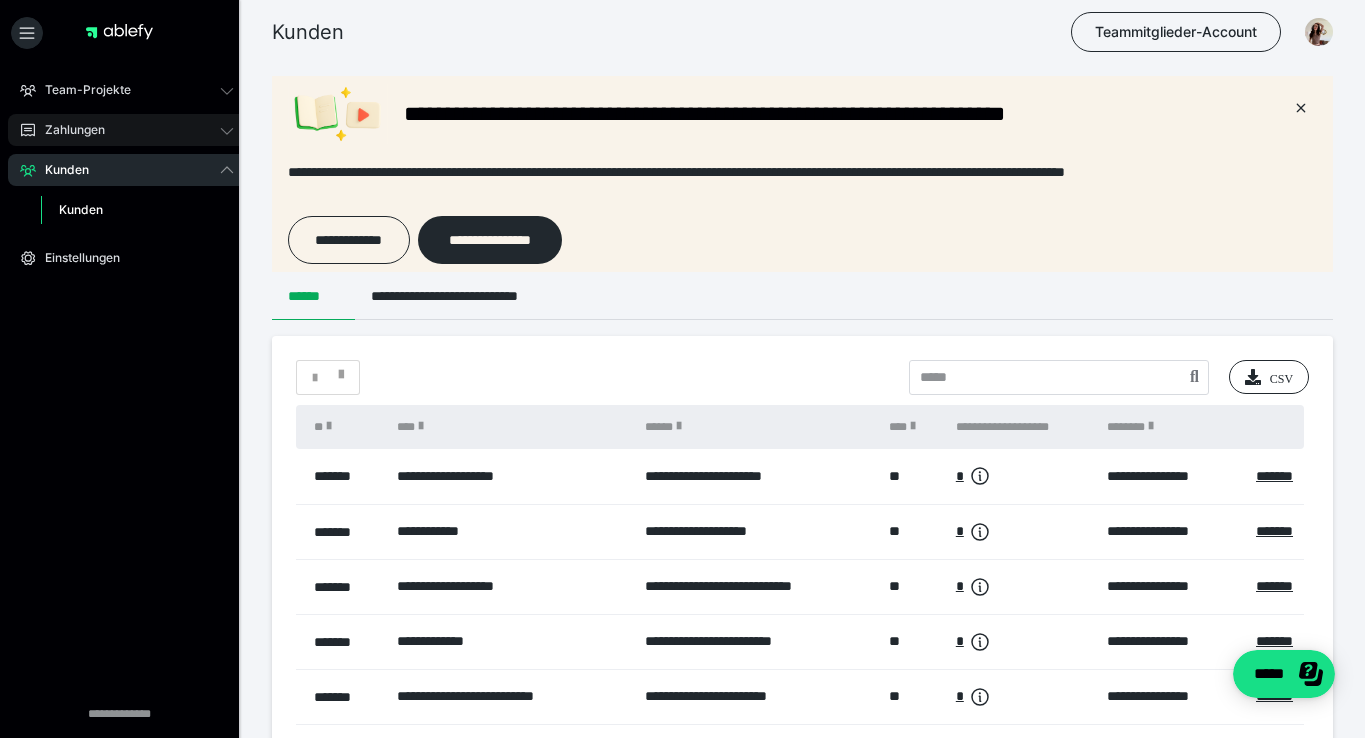 click on "Zahlungen" at bounding box center [127, 130] 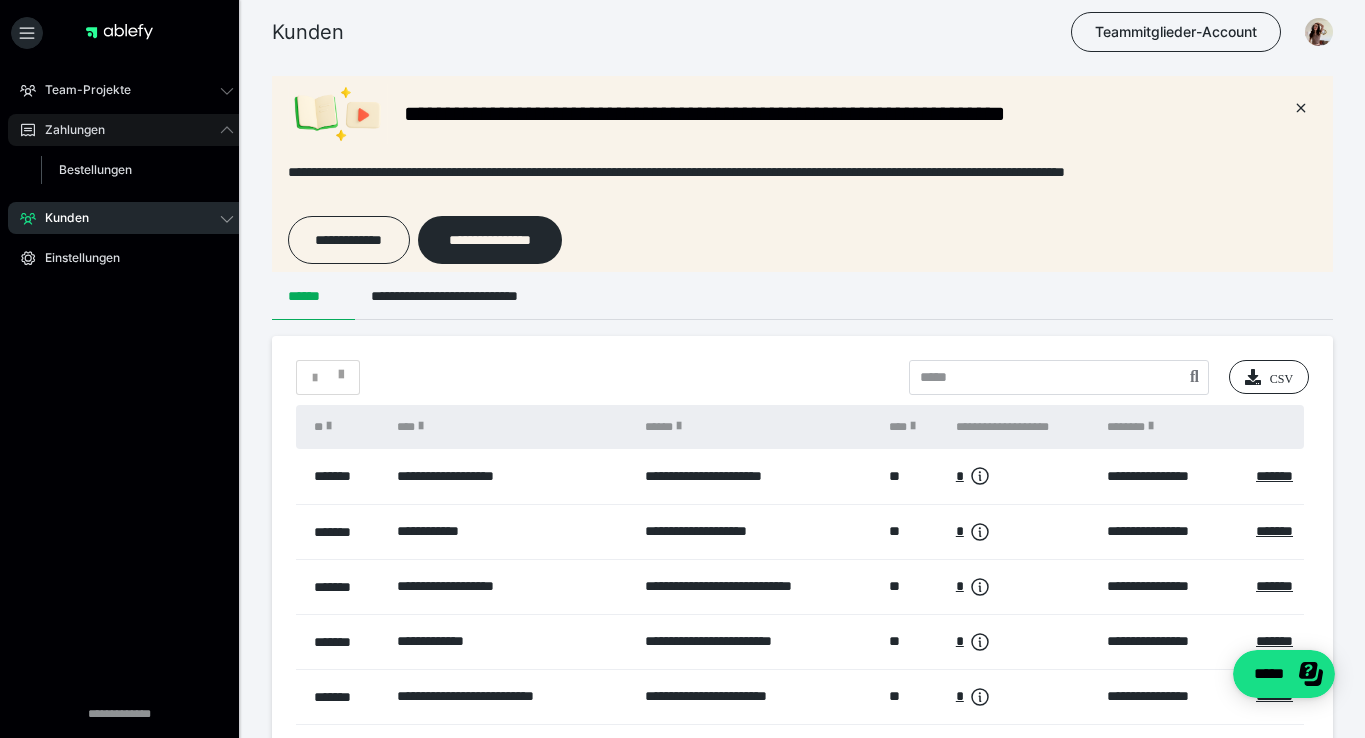 click on "Zahlungen" at bounding box center (68, 130) 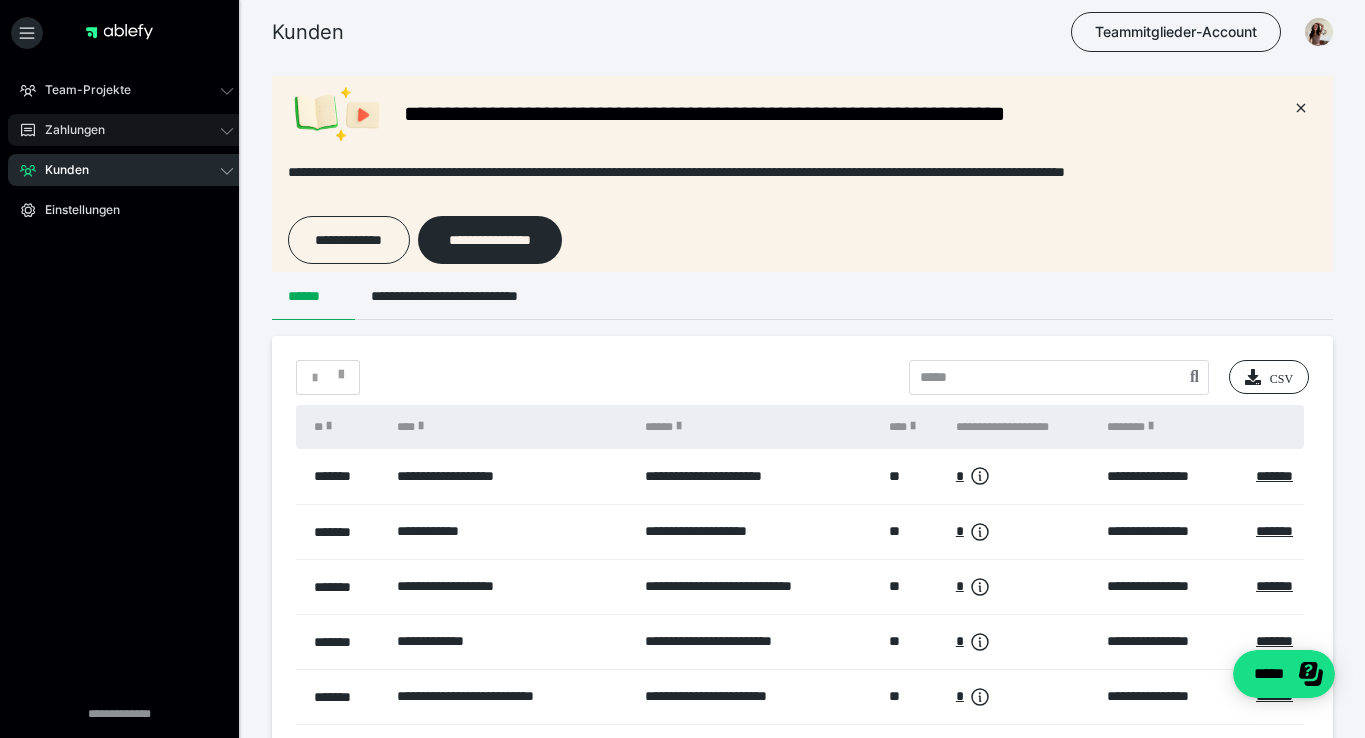 click 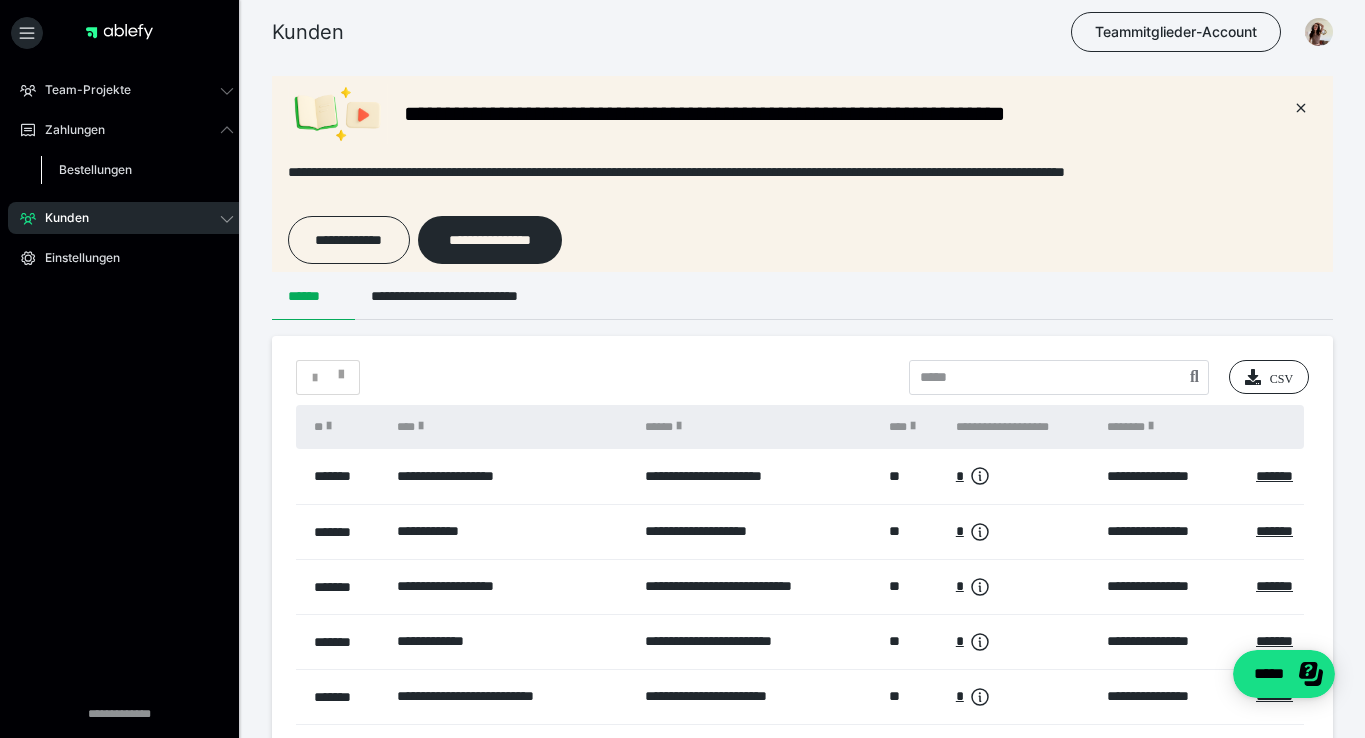 click on "Bestellungen" at bounding box center [137, 170] 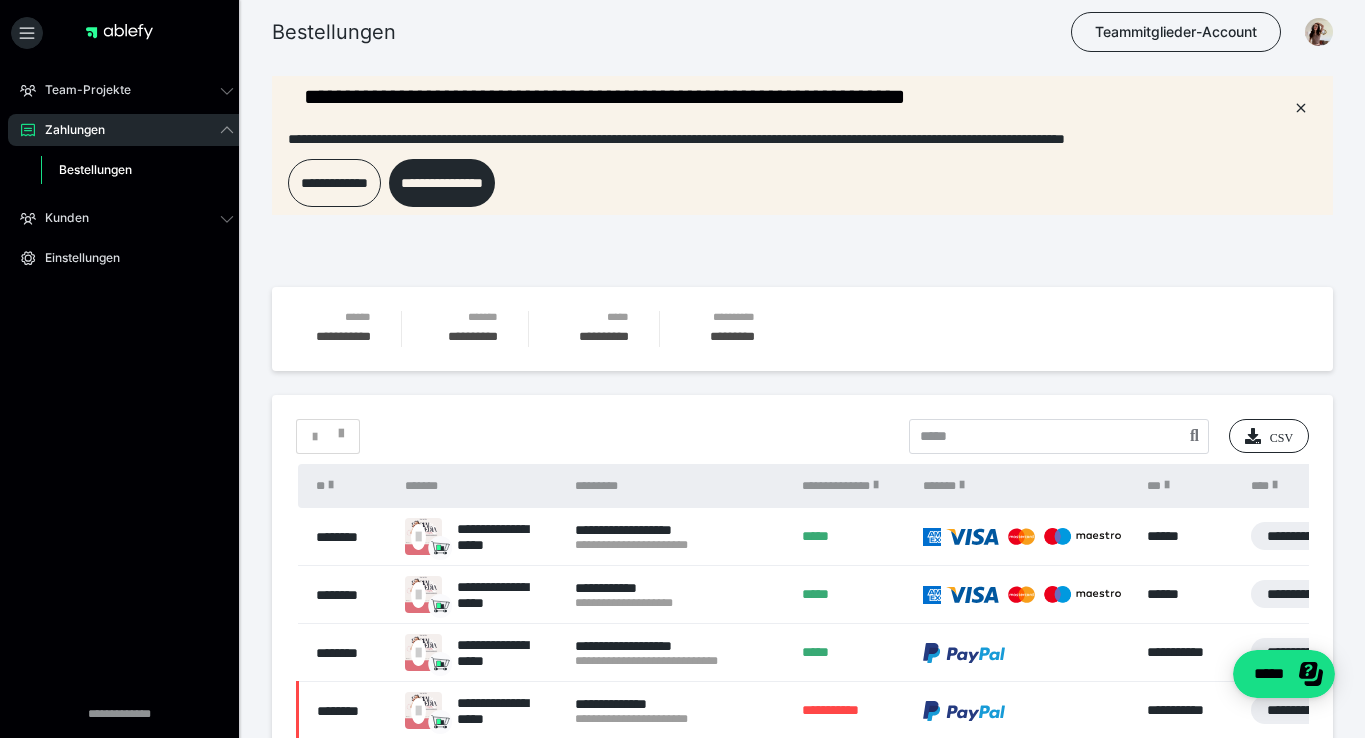 scroll, scrollTop: 0, scrollLeft: 0, axis: both 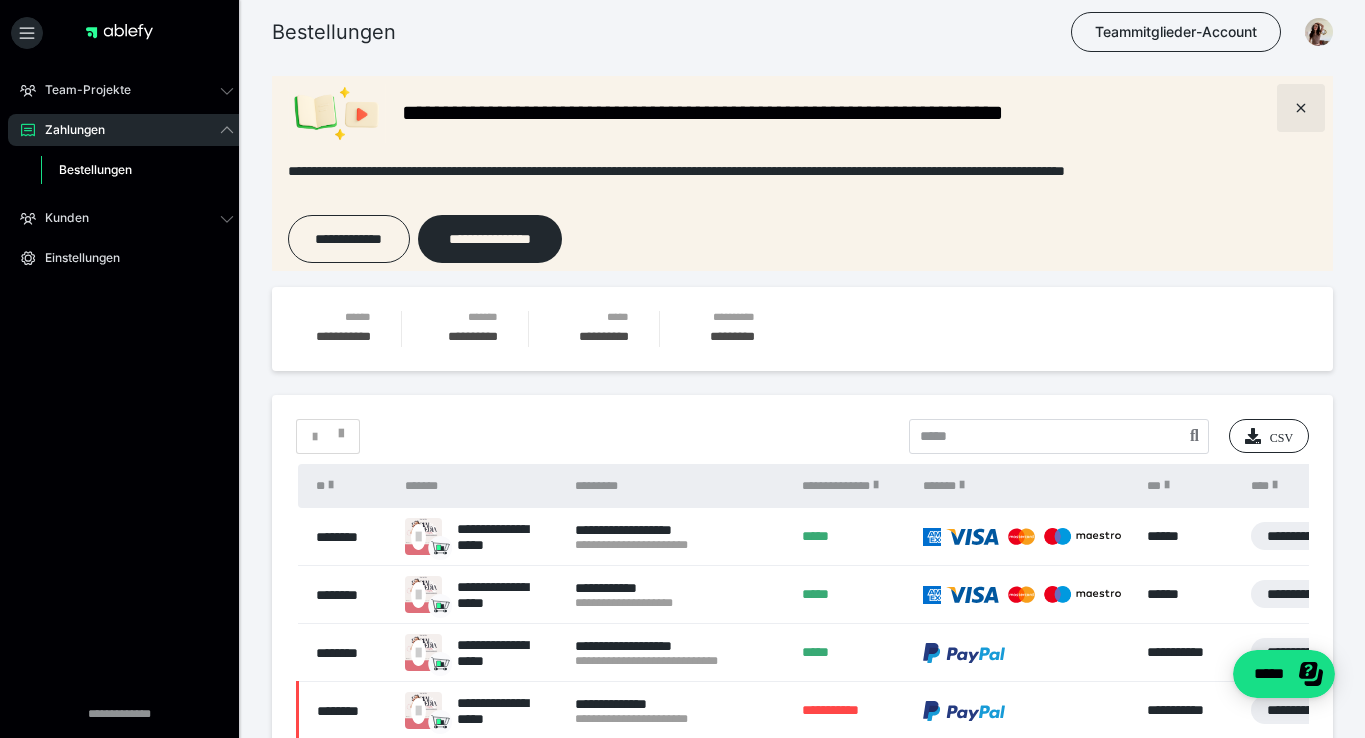 click 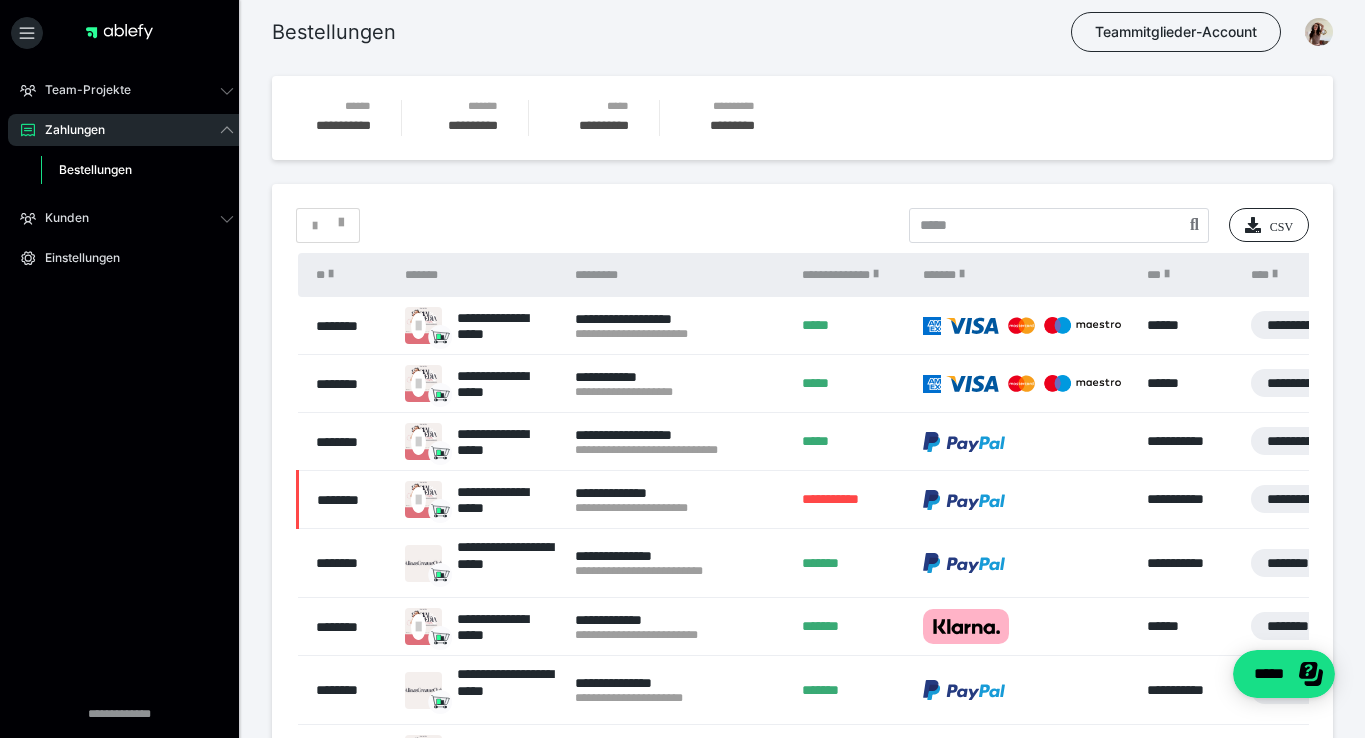 scroll, scrollTop: 310, scrollLeft: 0, axis: vertical 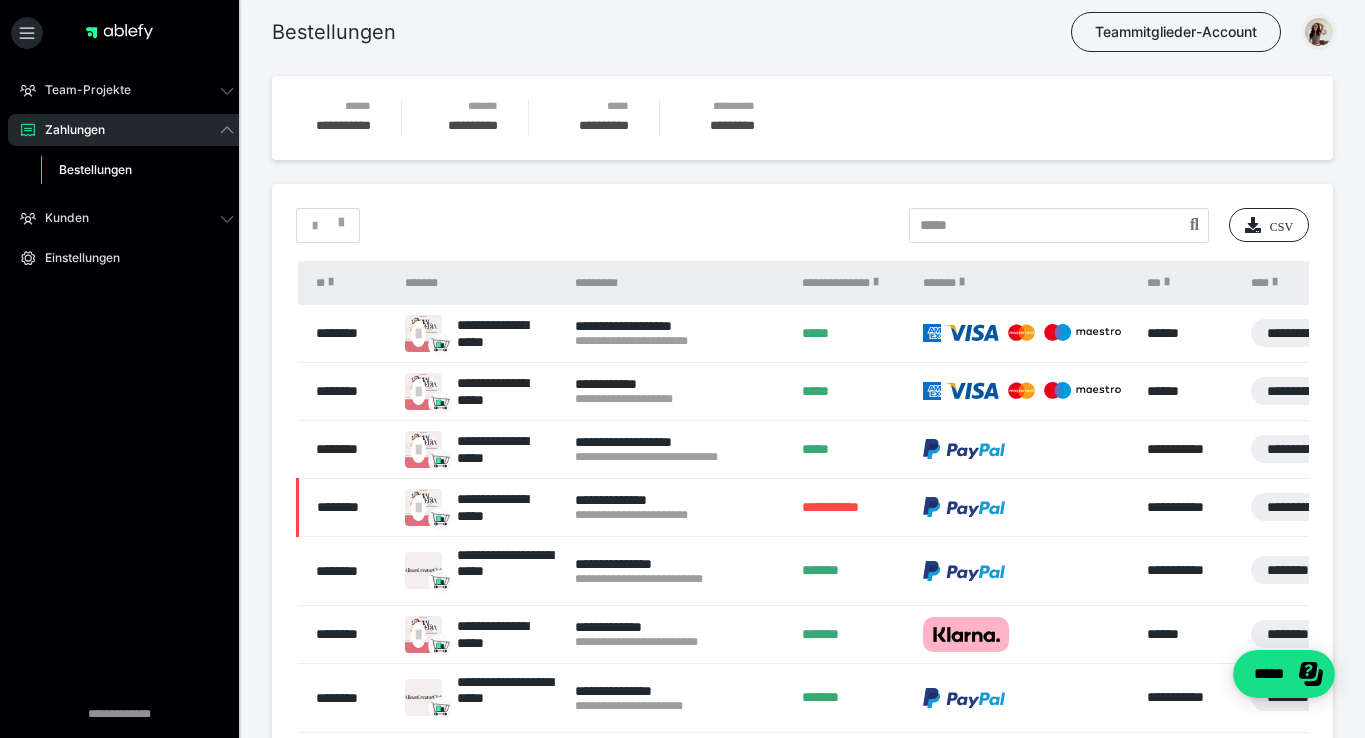 click at bounding box center [1319, 32] 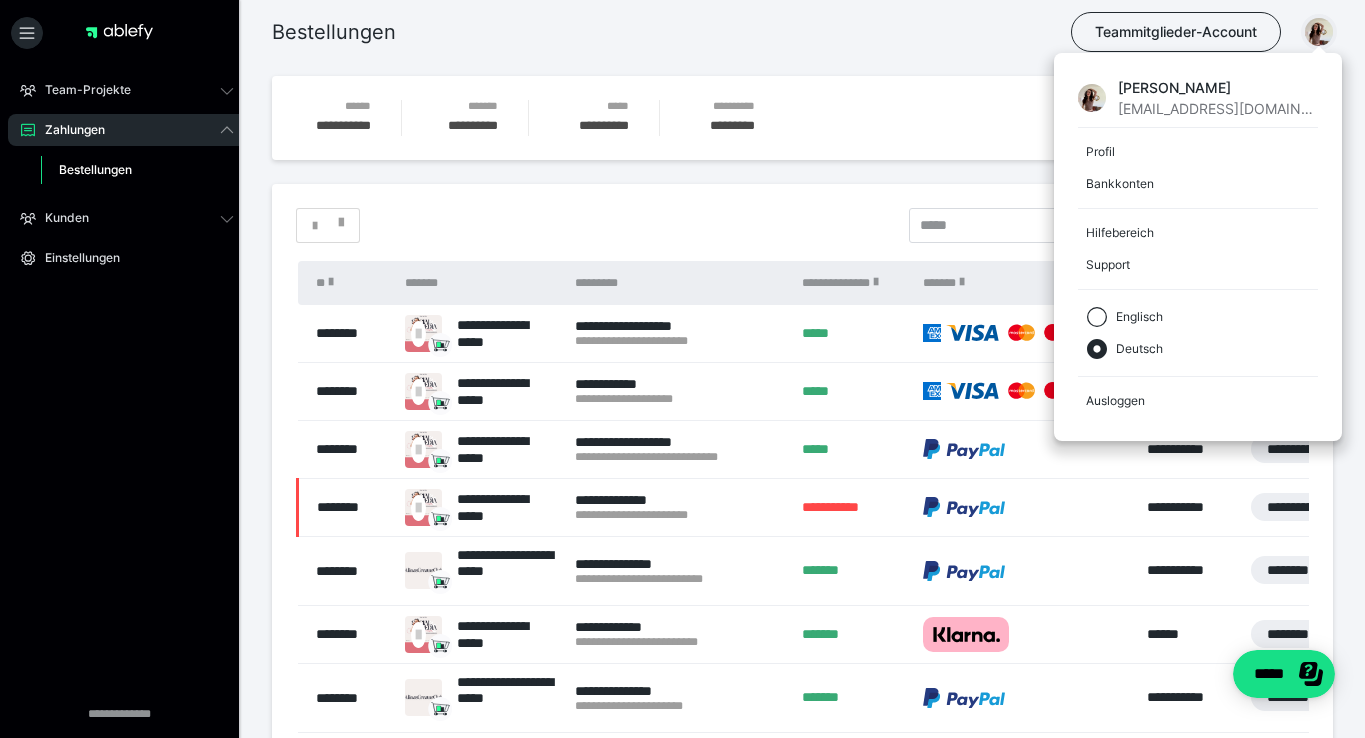 click on "Bestellungen Teammitglieder-Account [PERSON_NAME] [EMAIL_ADDRESS][DOMAIN_NAME] Profil Bankkonten Hilfebereich Support Englisch Deutsch Ausloggen" at bounding box center [682, 32] 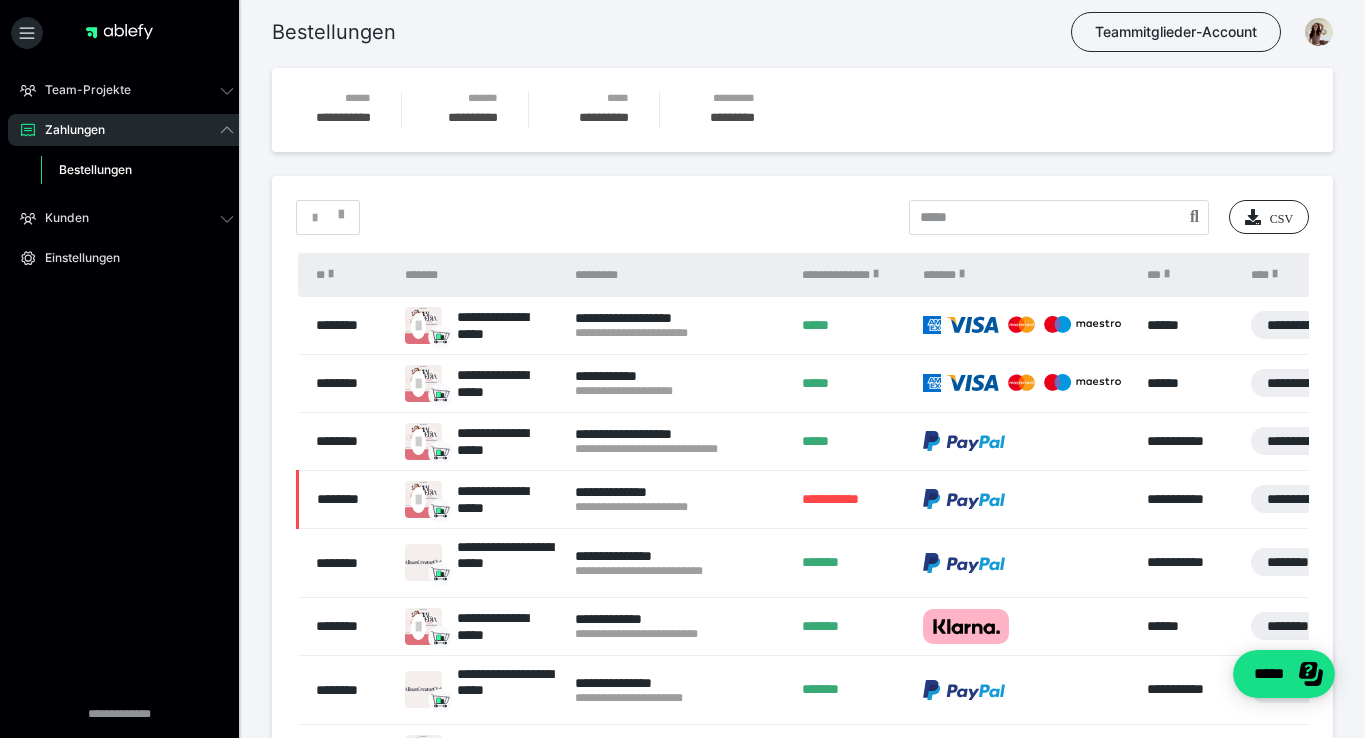 scroll, scrollTop: 12, scrollLeft: 0, axis: vertical 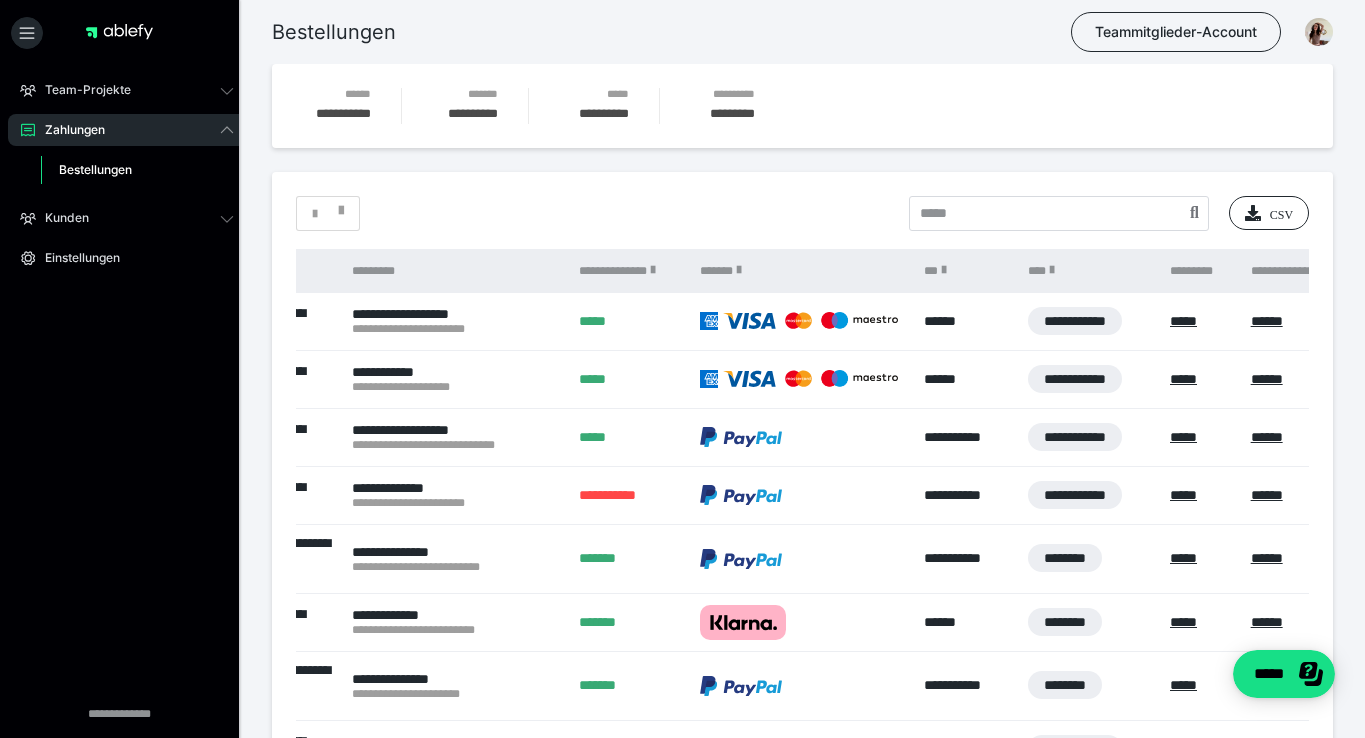 click at bounding box center (802, 558) 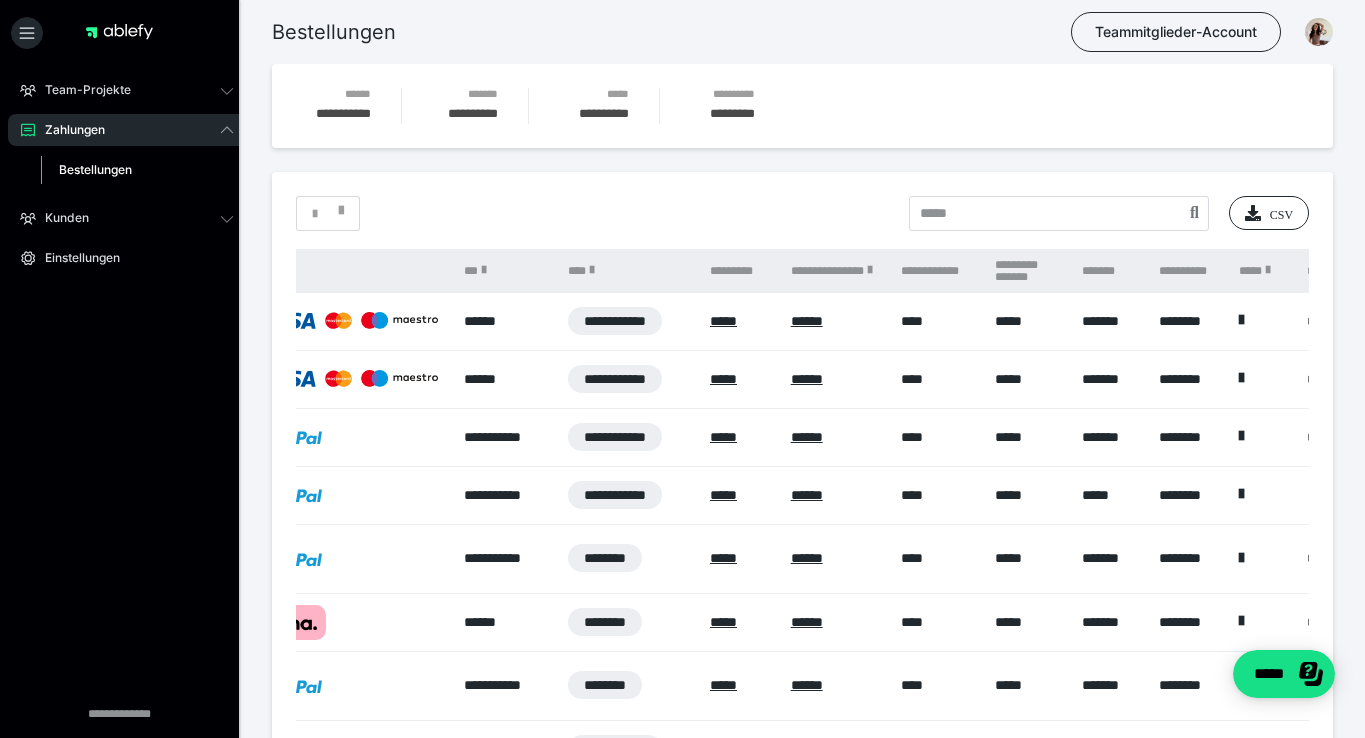scroll, scrollTop: 0, scrollLeft: 686, axis: horizontal 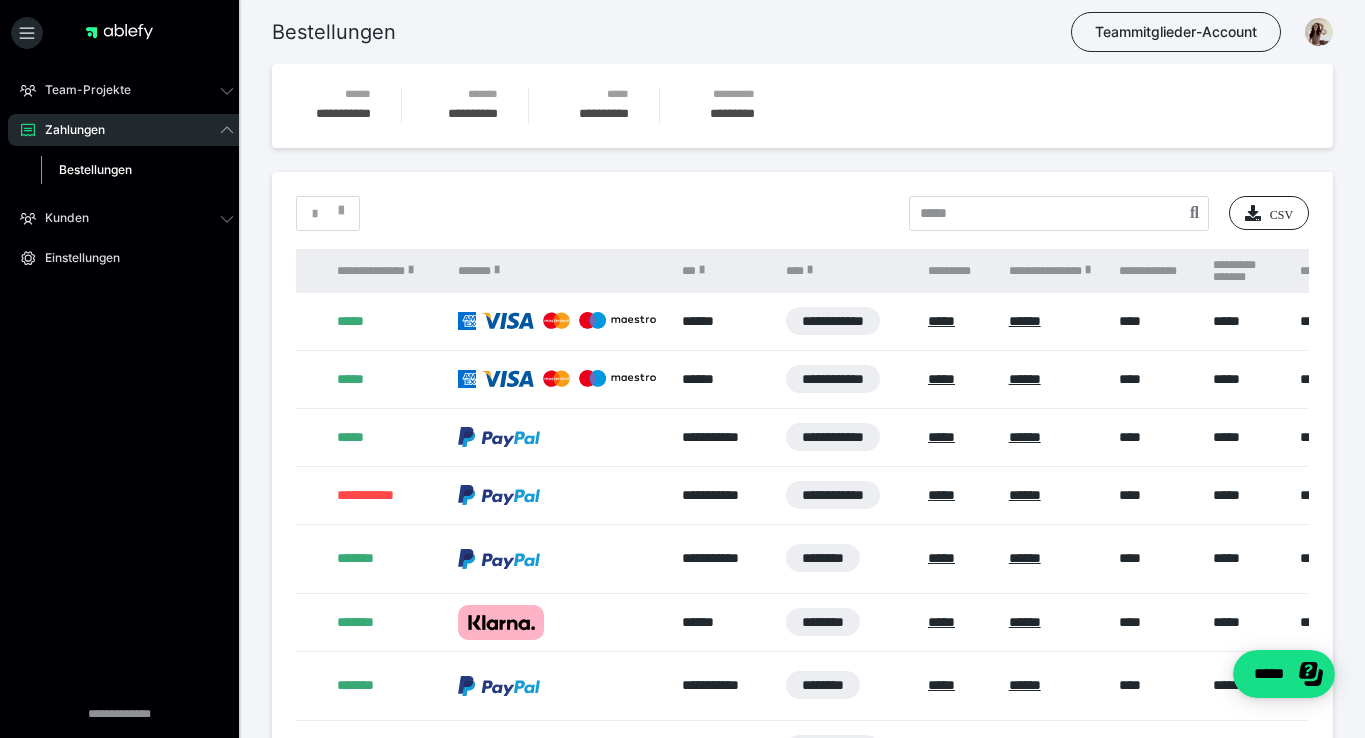 click on "********" at bounding box center (847, 558) 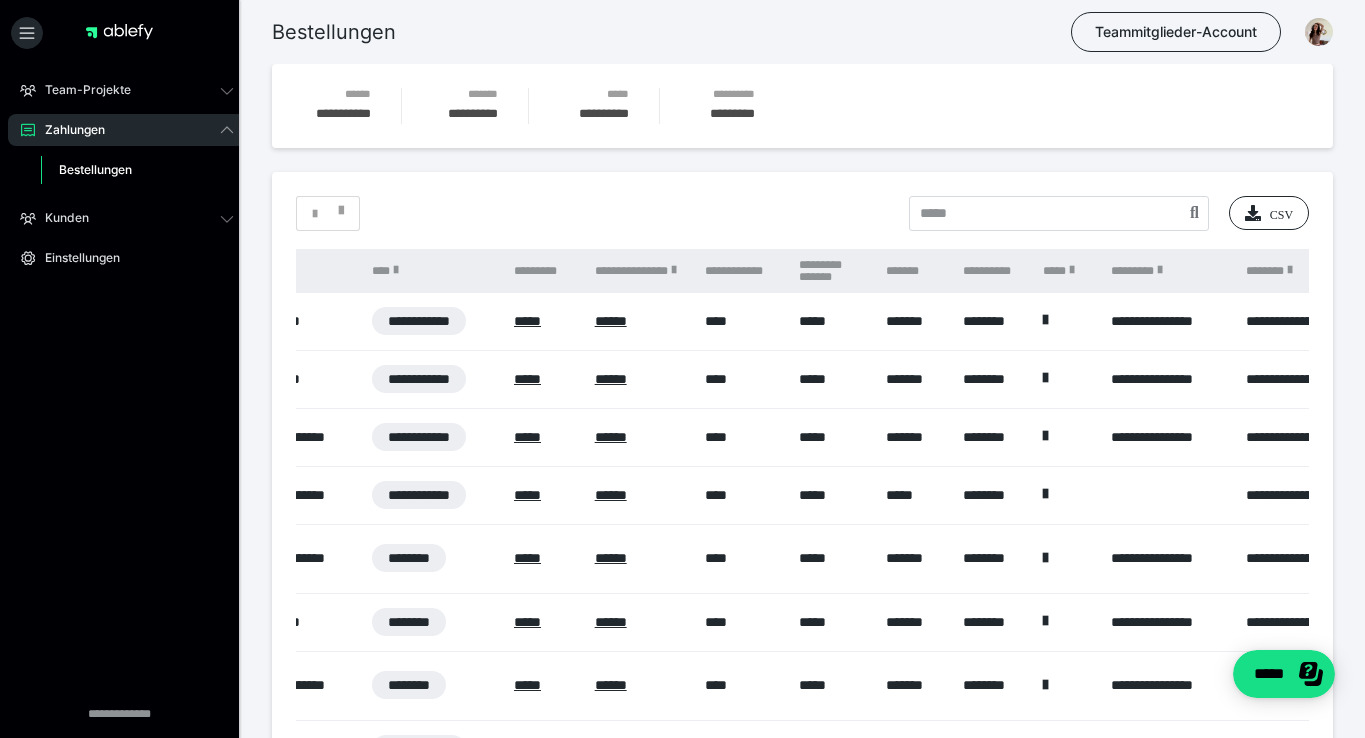 scroll, scrollTop: 0, scrollLeft: 893, axis: horizontal 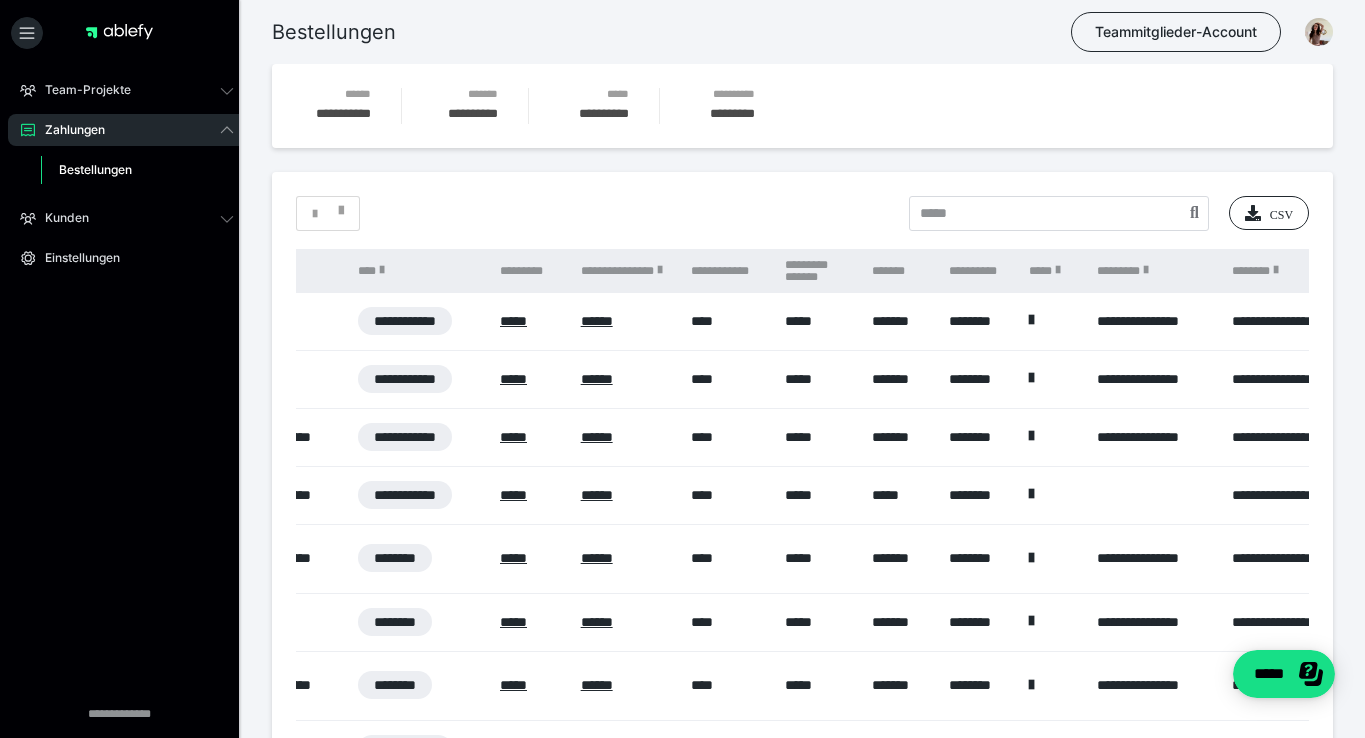 click on "*****" at bounding box center (818, 558) 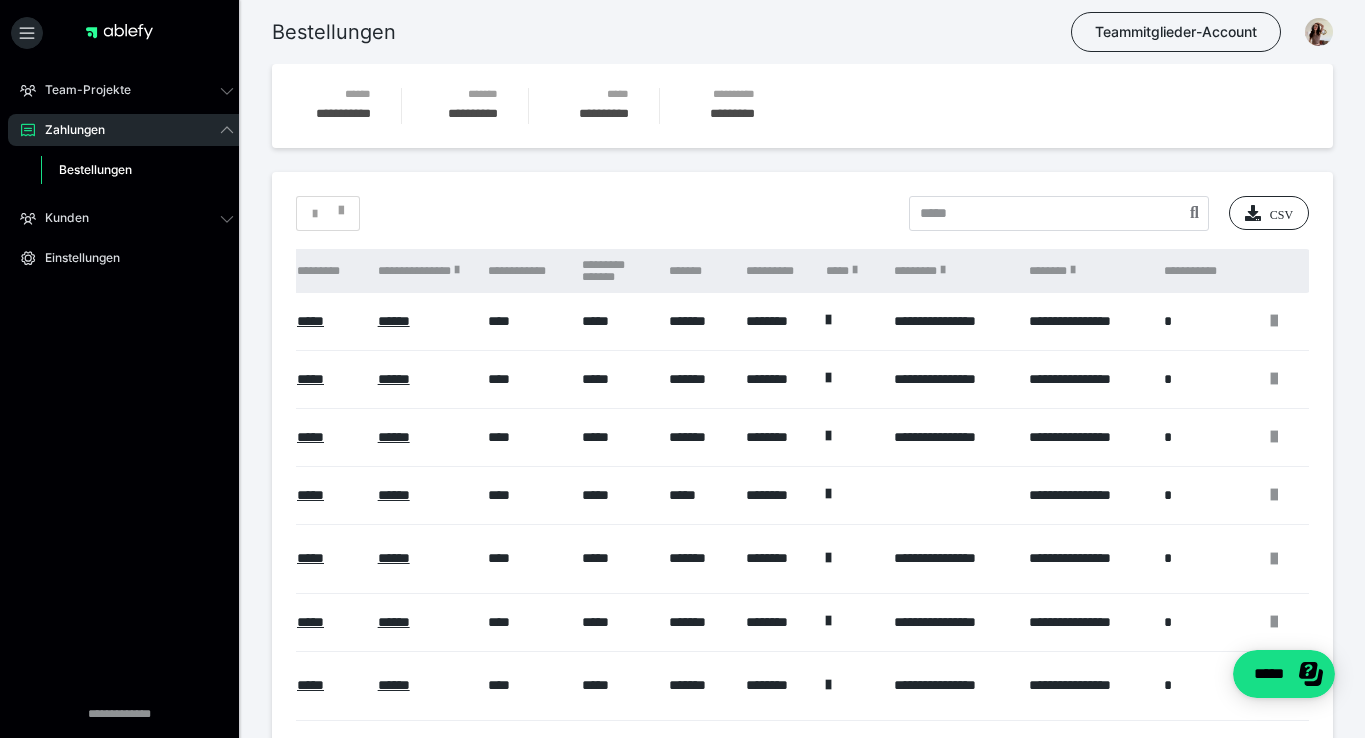 scroll, scrollTop: 0, scrollLeft: 1095, axis: horizontal 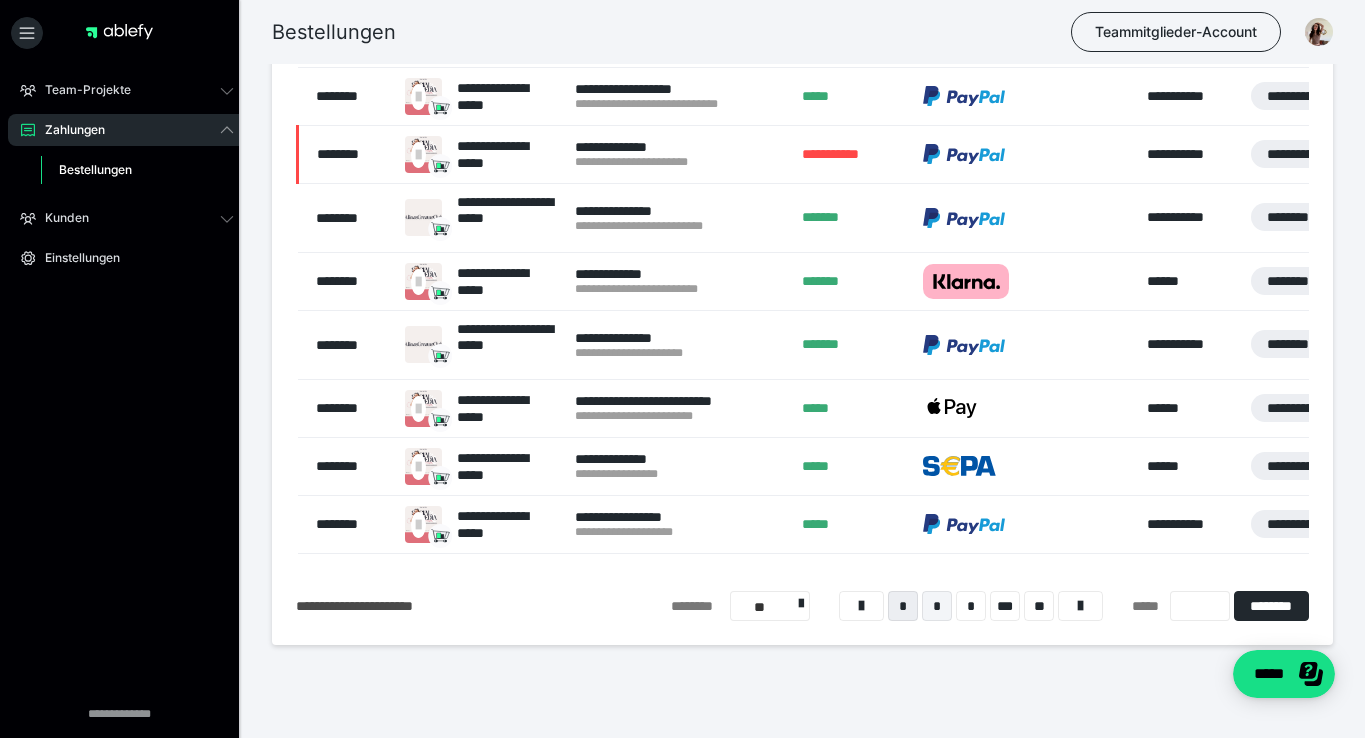 click on "*" at bounding box center [937, 606] 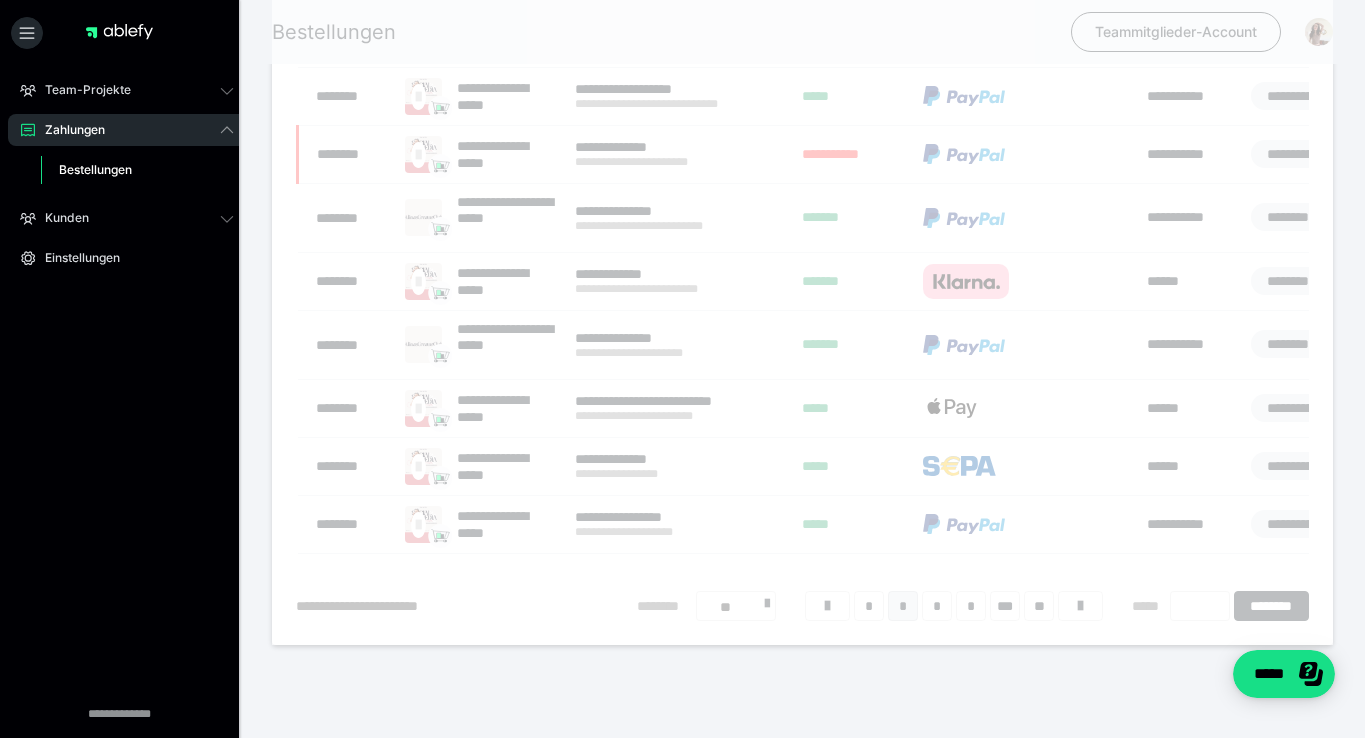 scroll, scrollTop: 124, scrollLeft: 0, axis: vertical 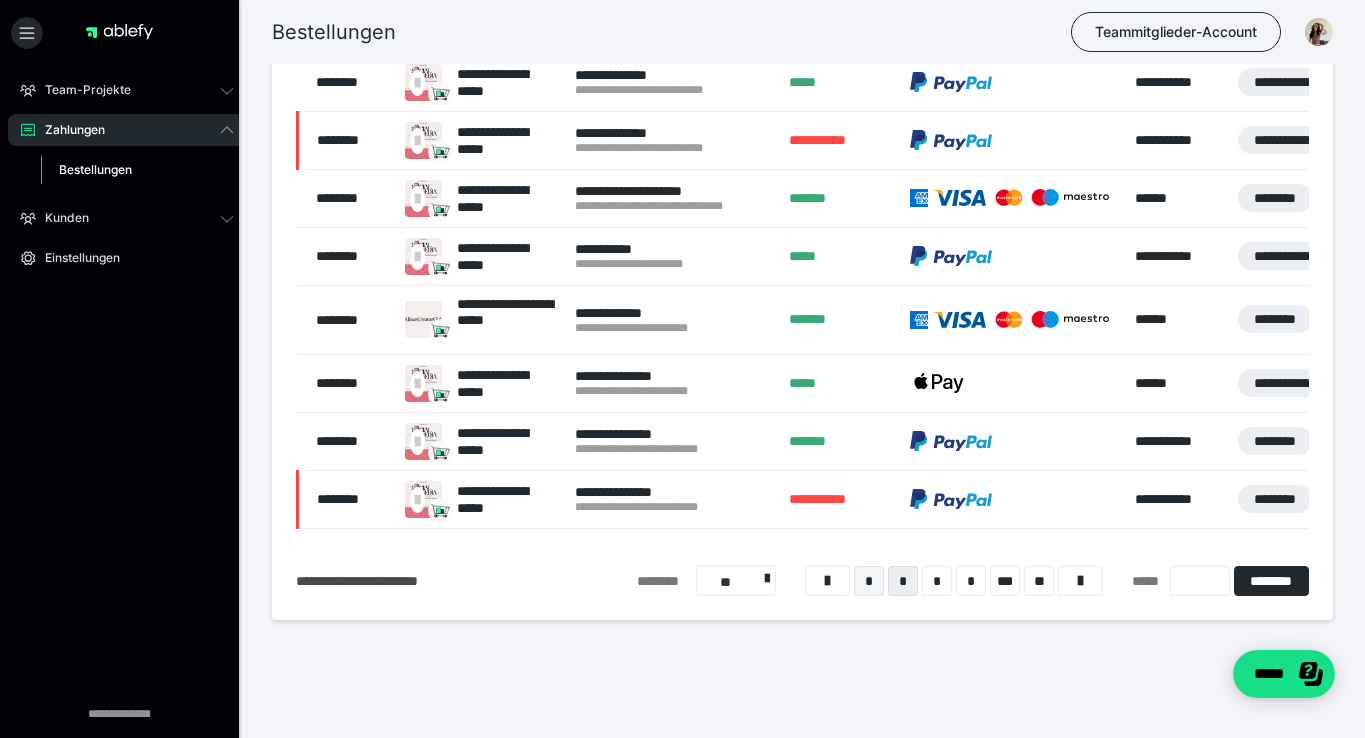 click on "*" at bounding box center (869, 581) 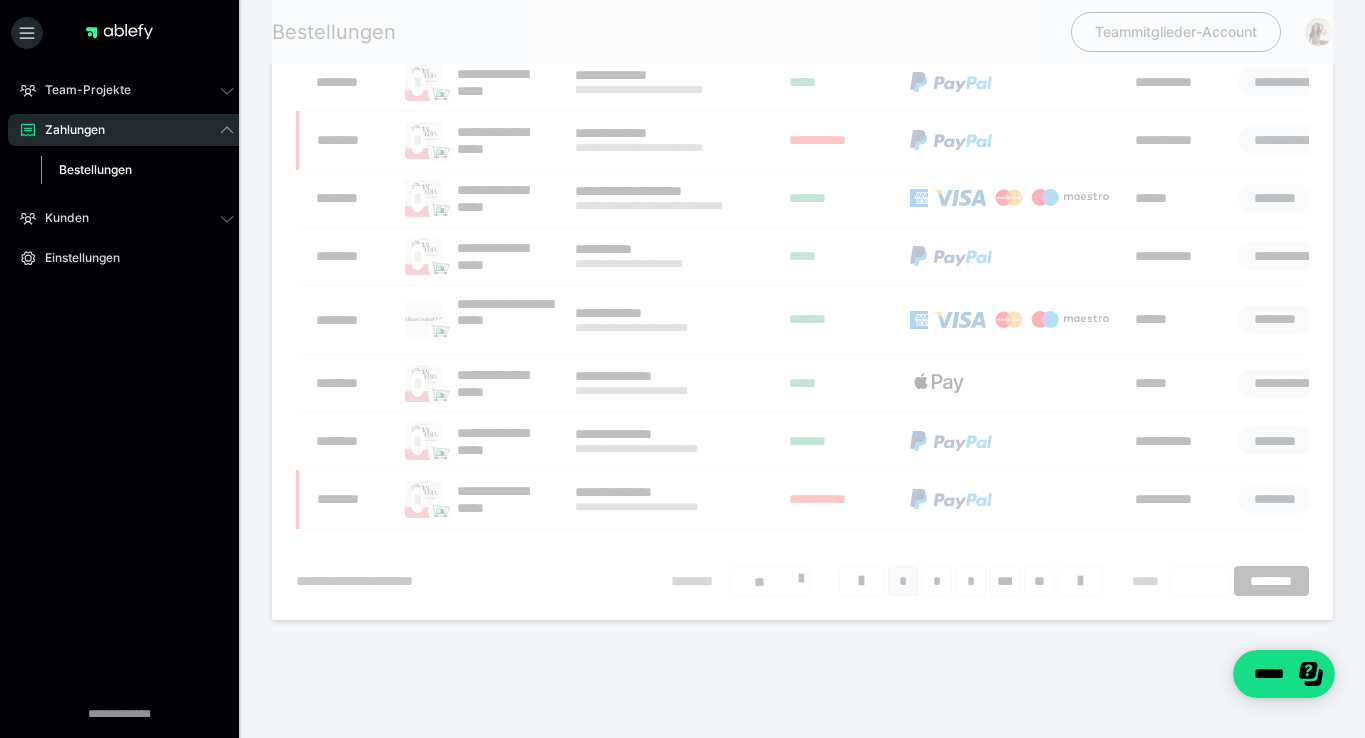 scroll, scrollTop: 124, scrollLeft: 0, axis: vertical 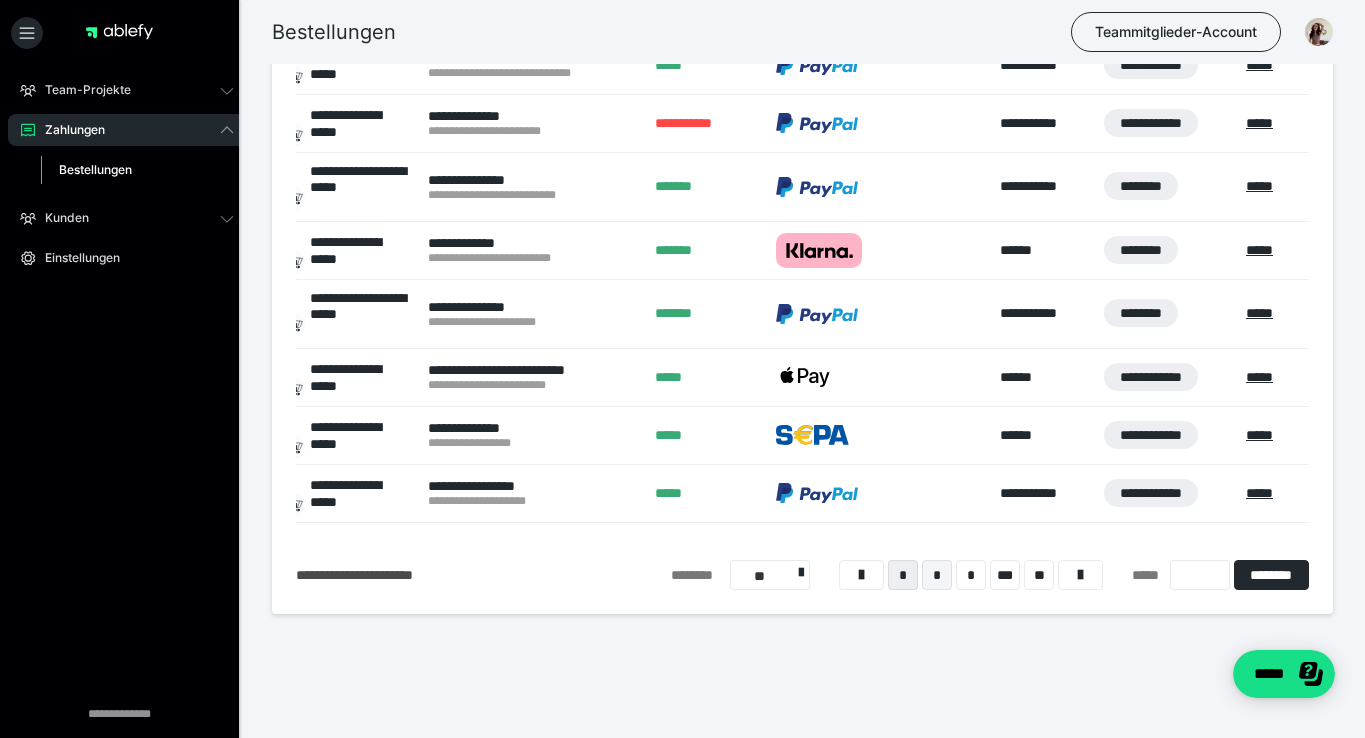 click on "*" at bounding box center (937, 575) 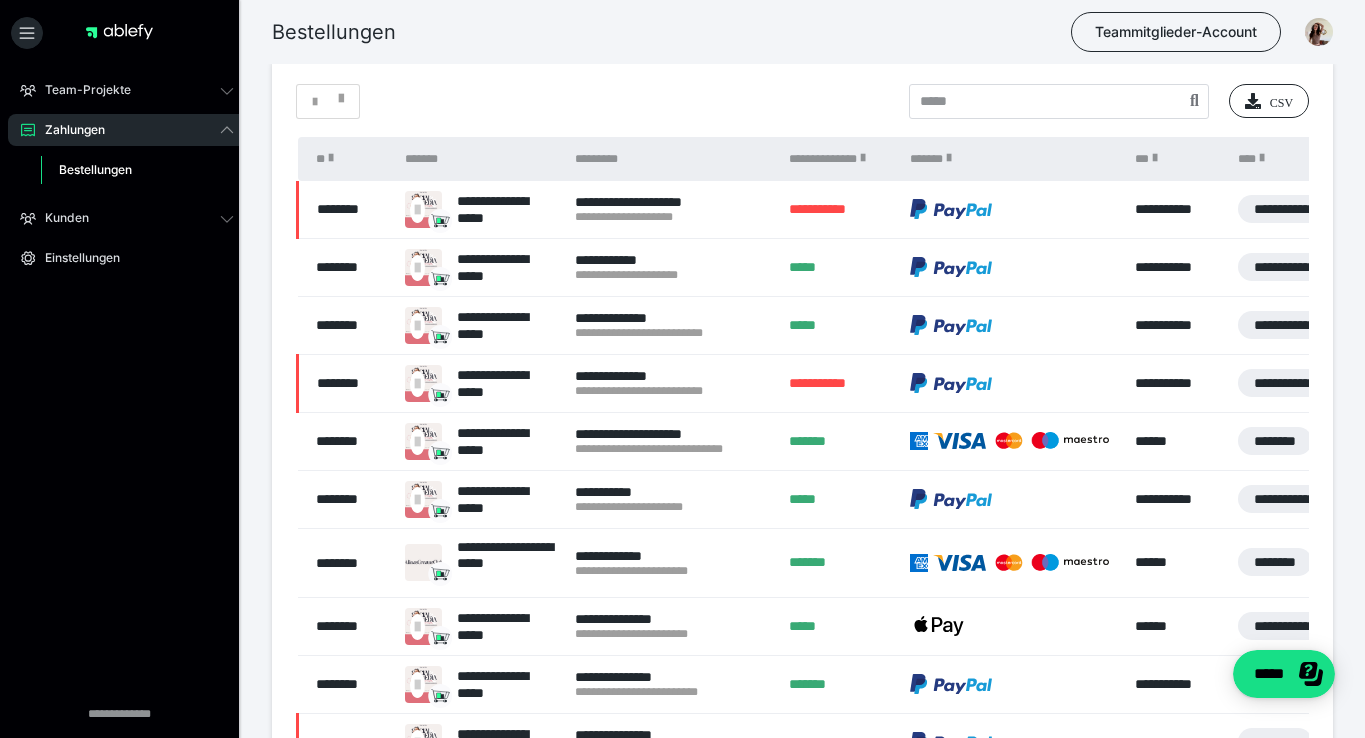 scroll, scrollTop: 0, scrollLeft: 0, axis: both 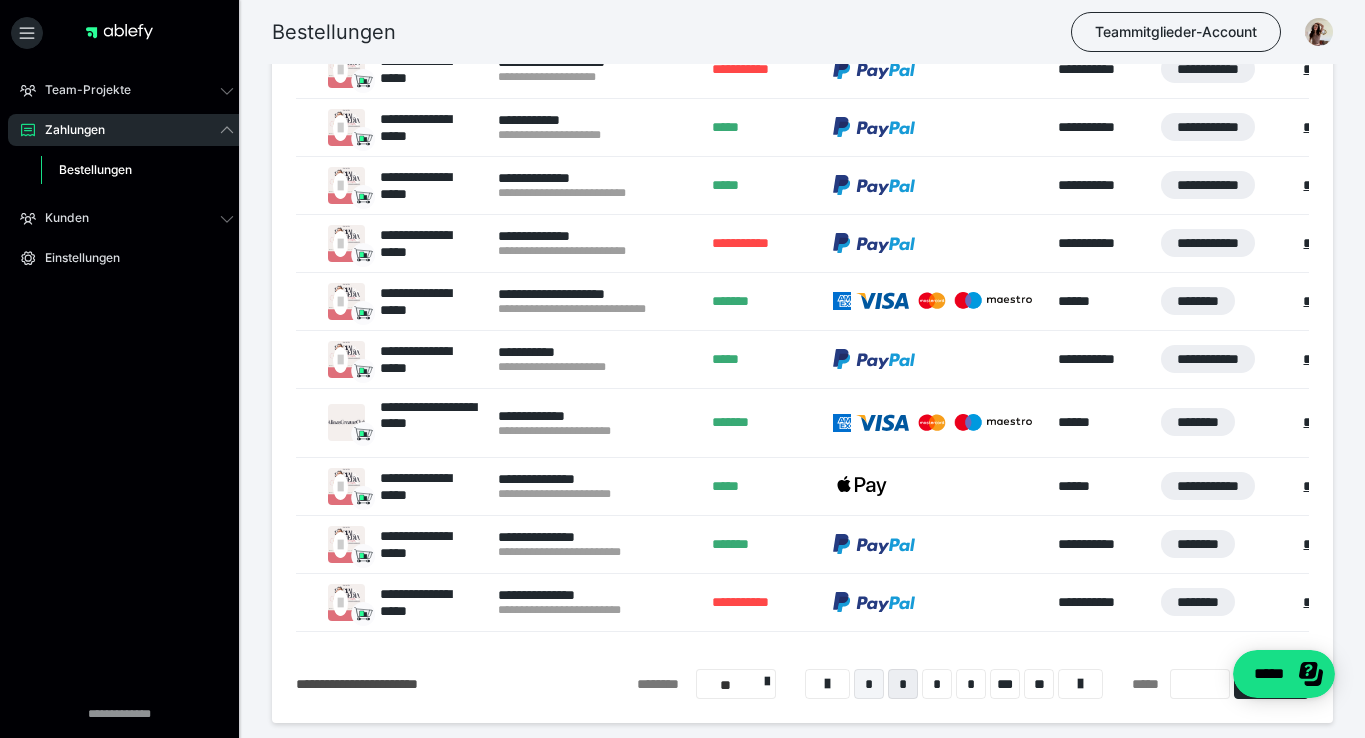 click on "*" at bounding box center [869, 684] 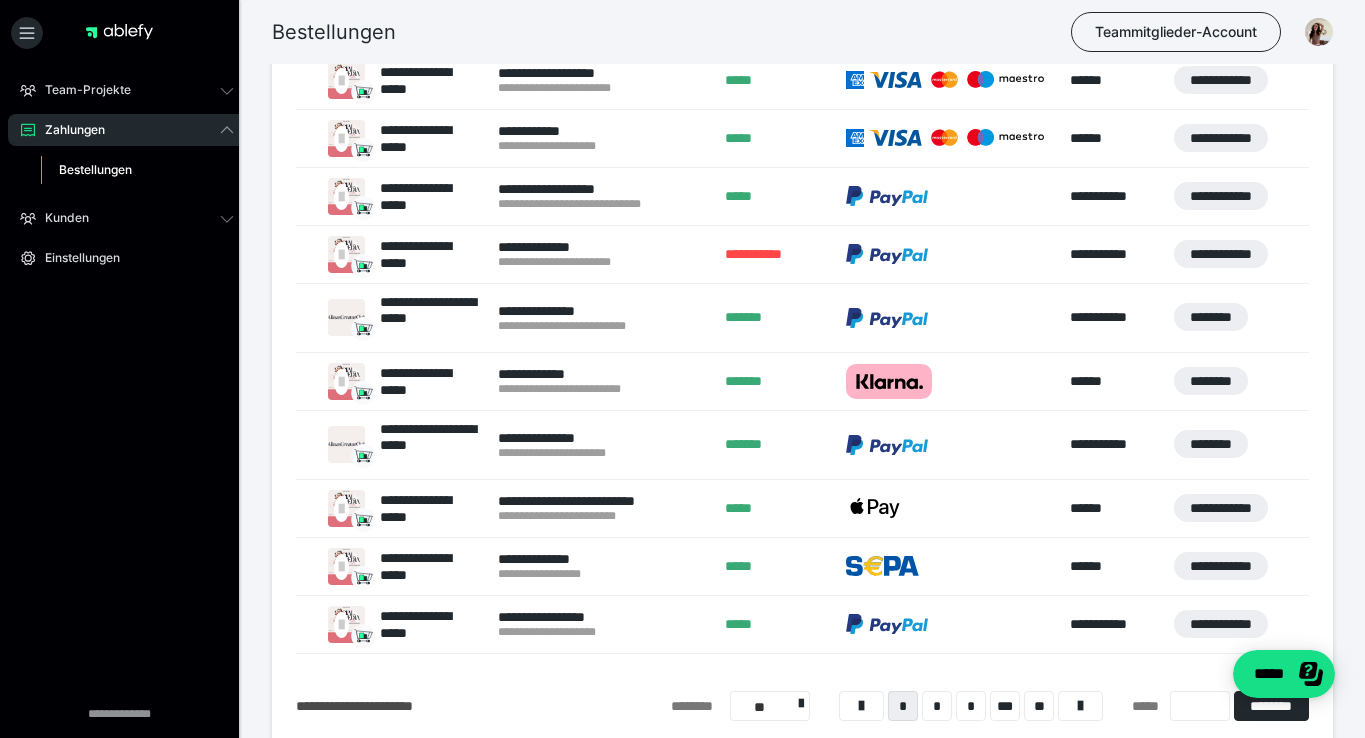 scroll, scrollTop: 255, scrollLeft: 0, axis: vertical 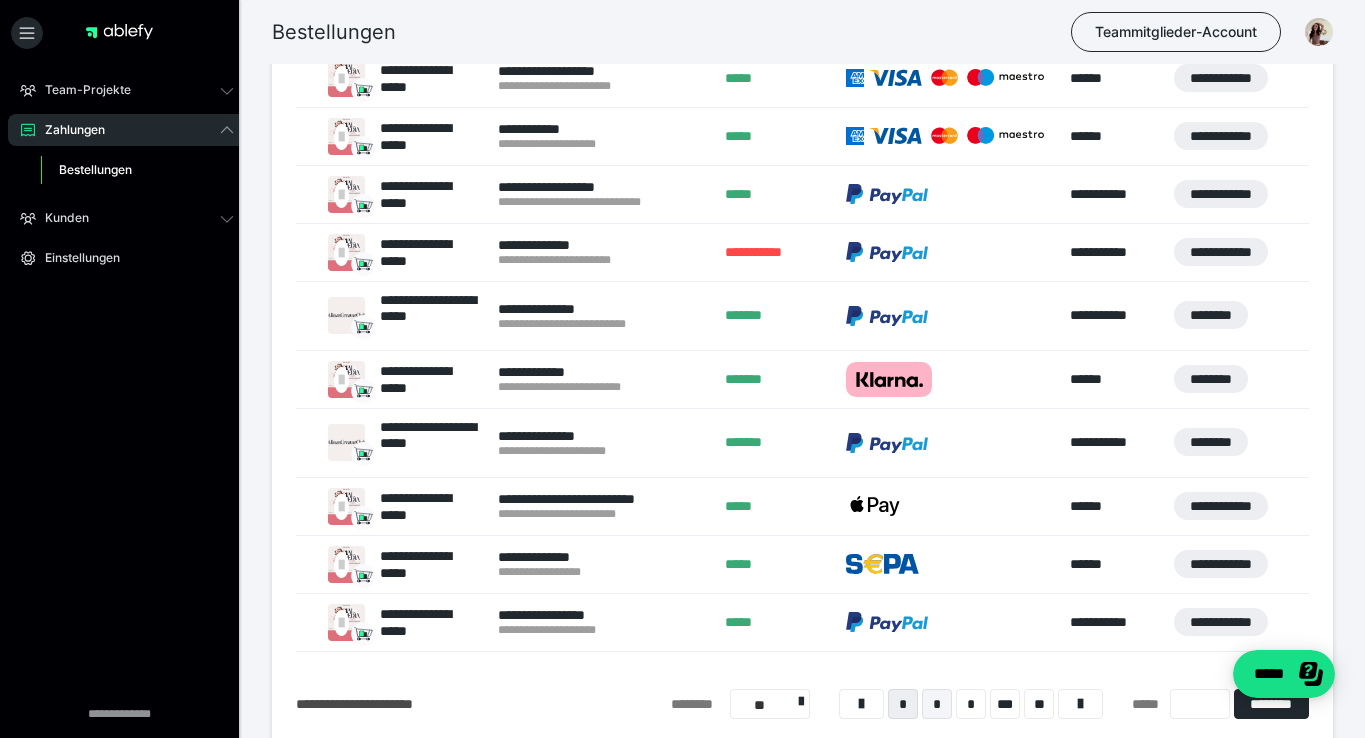 click on "*" at bounding box center [937, 704] 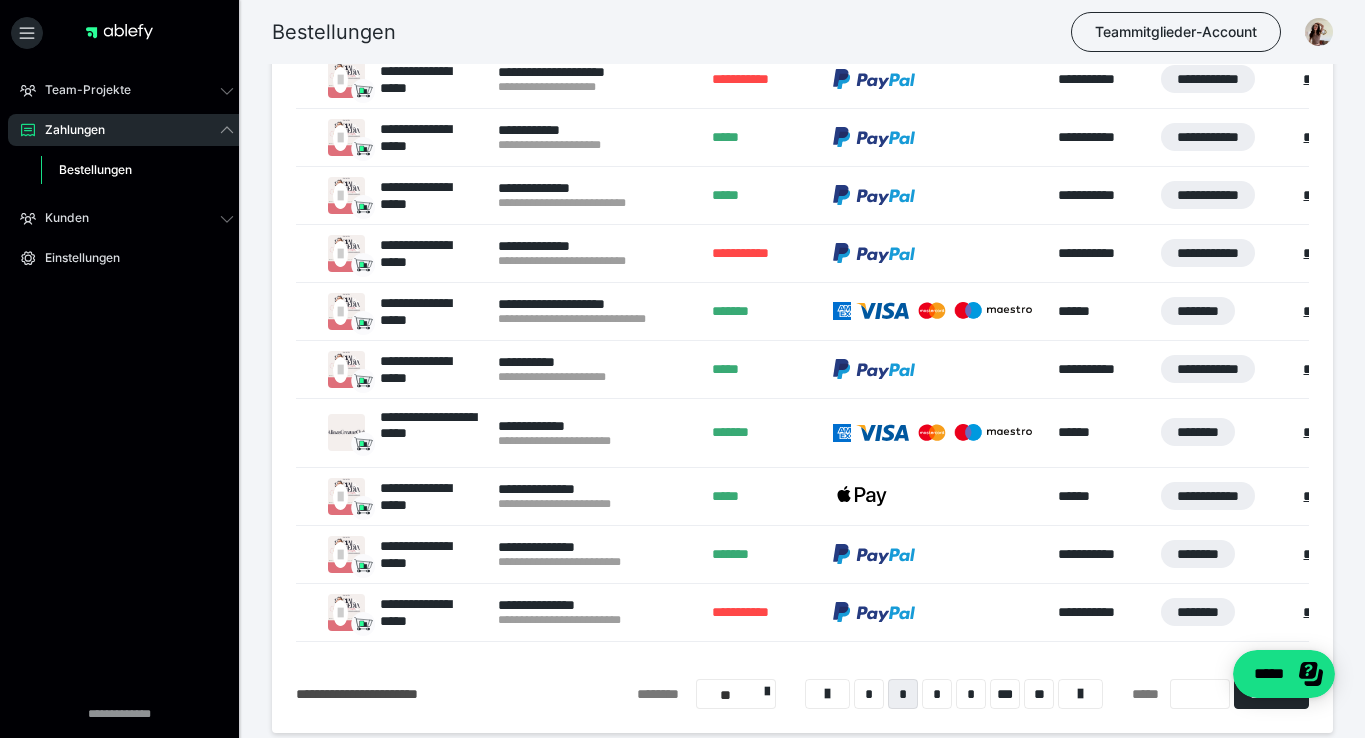 scroll, scrollTop: 260, scrollLeft: 0, axis: vertical 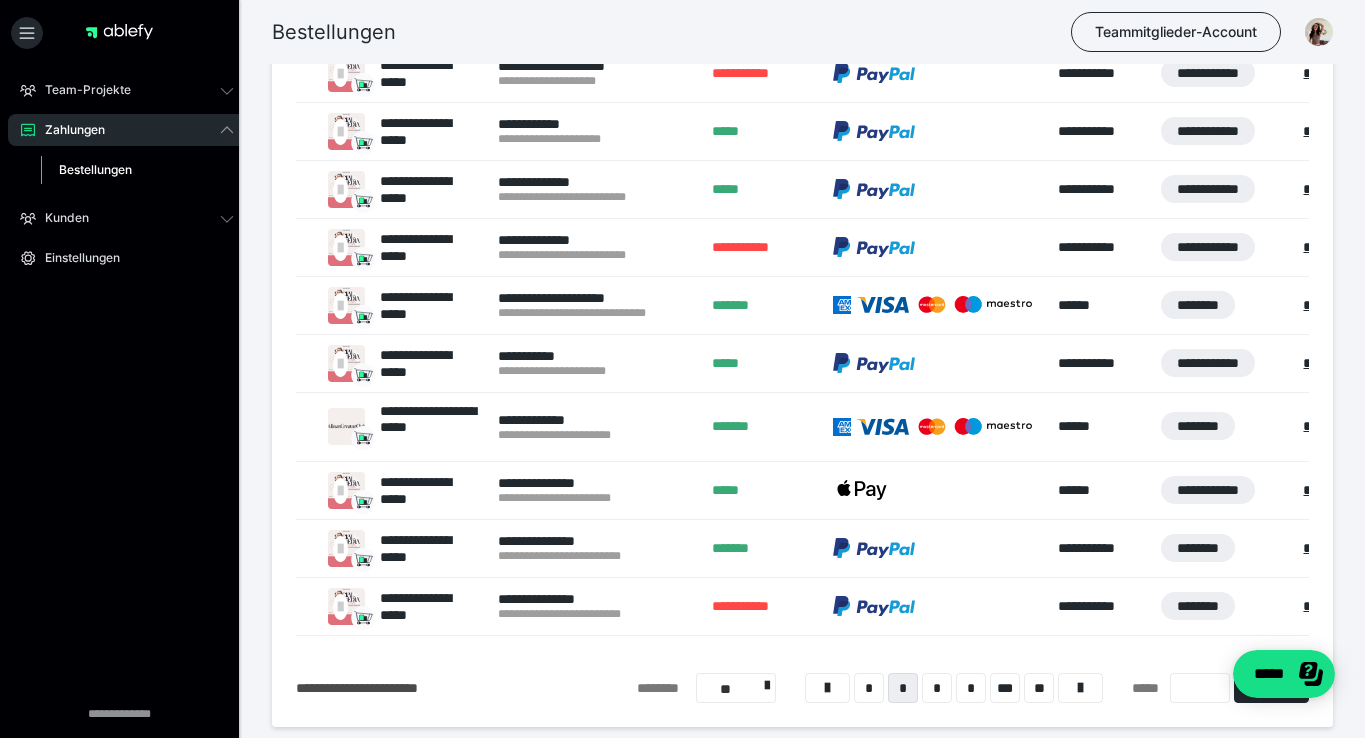 click on "*" at bounding box center (903, 688) 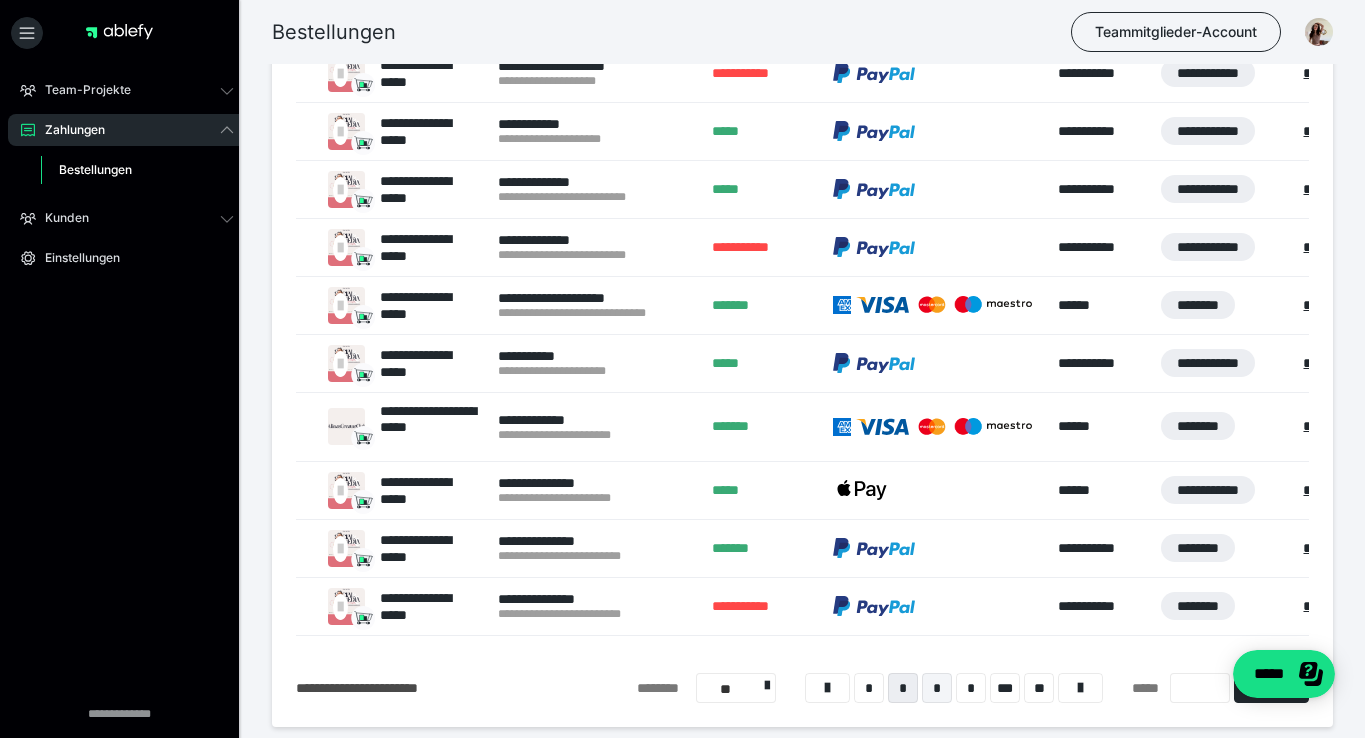 click on "*" at bounding box center (937, 688) 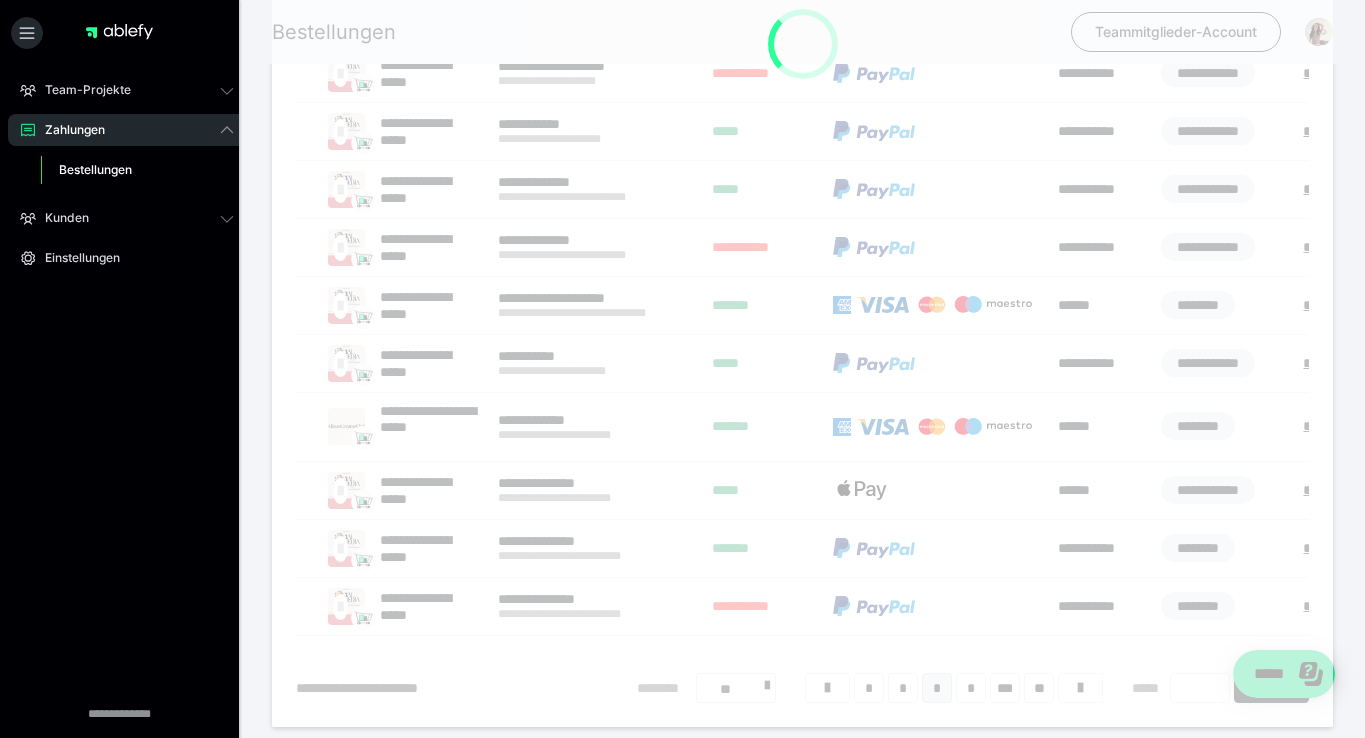 scroll, scrollTop: 124, scrollLeft: 0, axis: vertical 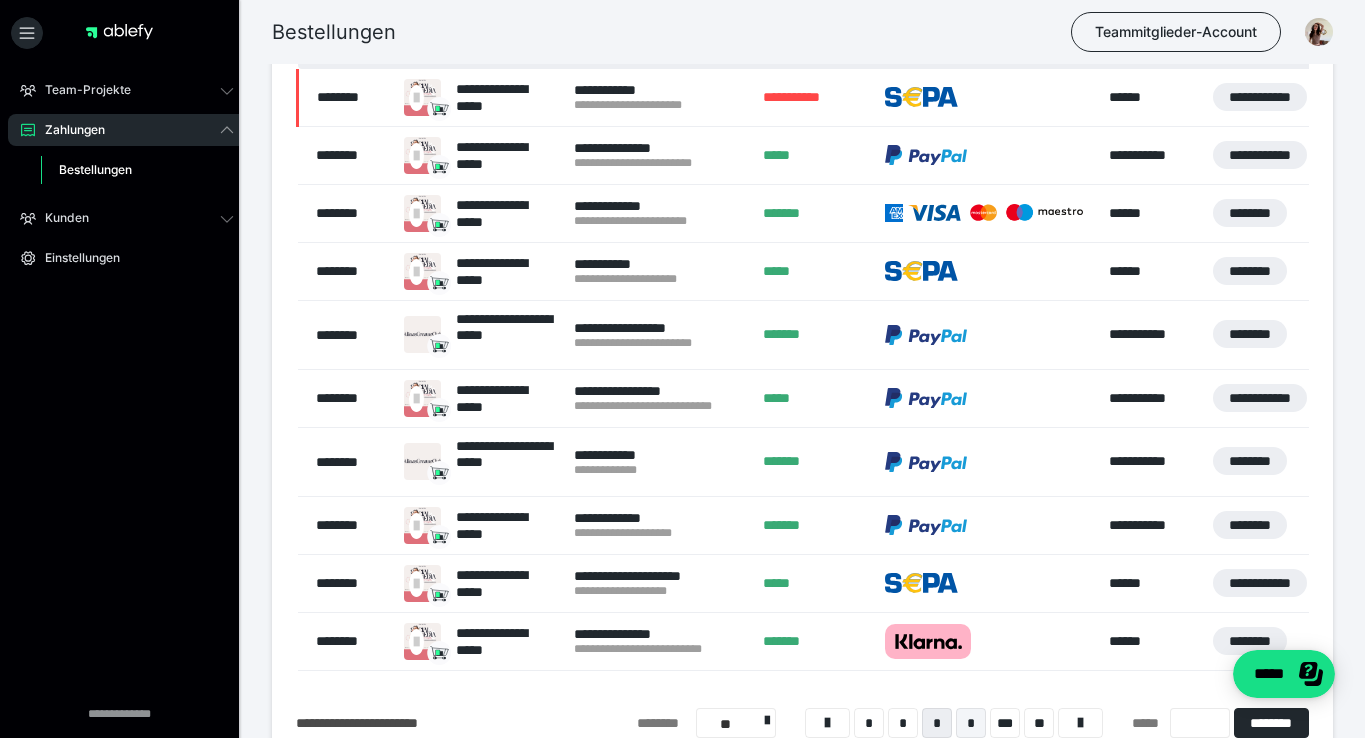 click on "*" at bounding box center [971, 723] 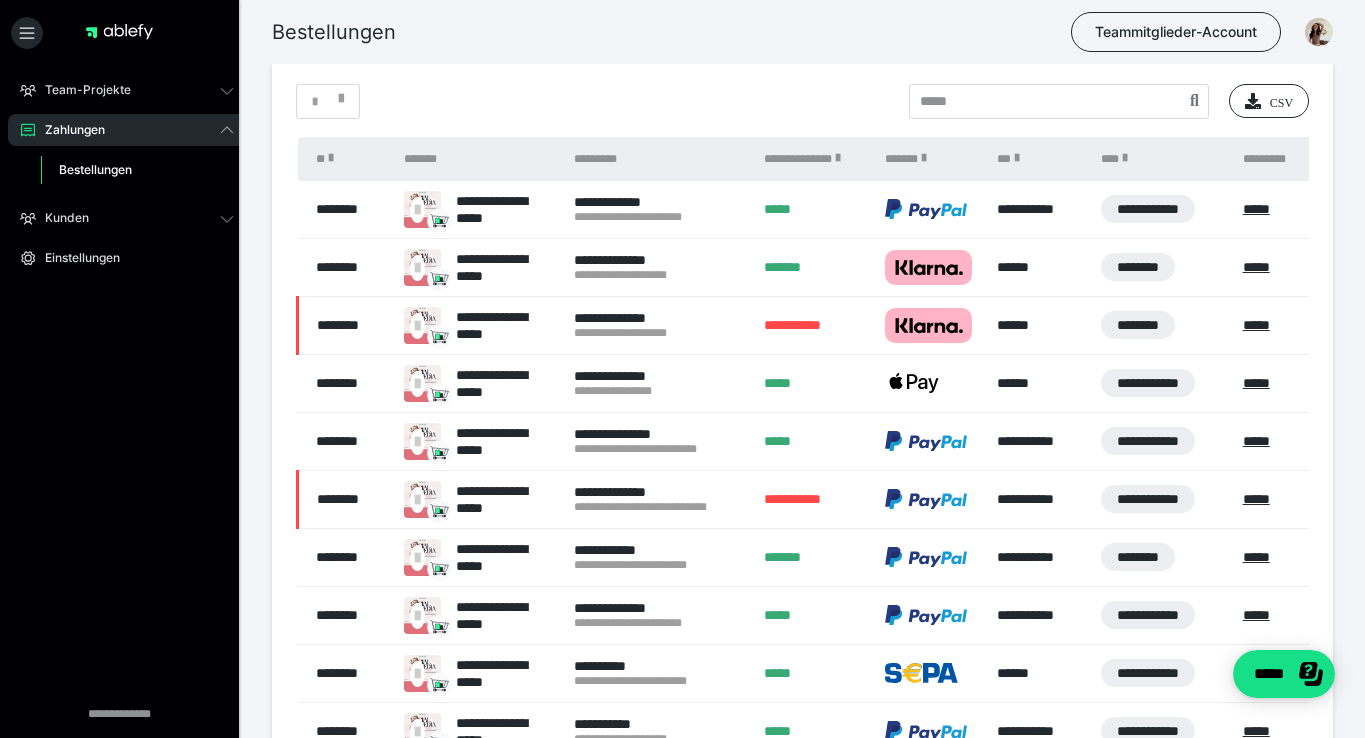 scroll, scrollTop: 0, scrollLeft: 0, axis: both 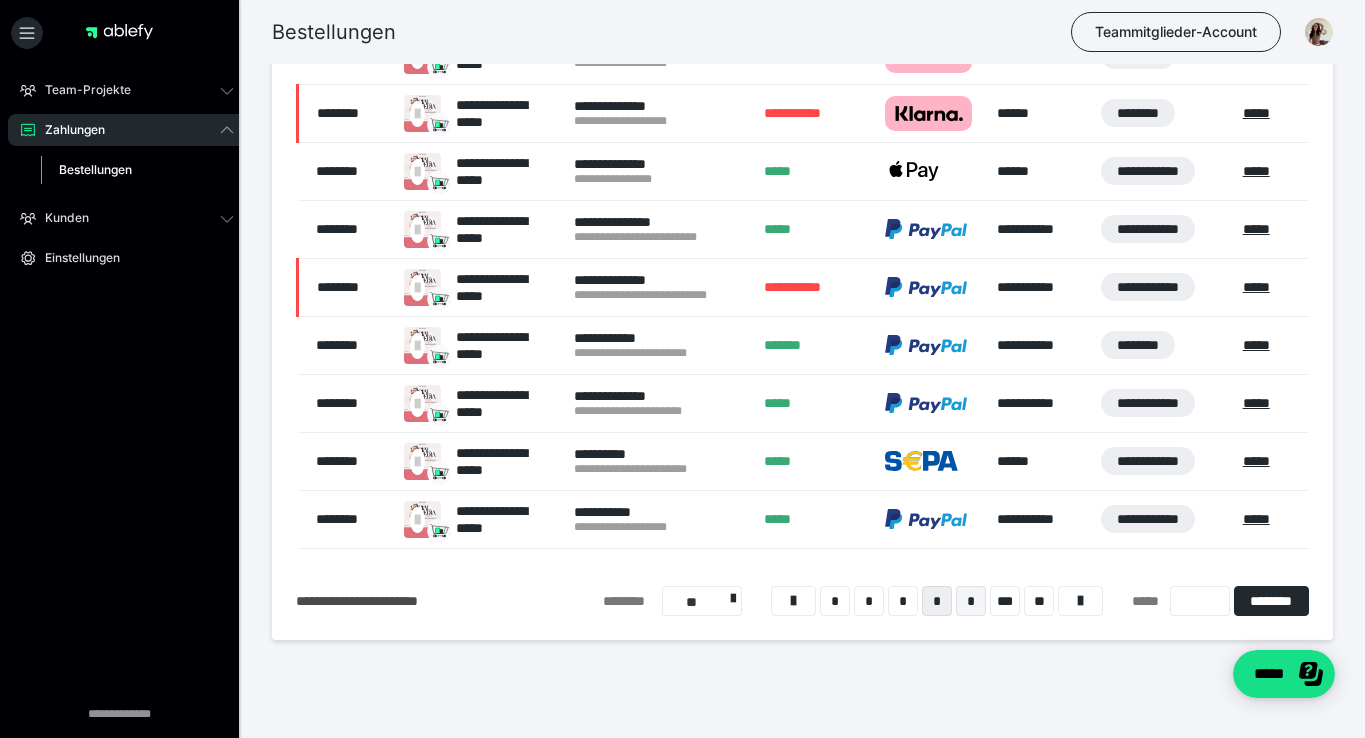 click on "*" at bounding box center [971, 601] 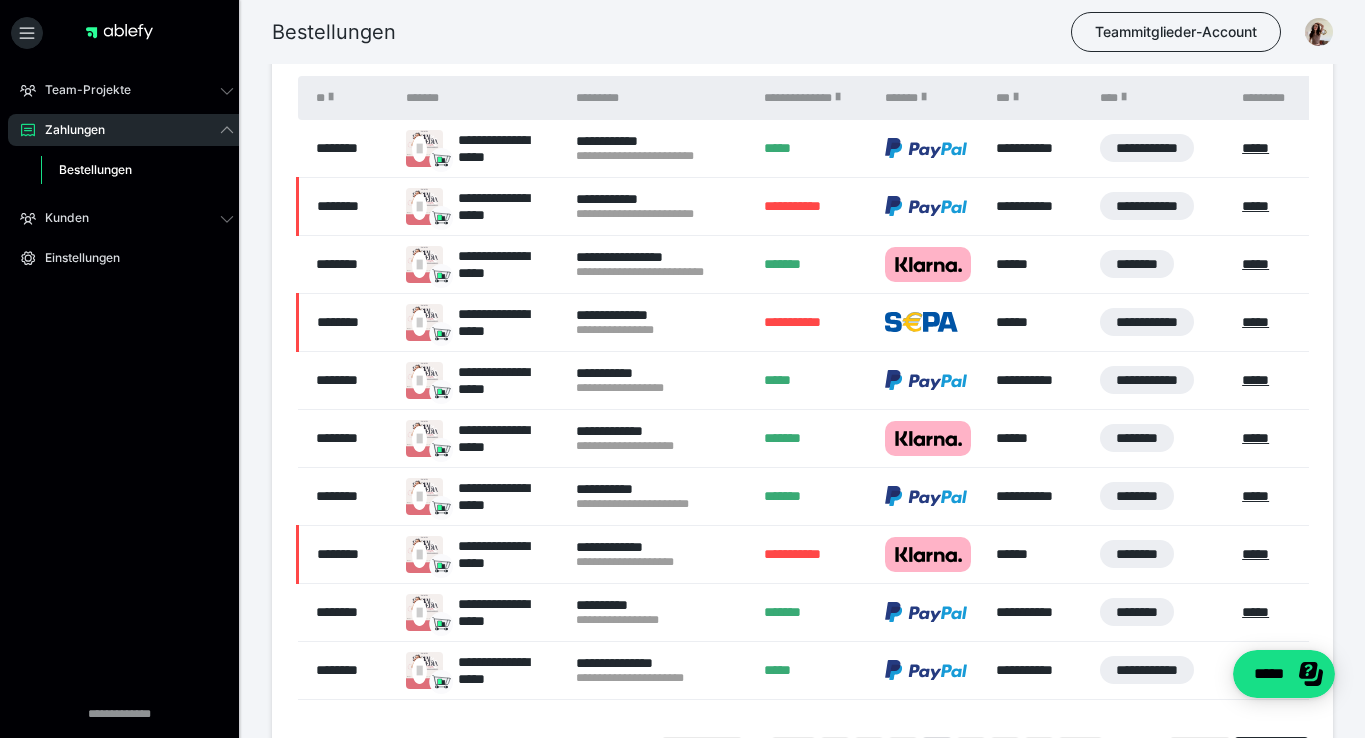 scroll, scrollTop: 187, scrollLeft: 0, axis: vertical 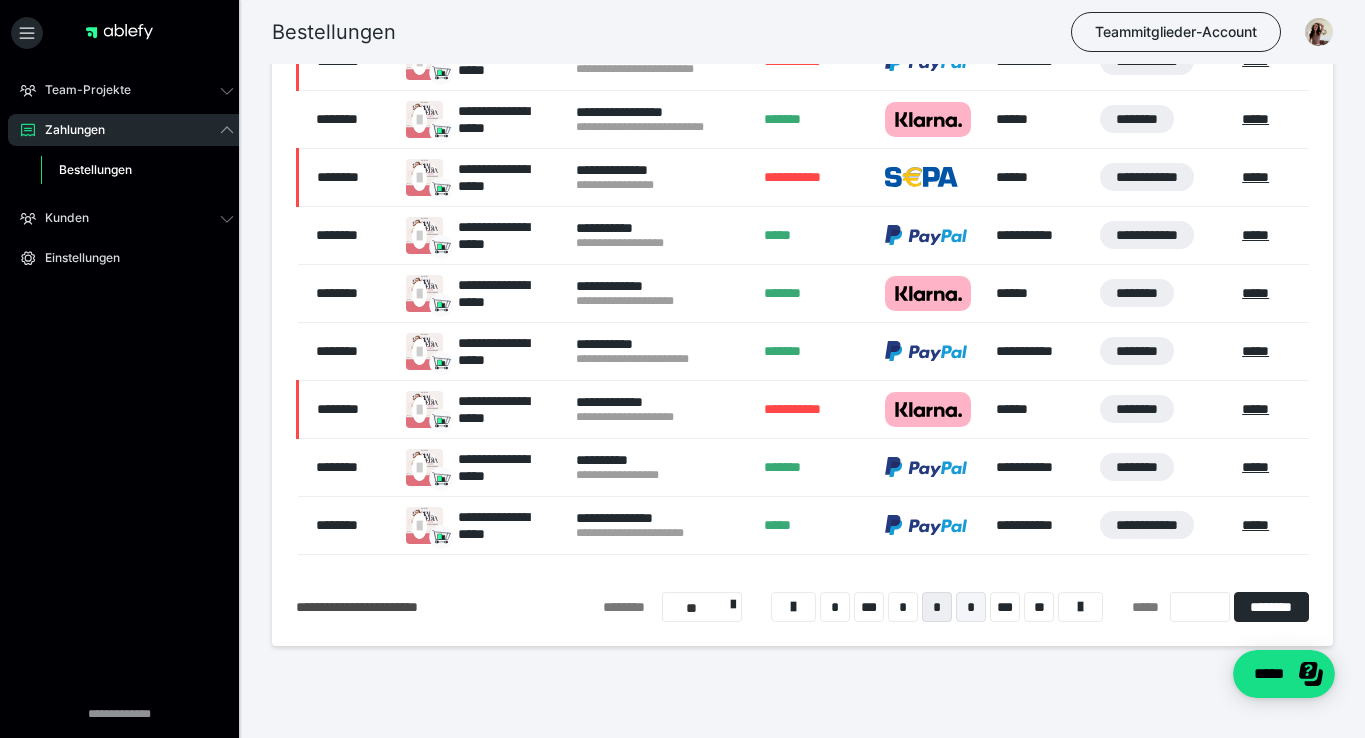 click on "*" at bounding box center (971, 607) 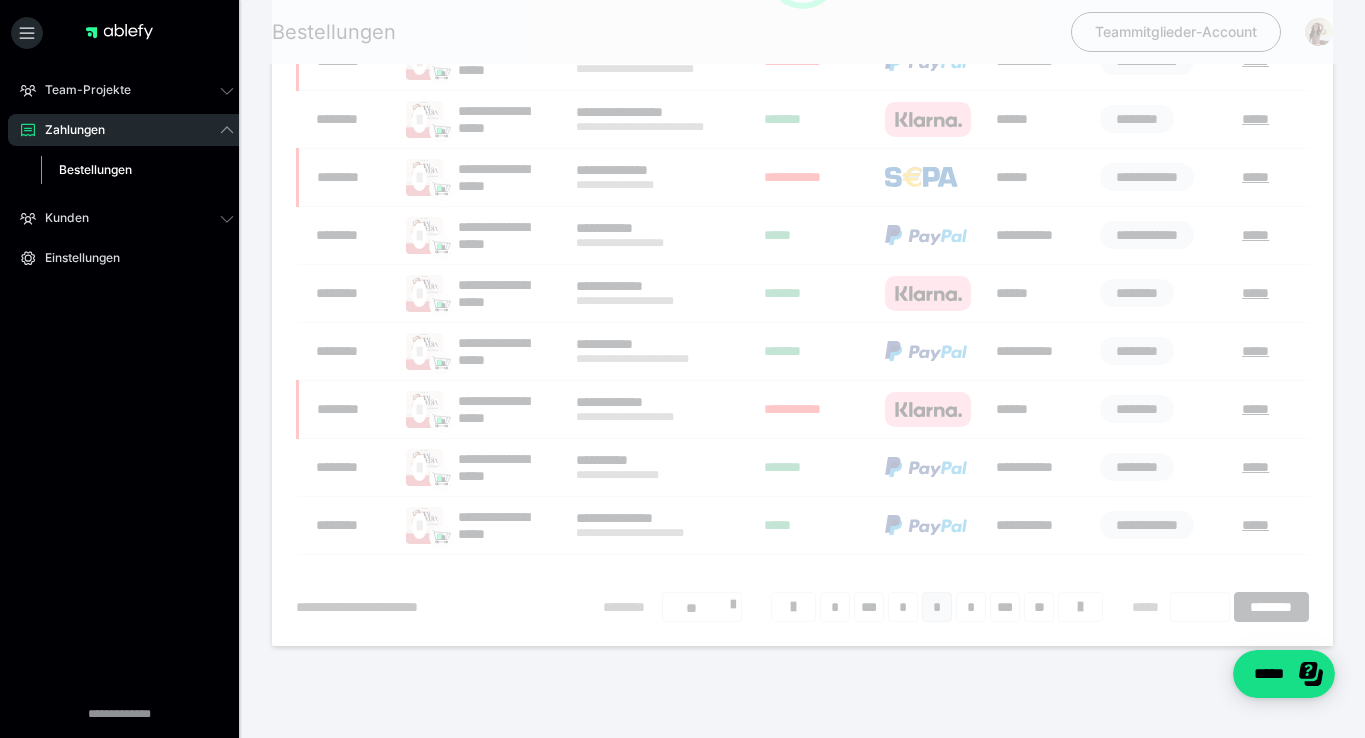 scroll, scrollTop: 124, scrollLeft: 0, axis: vertical 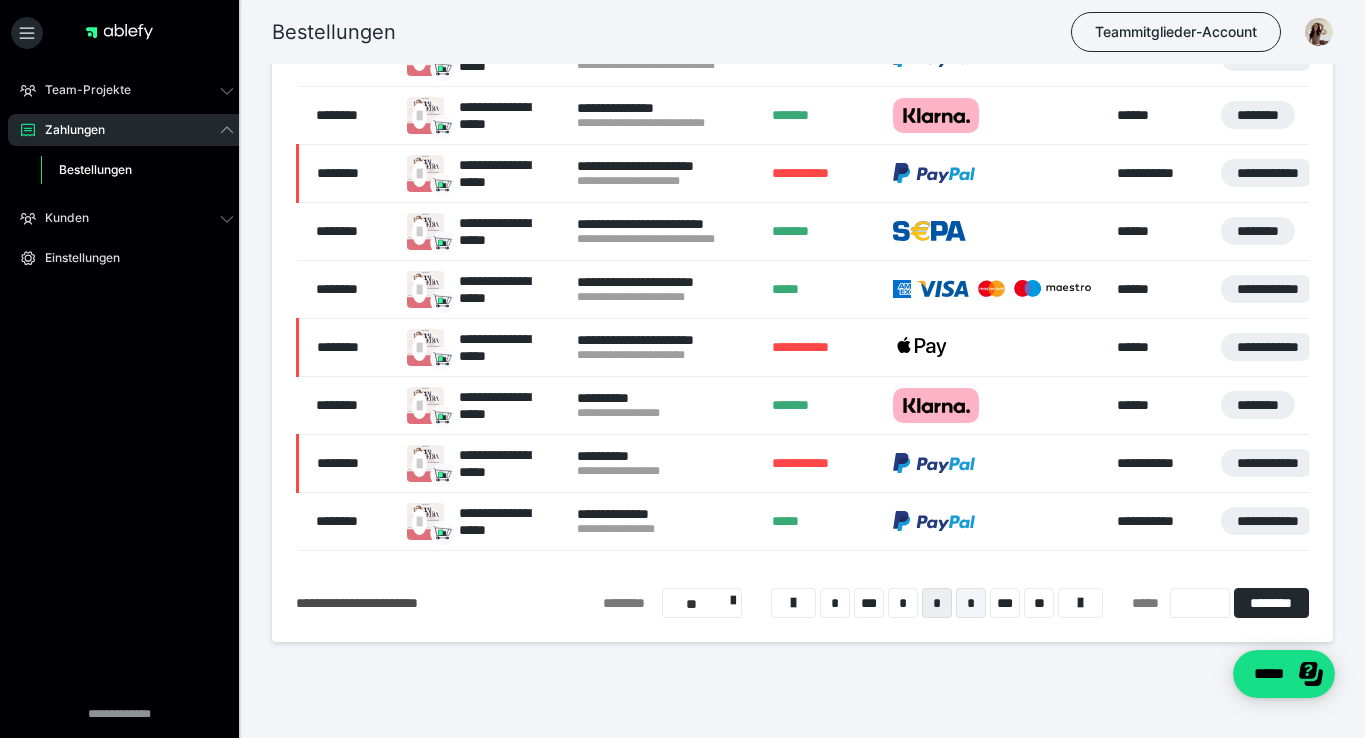 click on "*" at bounding box center (971, 603) 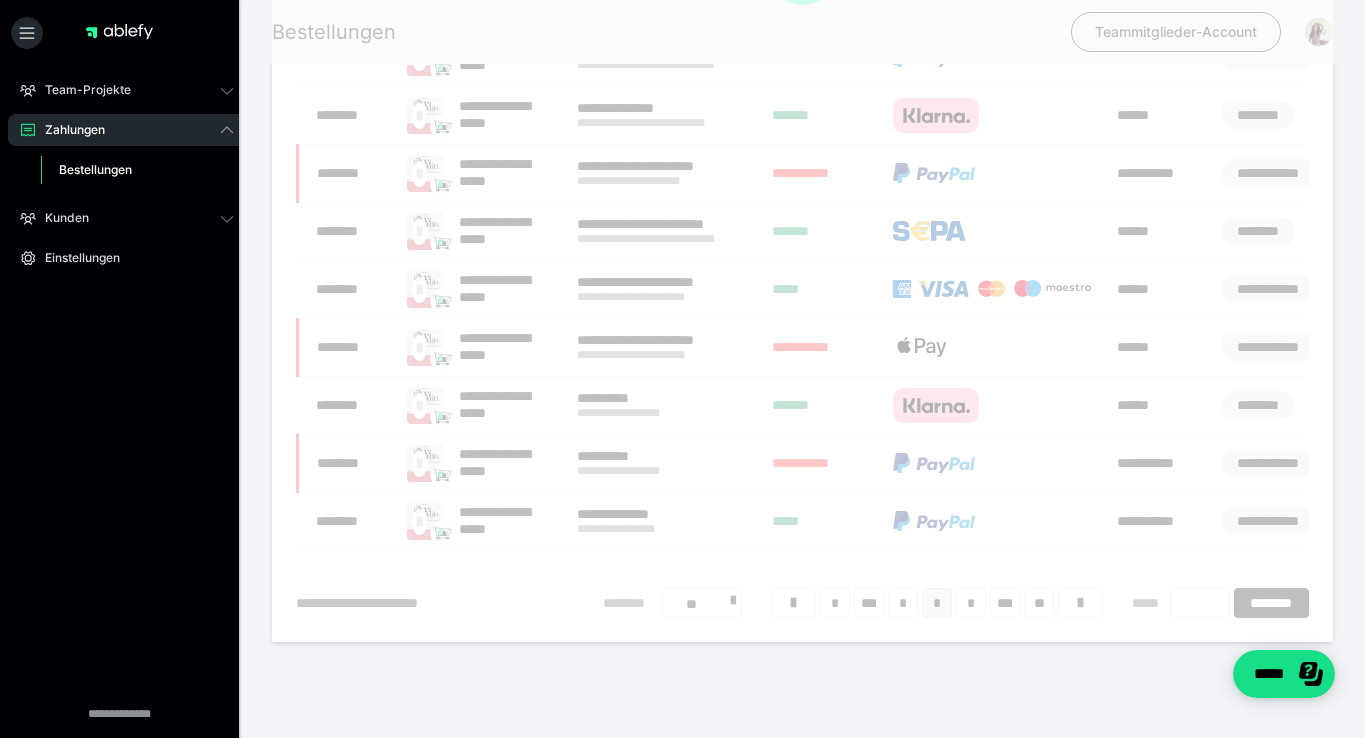 scroll, scrollTop: 124, scrollLeft: 0, axis: vertical 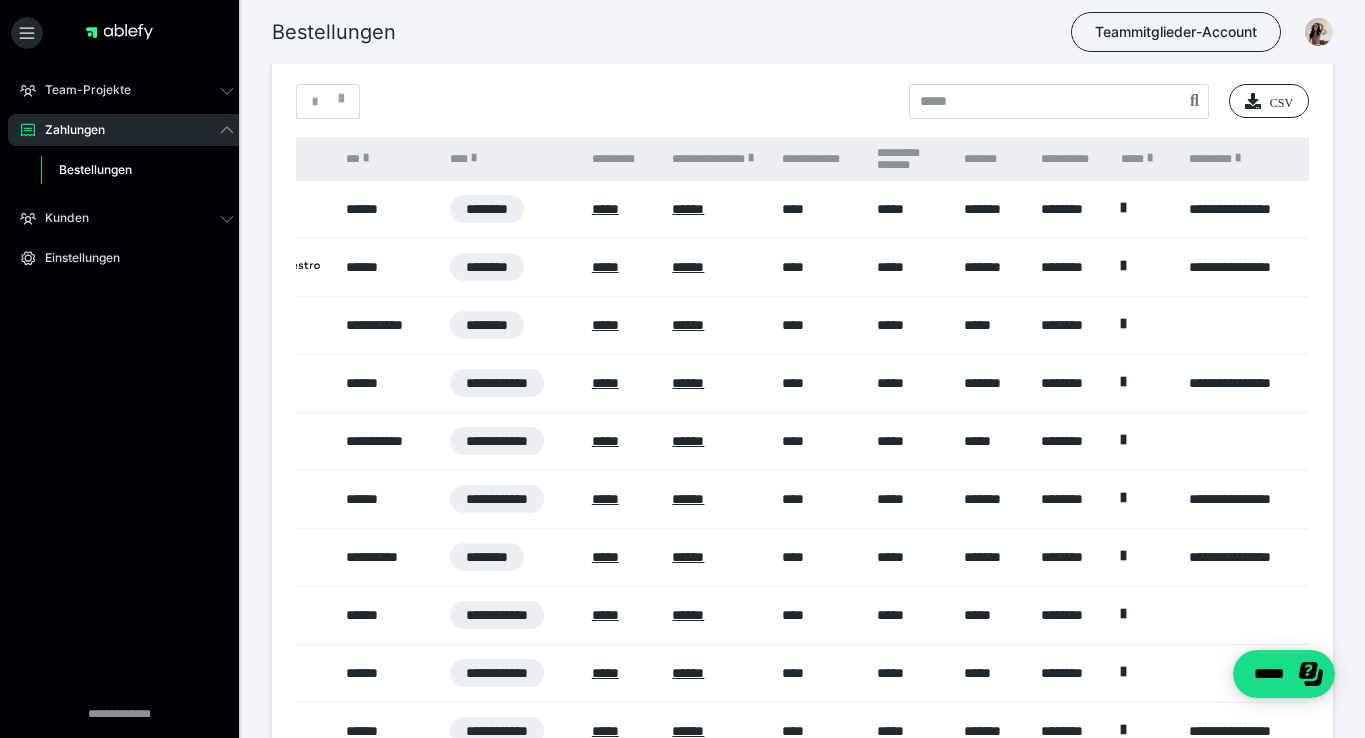 click on "**********" at bounding box center (802, 456) 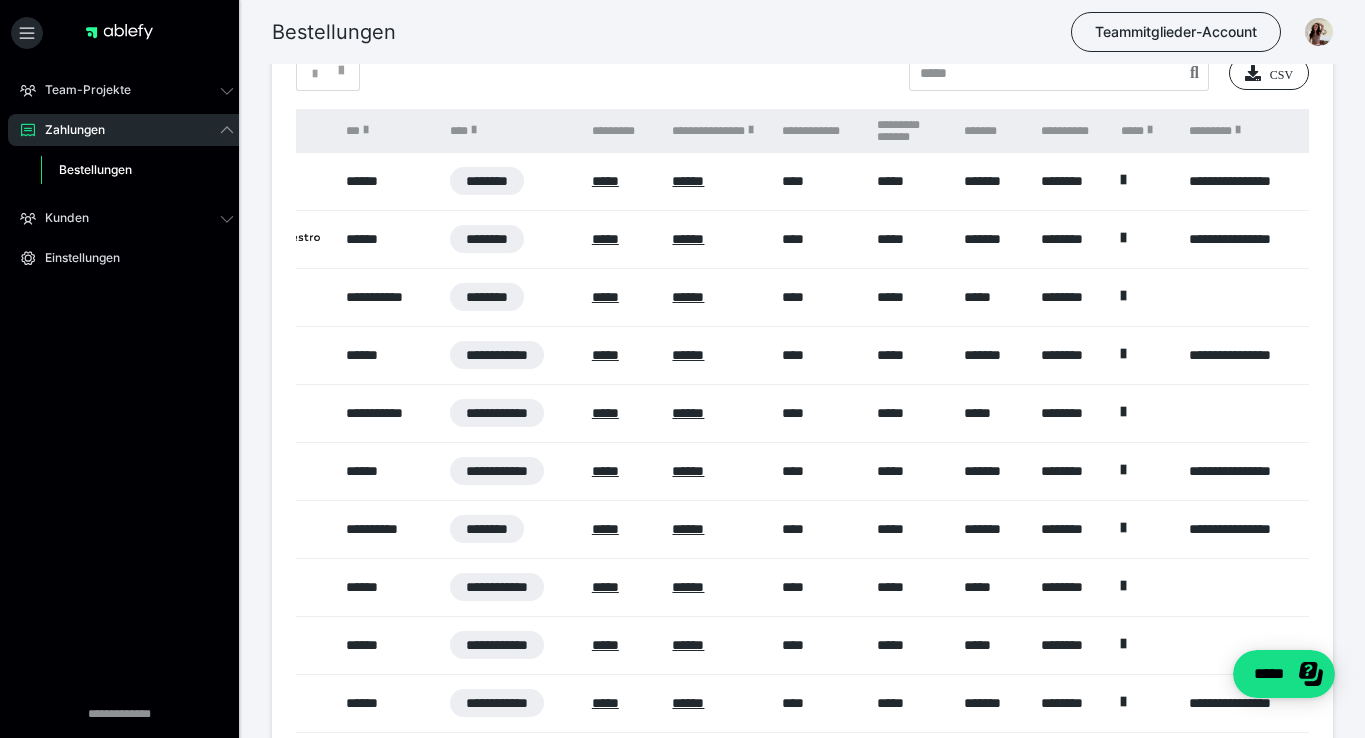 scroll, scrollTop: 362, scrollLeft: 0, axis: vertical 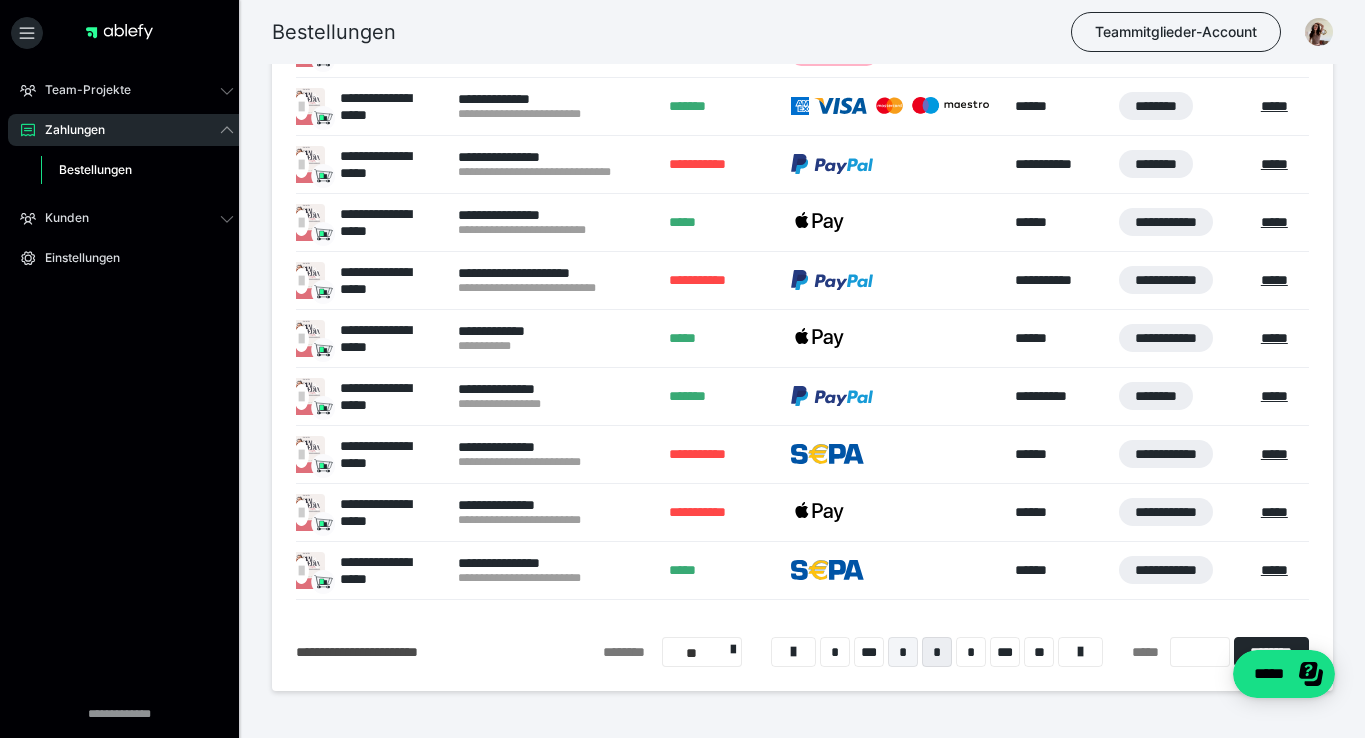 click on "*" at bounding box center [903, 652] 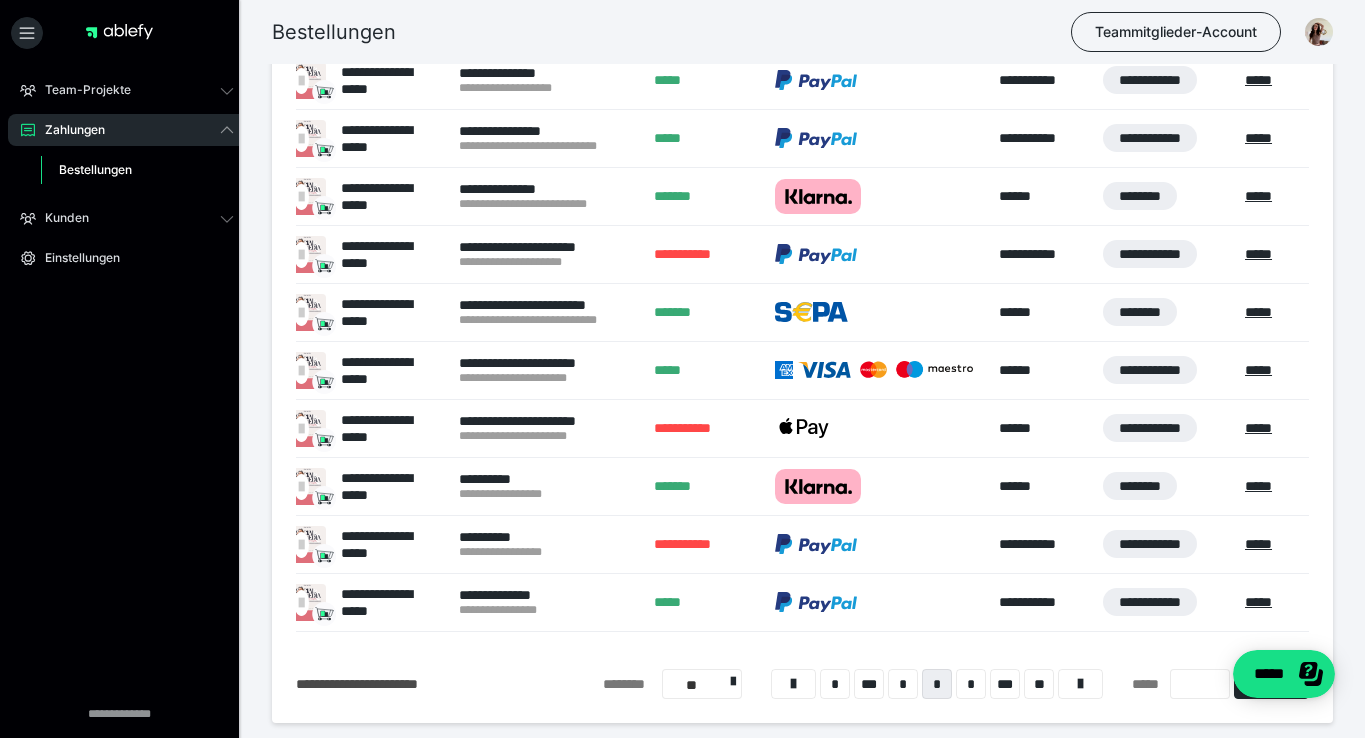 scroll, scrollTop: 362, scrollLeft: 0, axis: vertical 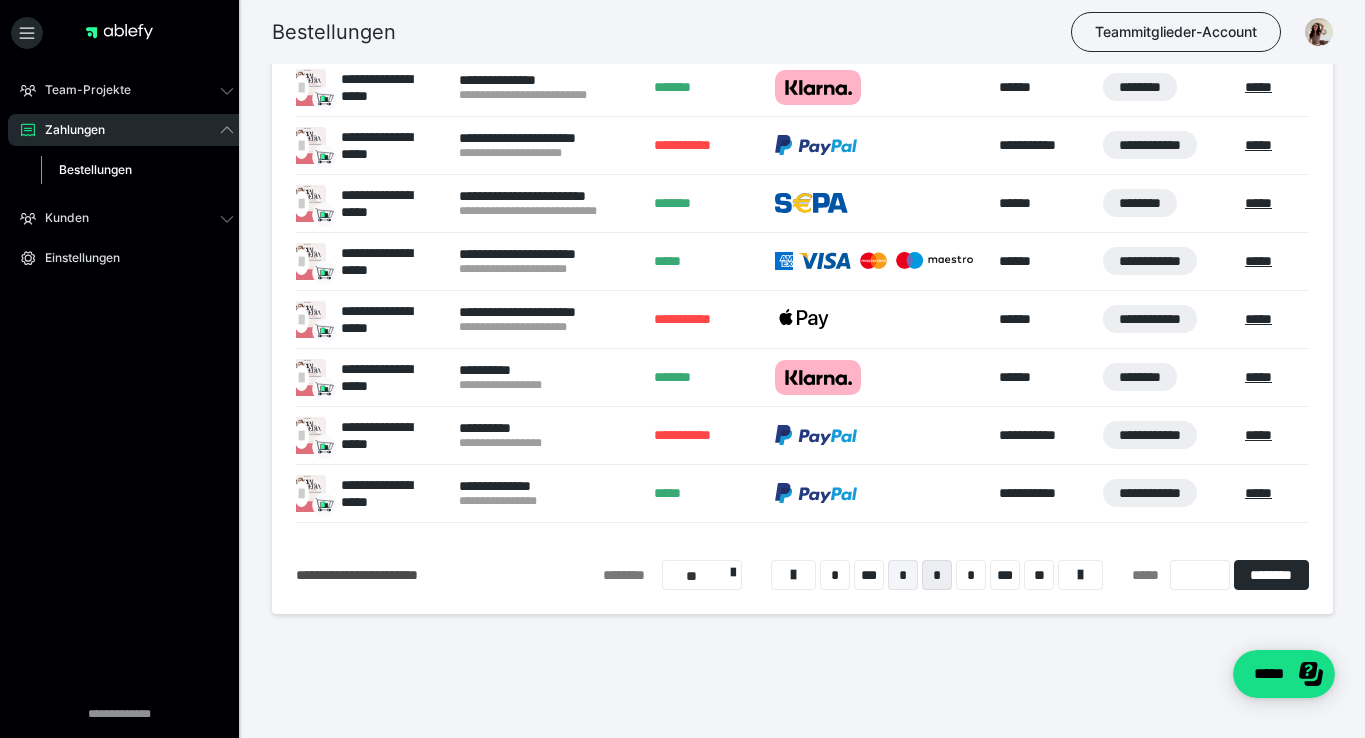 click on "*" at bounding box center (903, 575) 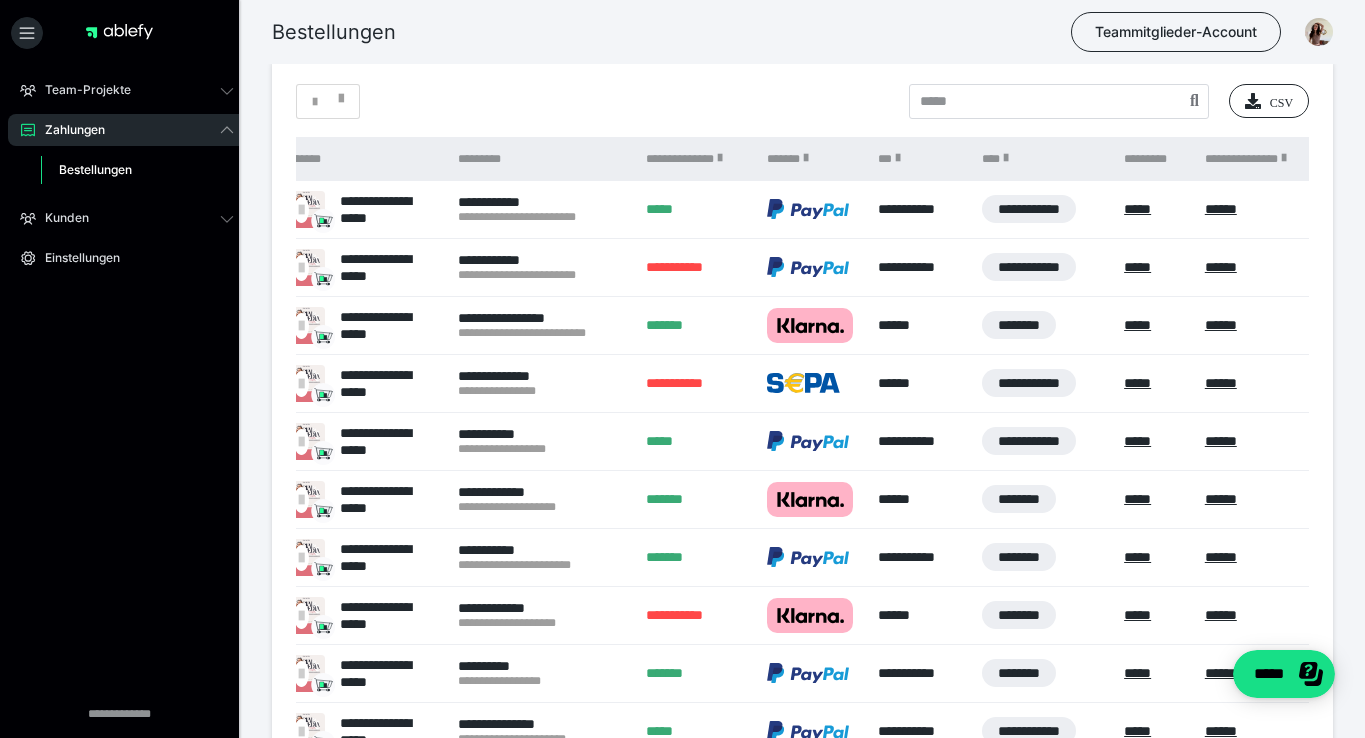 scroll, scrollTop: 362, scrollLeft: 0, axis: vertical 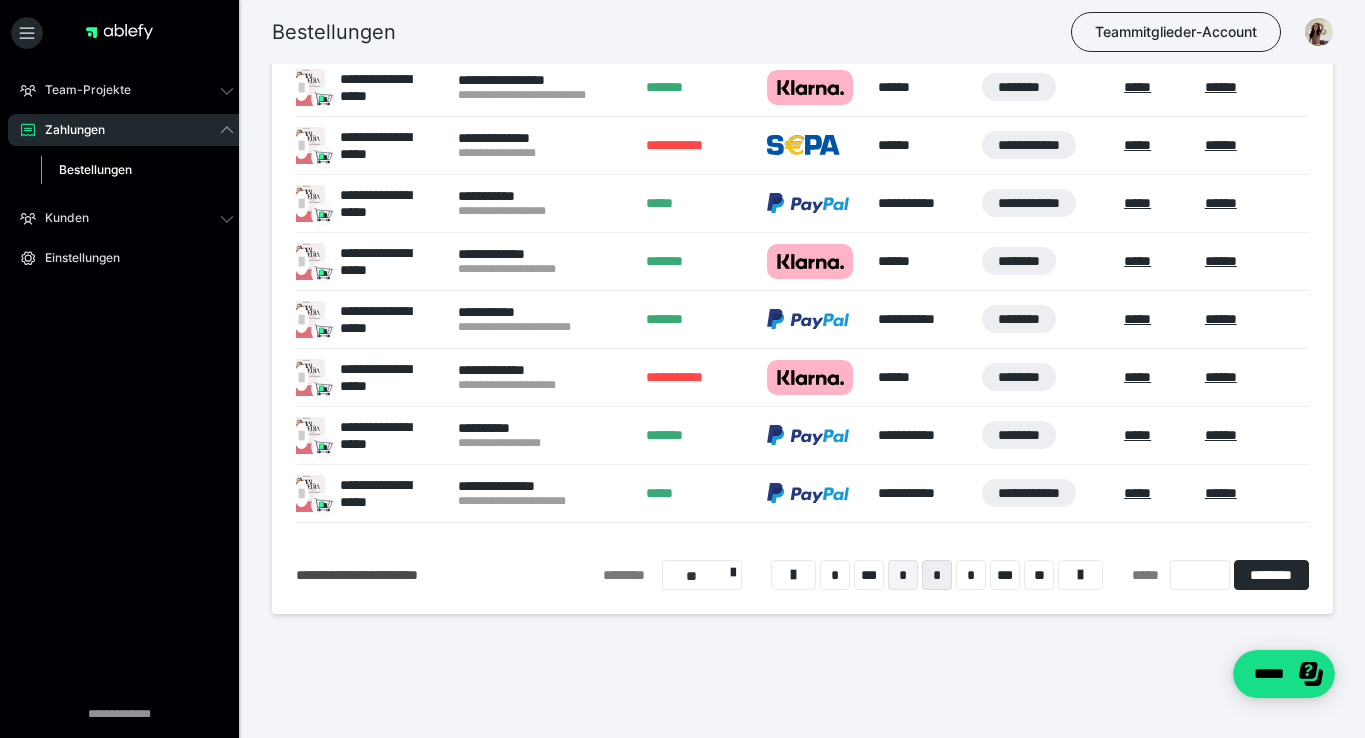 click on "*" at bounding box center [903, 575] 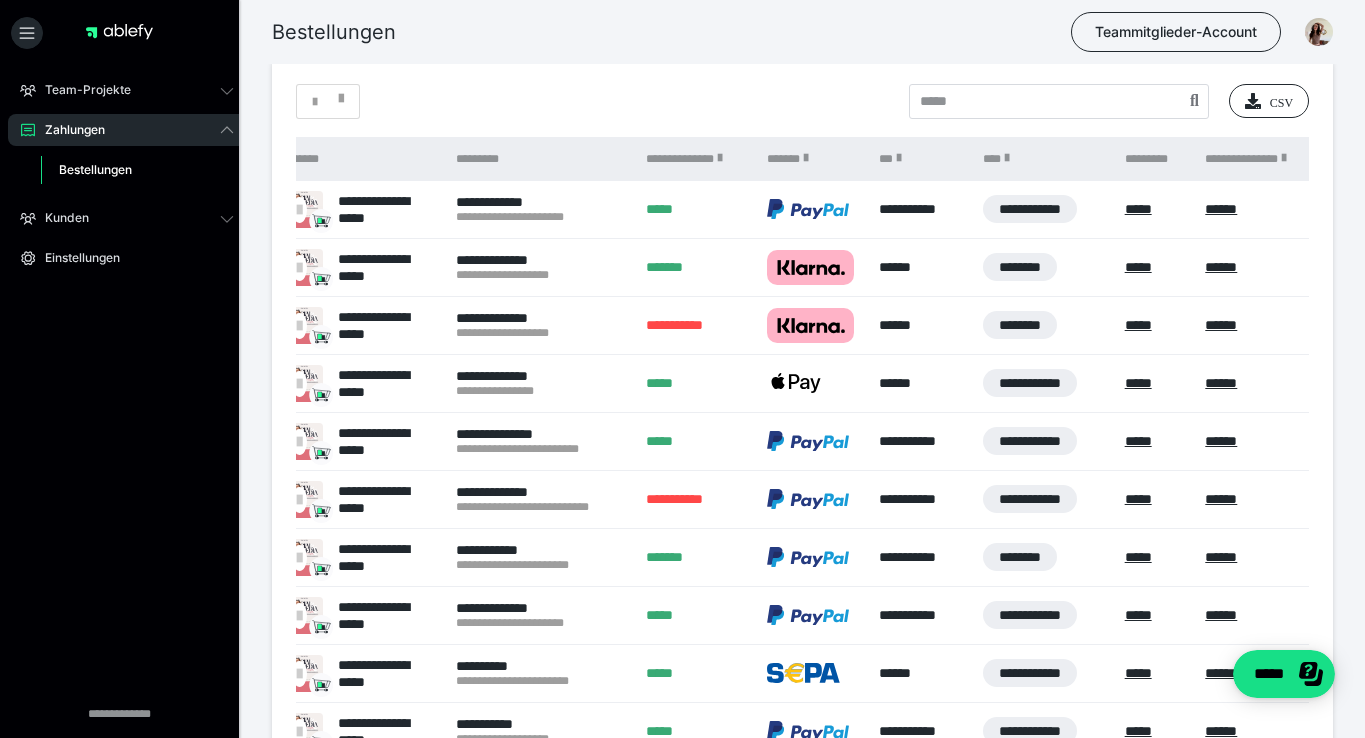 scroll, scrollTop: 362, scrollLeft: 0, axis: vertical 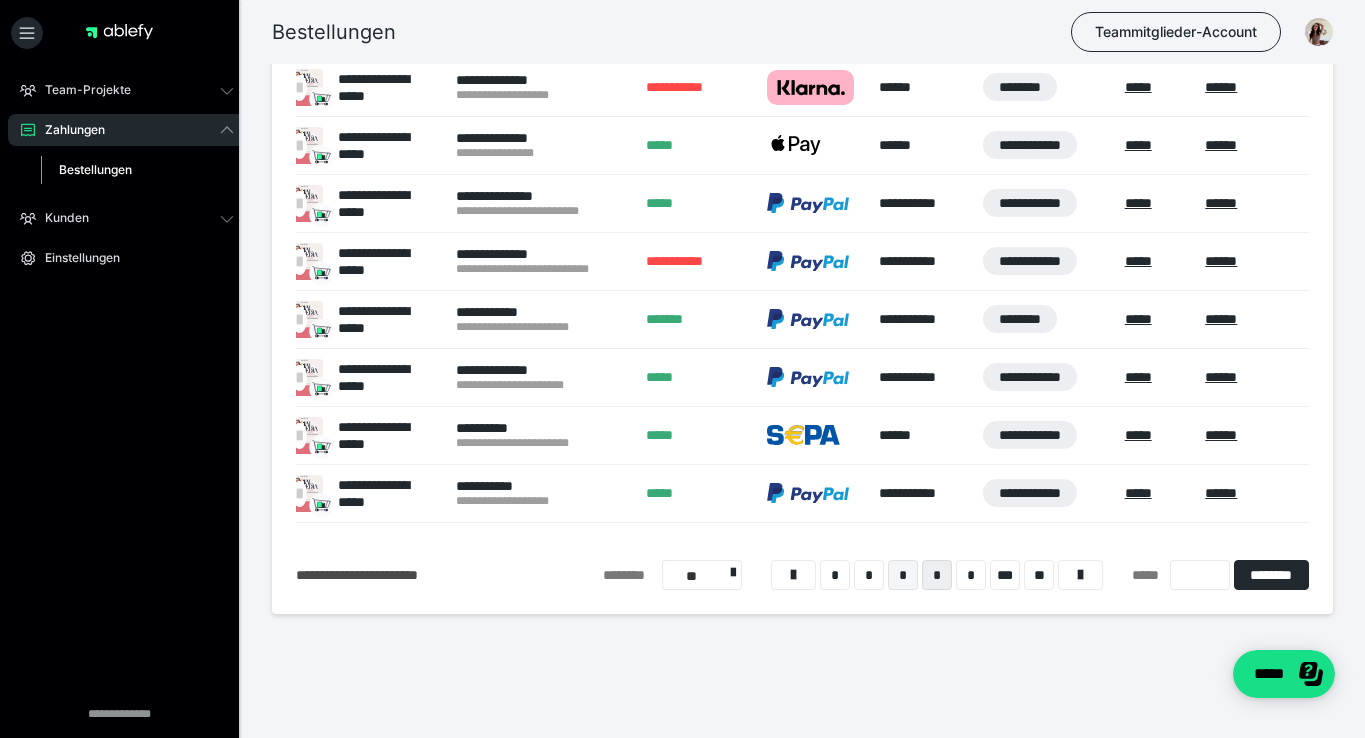 click on "*" at bounding box center [903, 575] 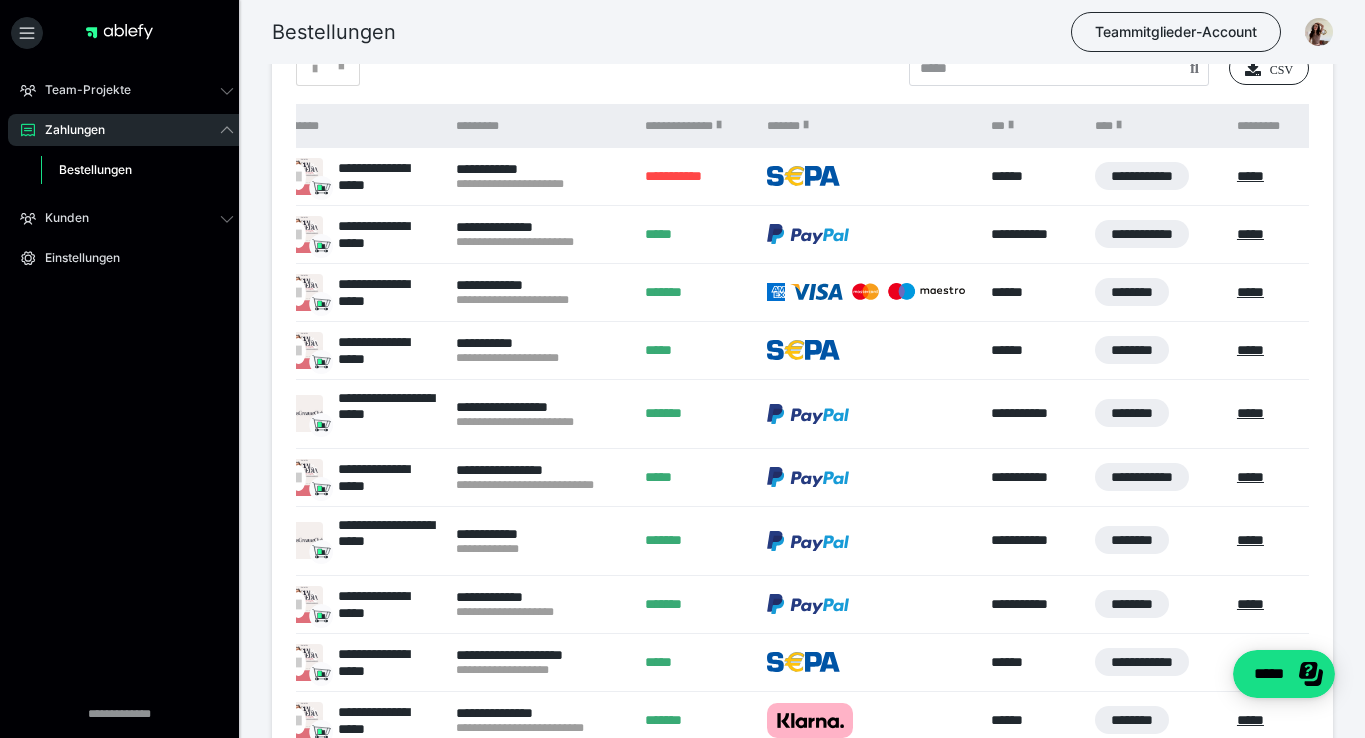 scroll, scrollTop: 384, scrollLeft: 0, axis: vertical 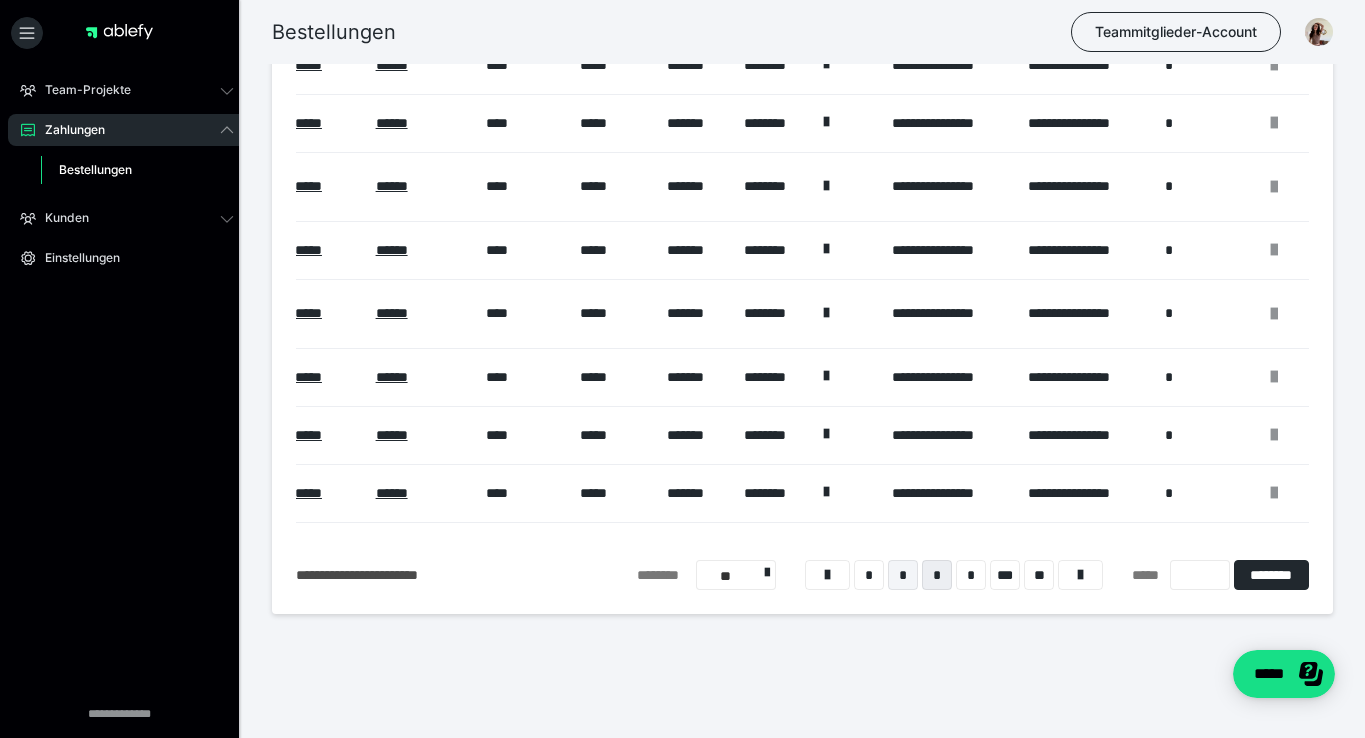 click on "*" at bounding box center (903, 575) 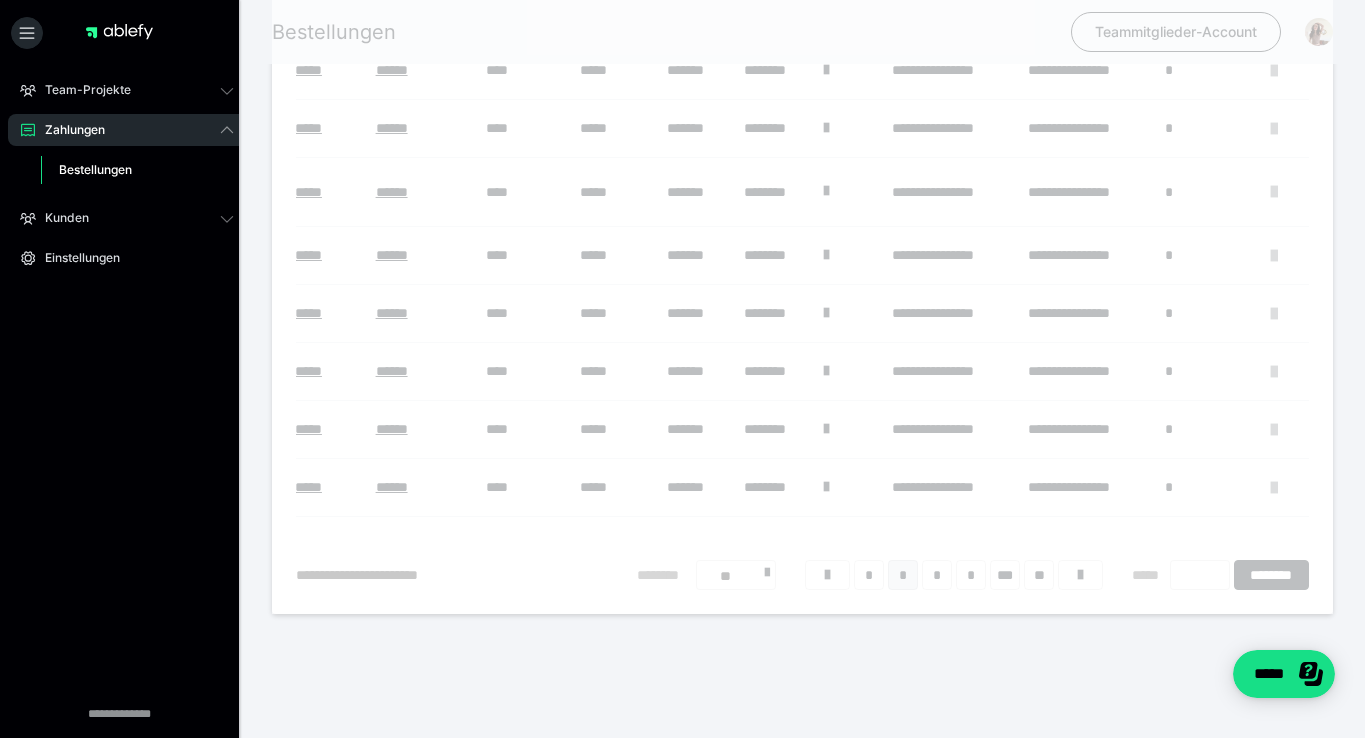 scroll, scrollTop: 124, scrollLeft: 0, axis: vertical 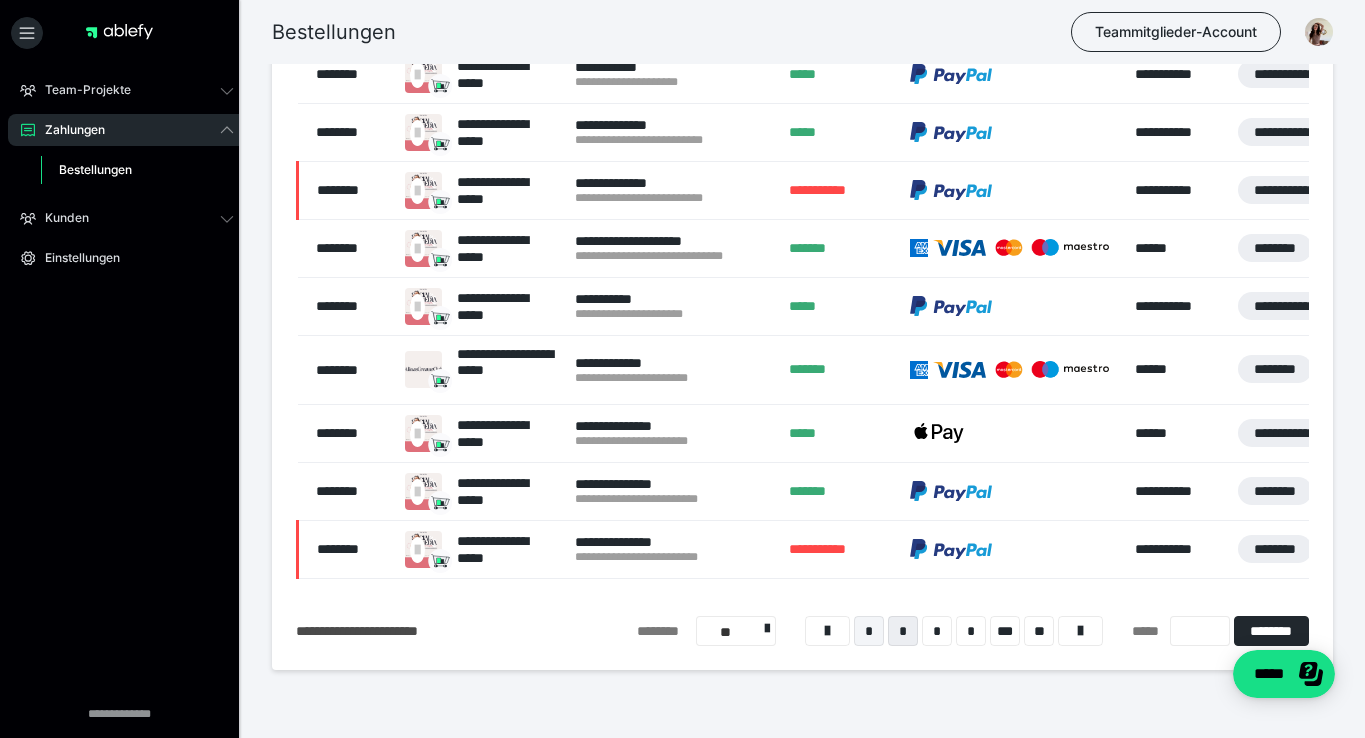 click on "*" at bounding box center [869, 631] 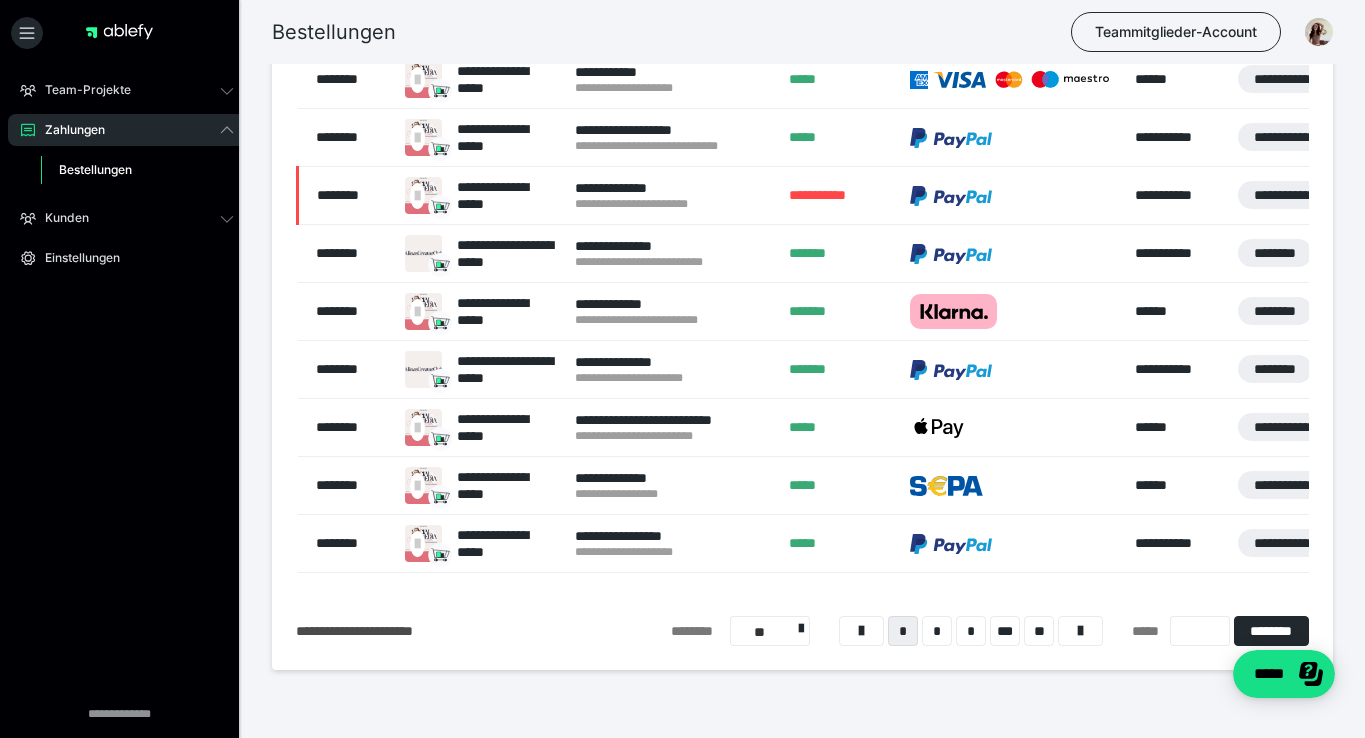 scroll, scrollTop: 124, scrollLeft: 0, axis: vertical 